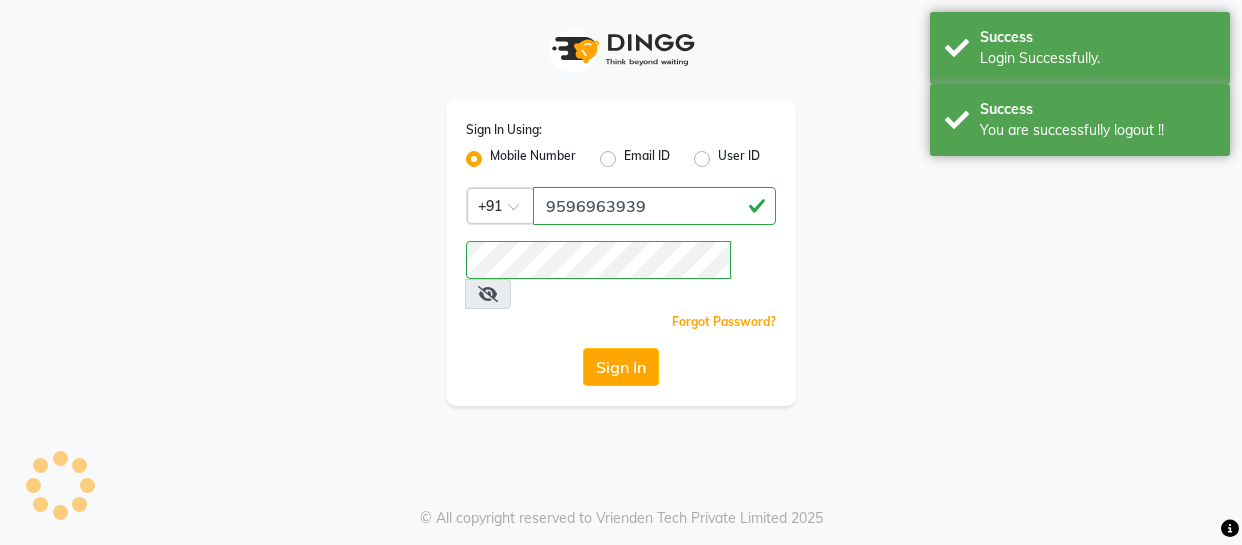scroll, scrollTop: 0, scrollLeft: 0, axis: both 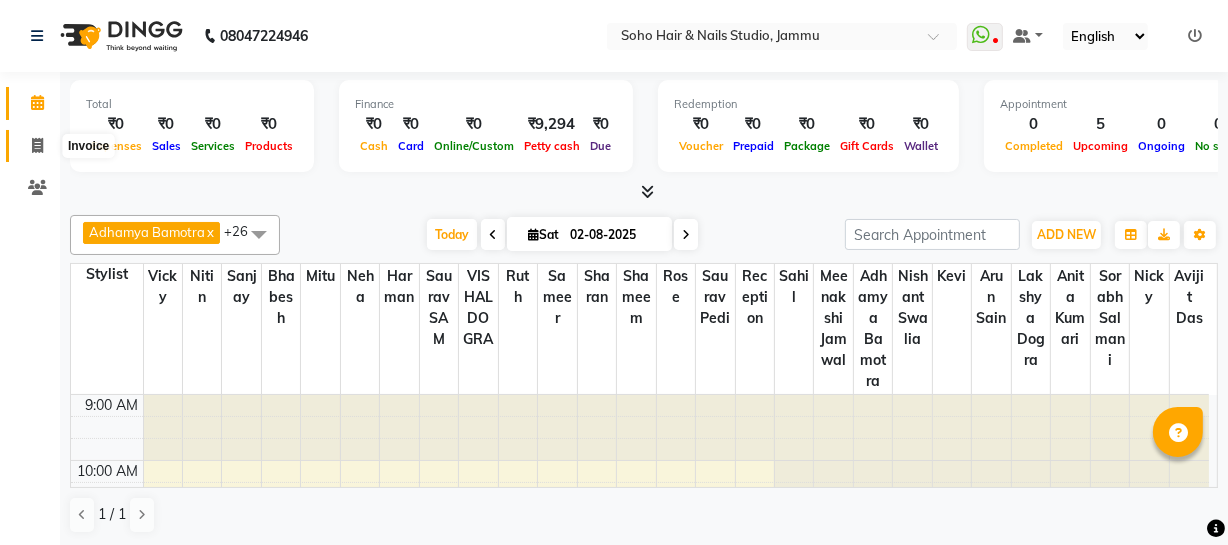 click 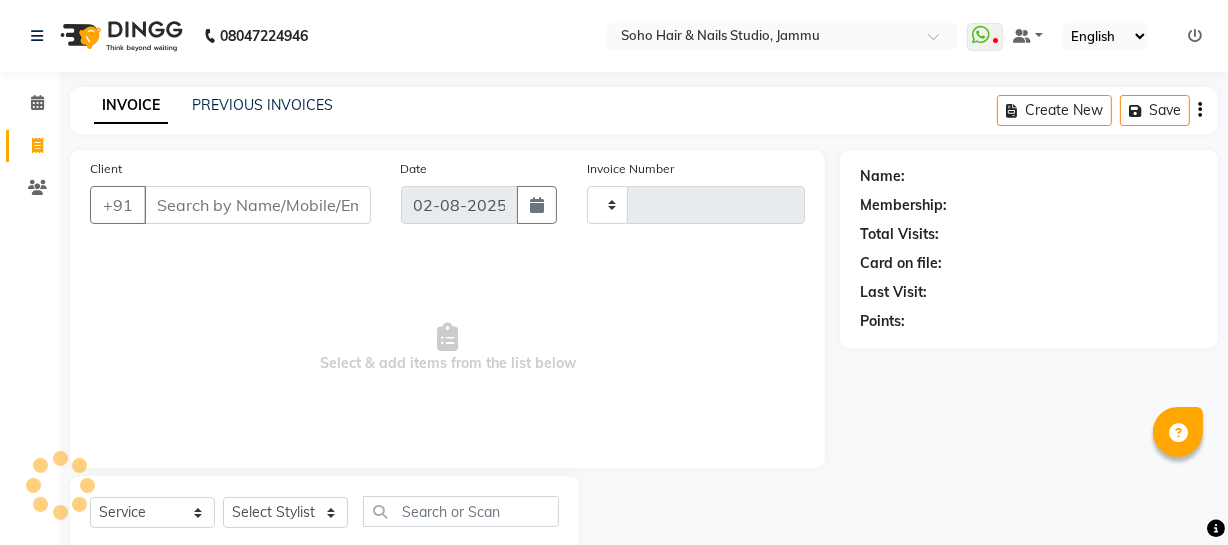 type on "3080" 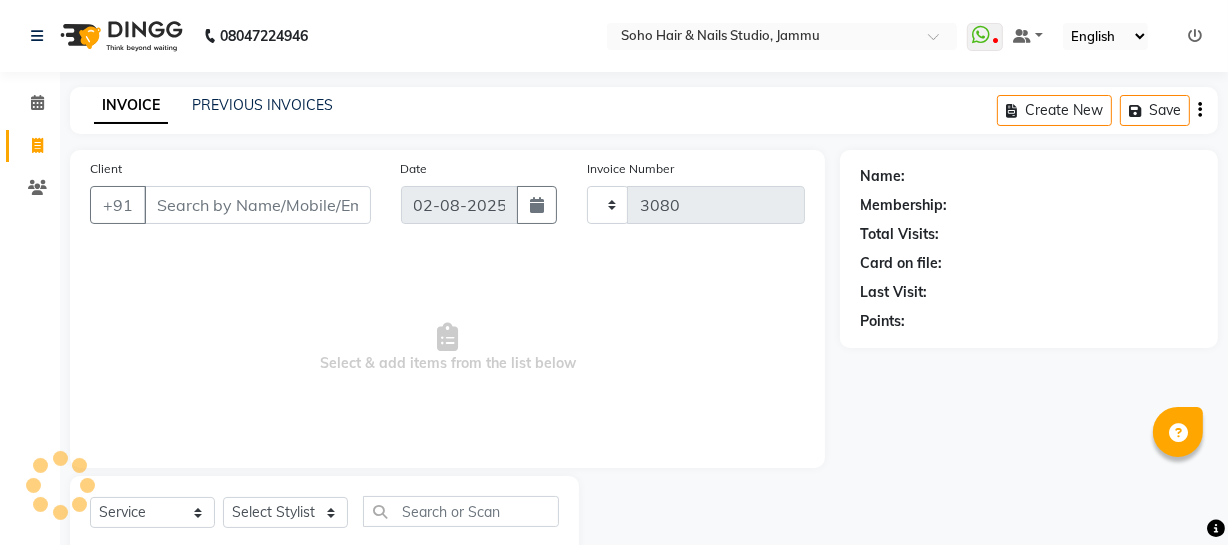 select on "735" 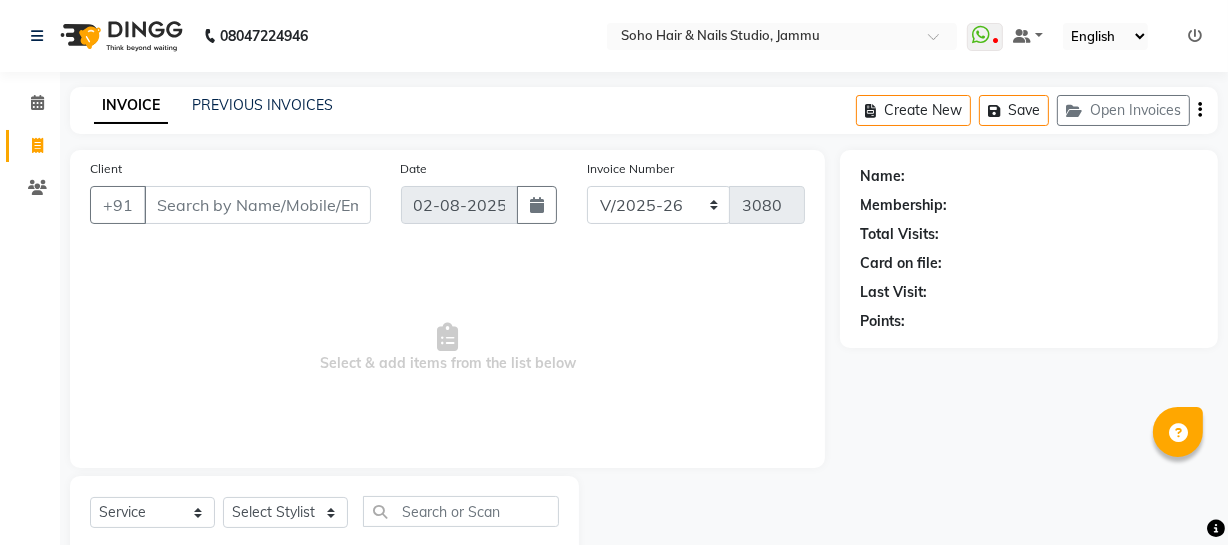 select on "membership" 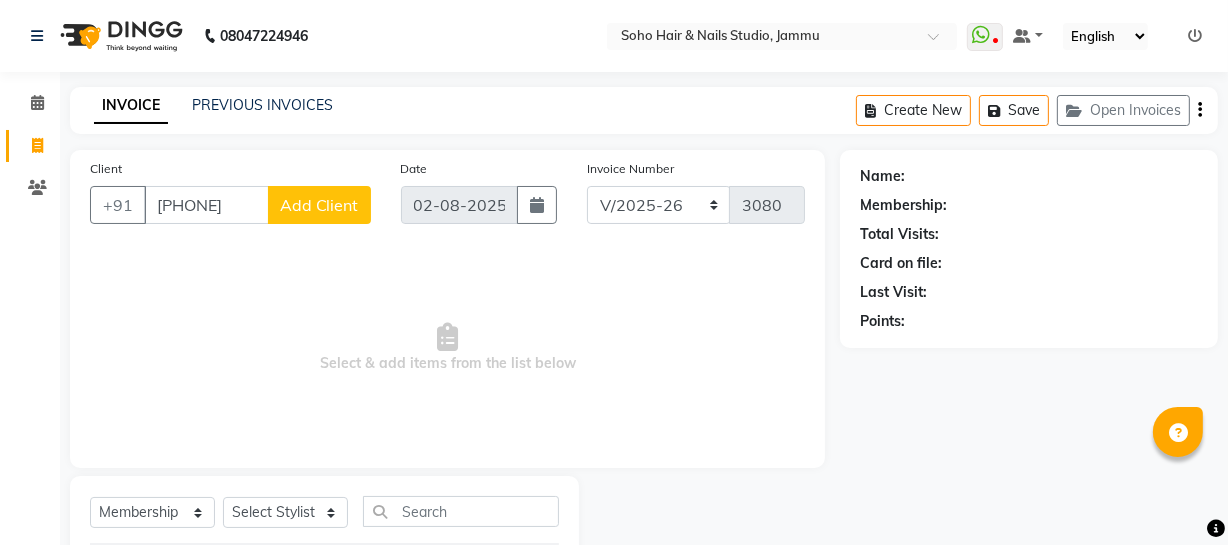 type on "[PHONE]" 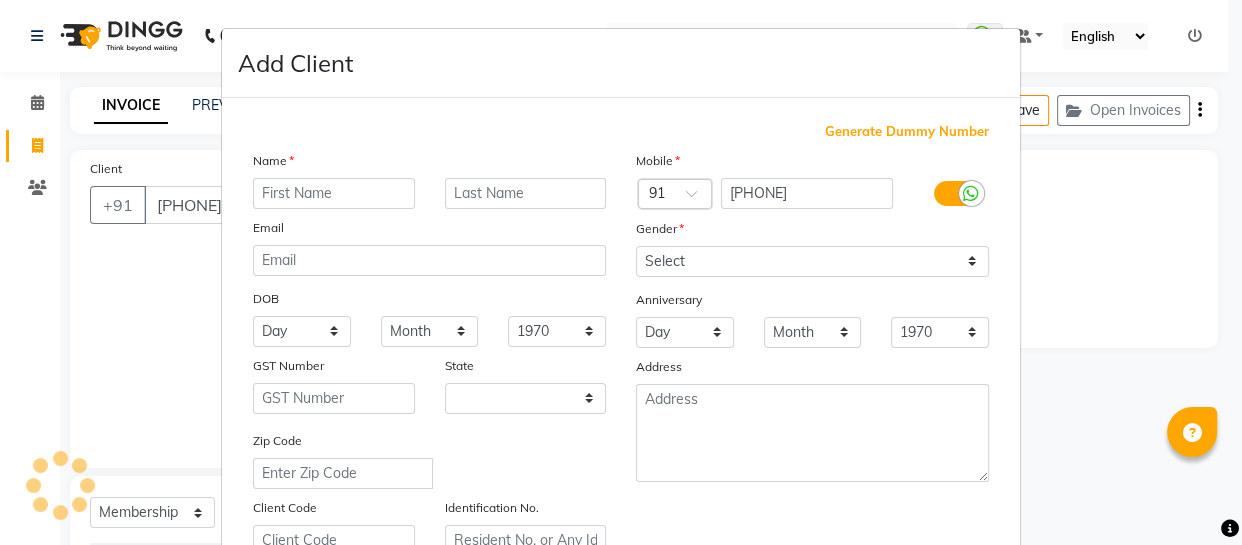 select on "15" 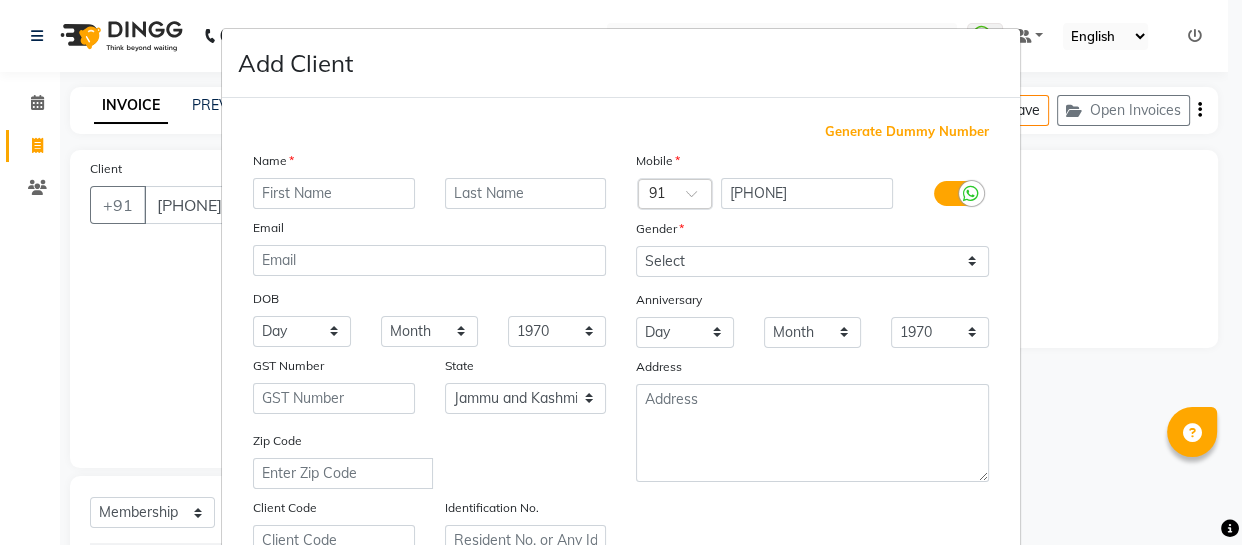 type on "m" 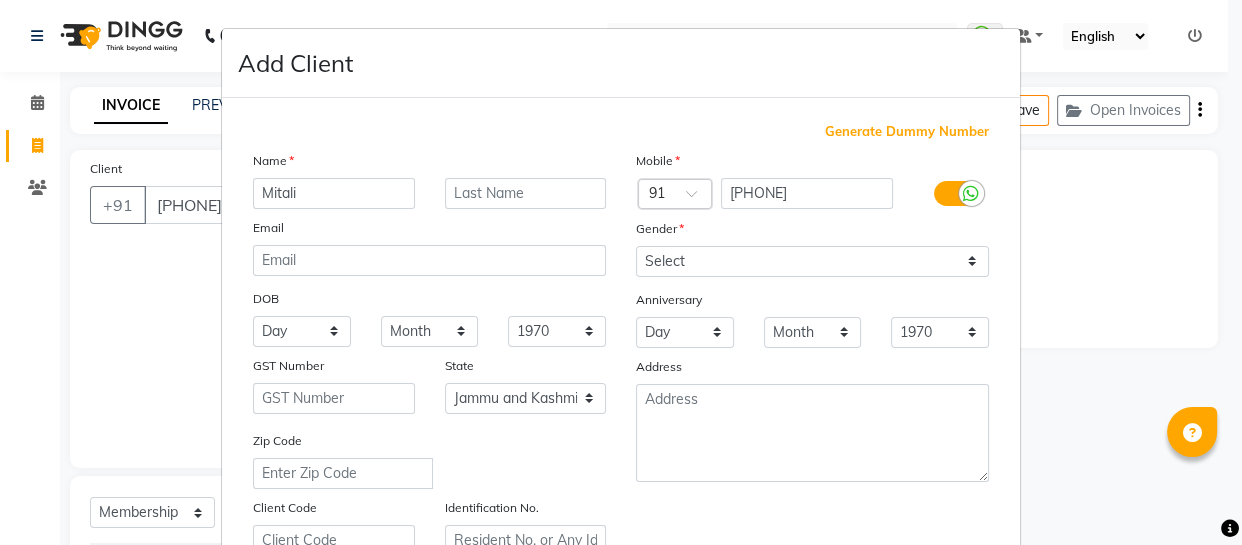 type on "Mitali" 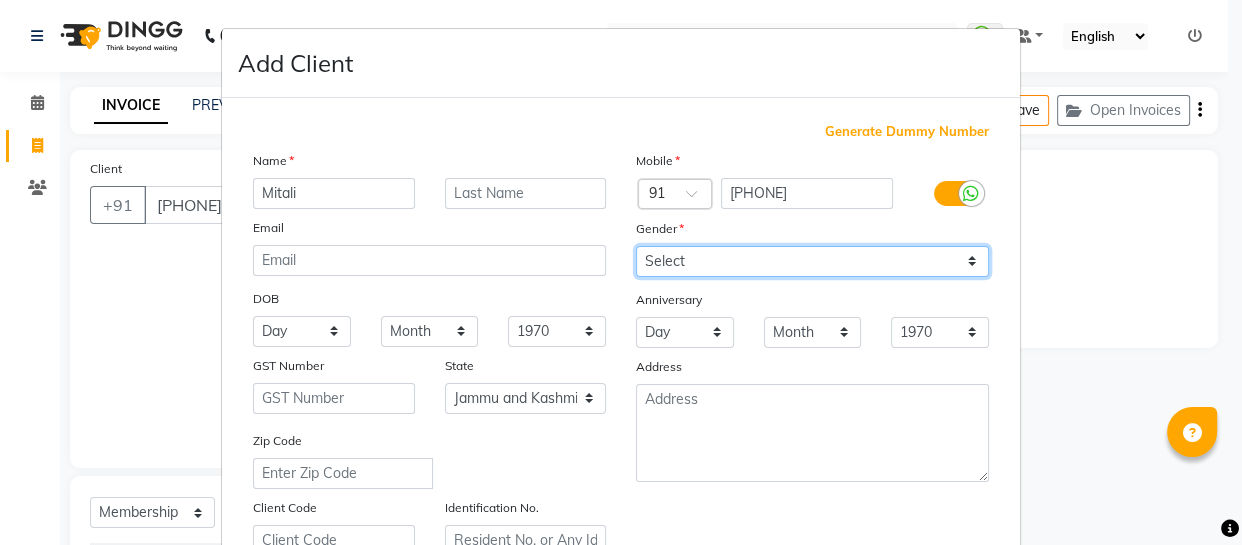 drag, startPoint x: 704, startPoint y: 257, endPoint x: 704, endPoint y: 274, distance: 17 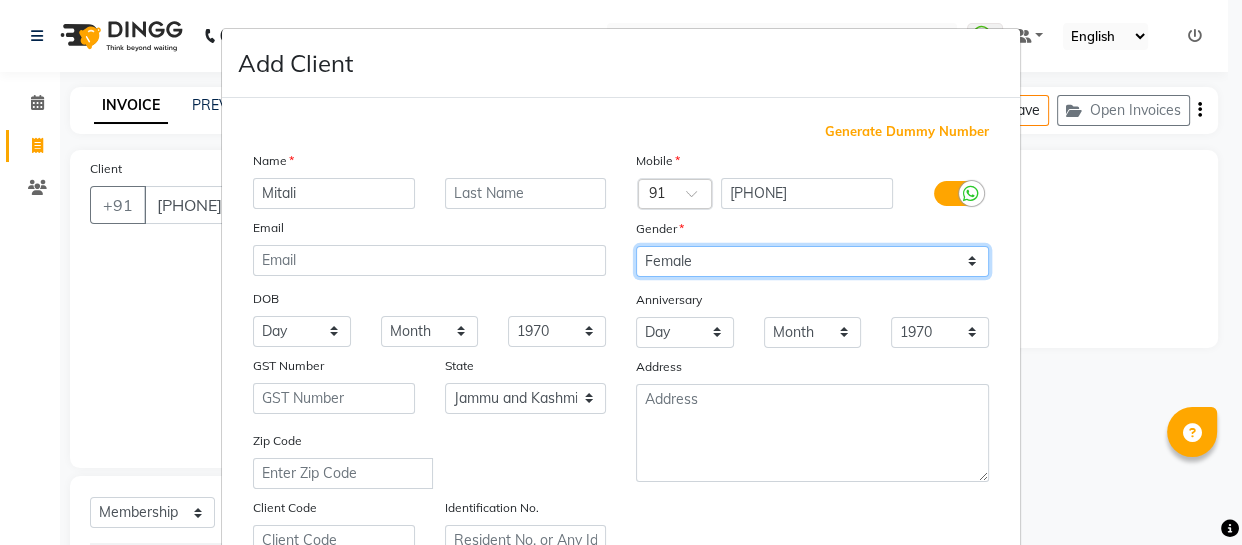 click on "Select Male Female Other Prefer Not To Say" at bounding box center (812, 261) 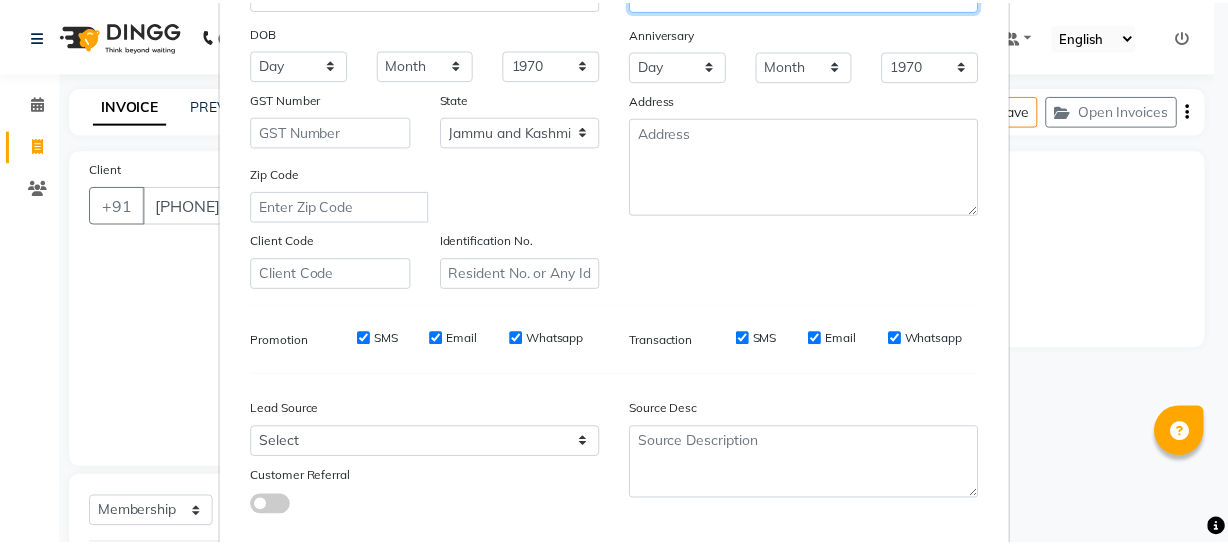 scroll, scrollTop: 384, scrollLeft: 0, axis: vertical 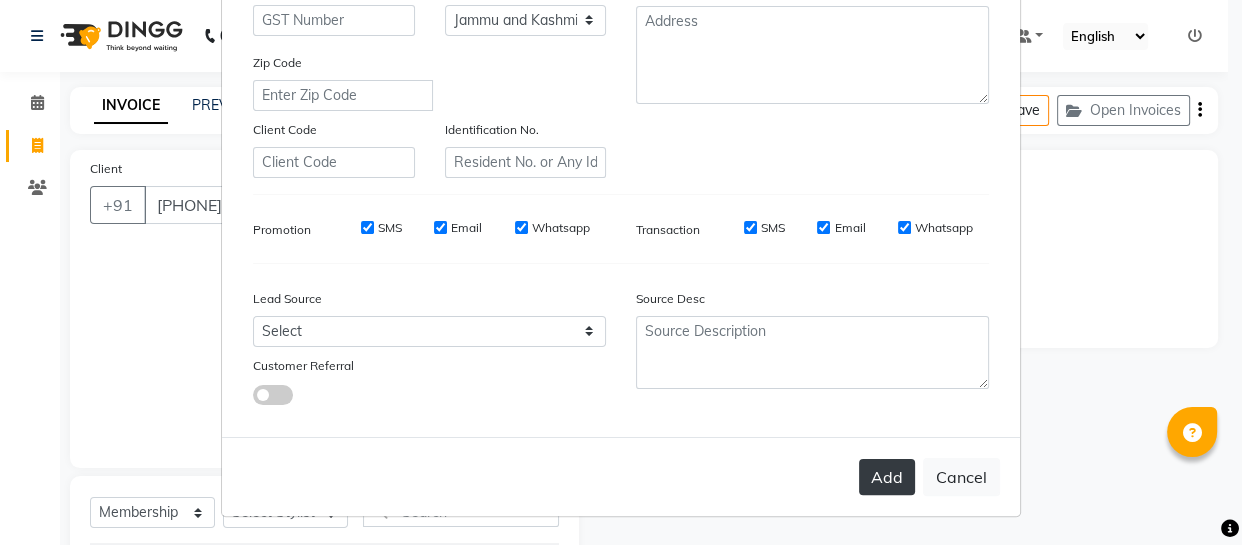 click on "Add" at bounding box center (887, 477) 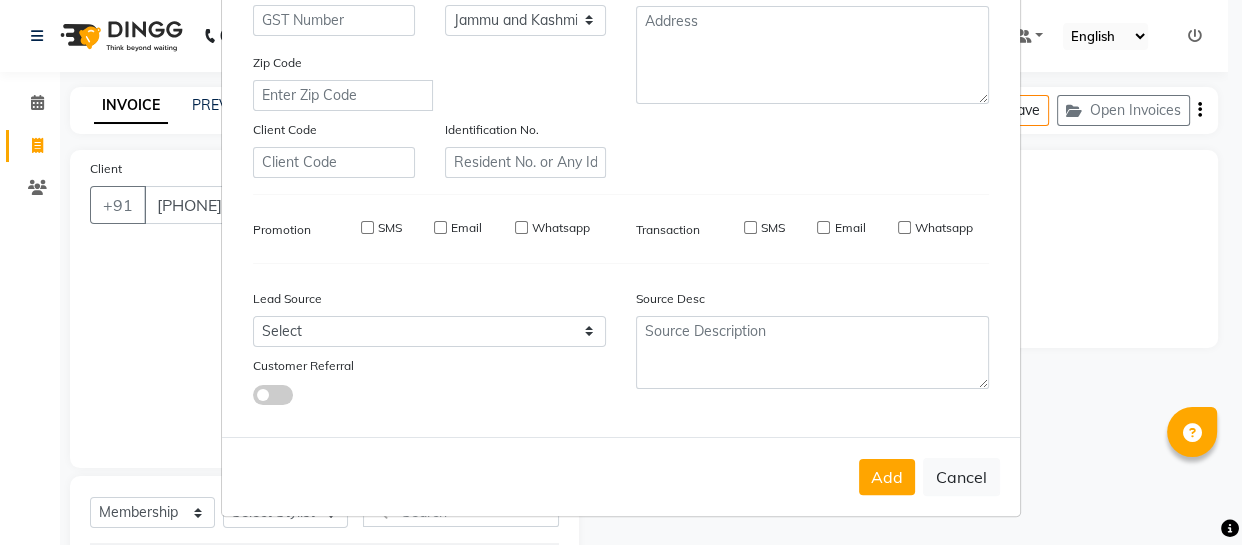 type 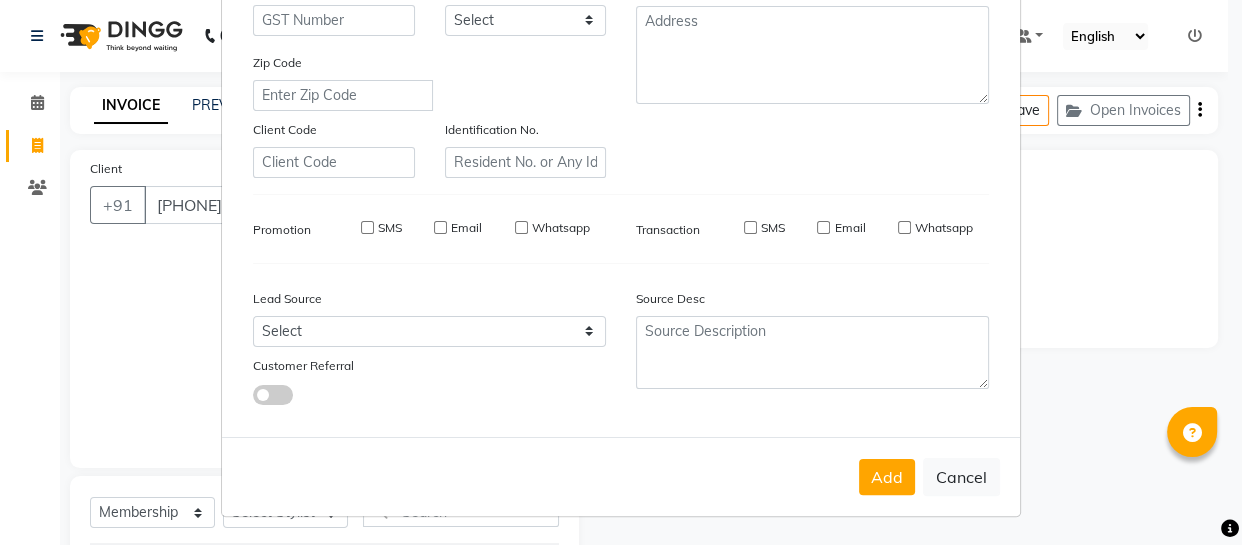 select 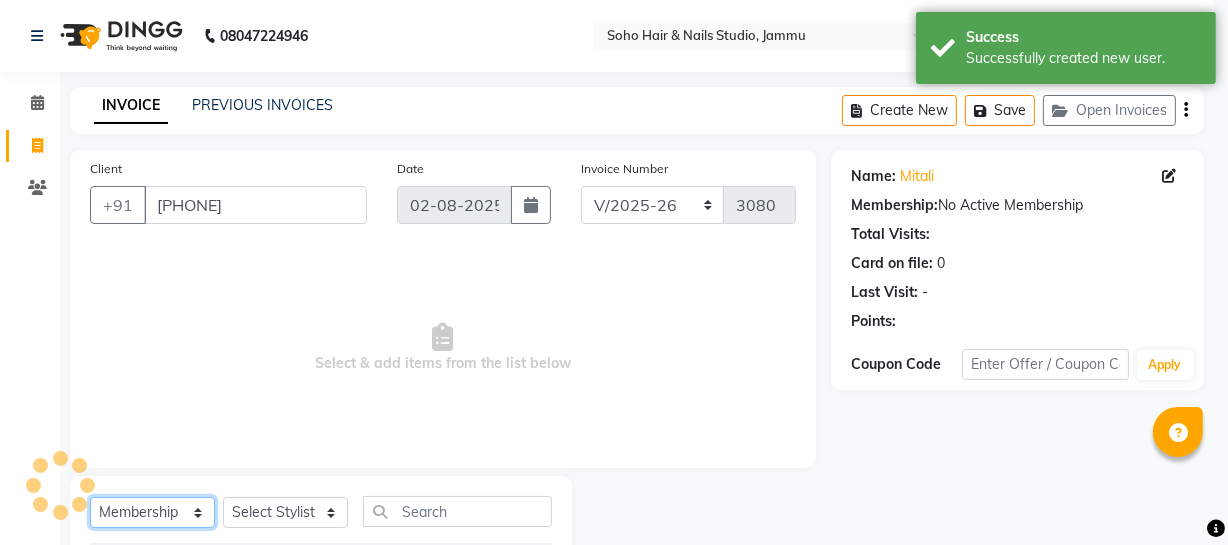 click on "Select  Service  Product  Membership  Package Voucher Prepaid Gift Card" 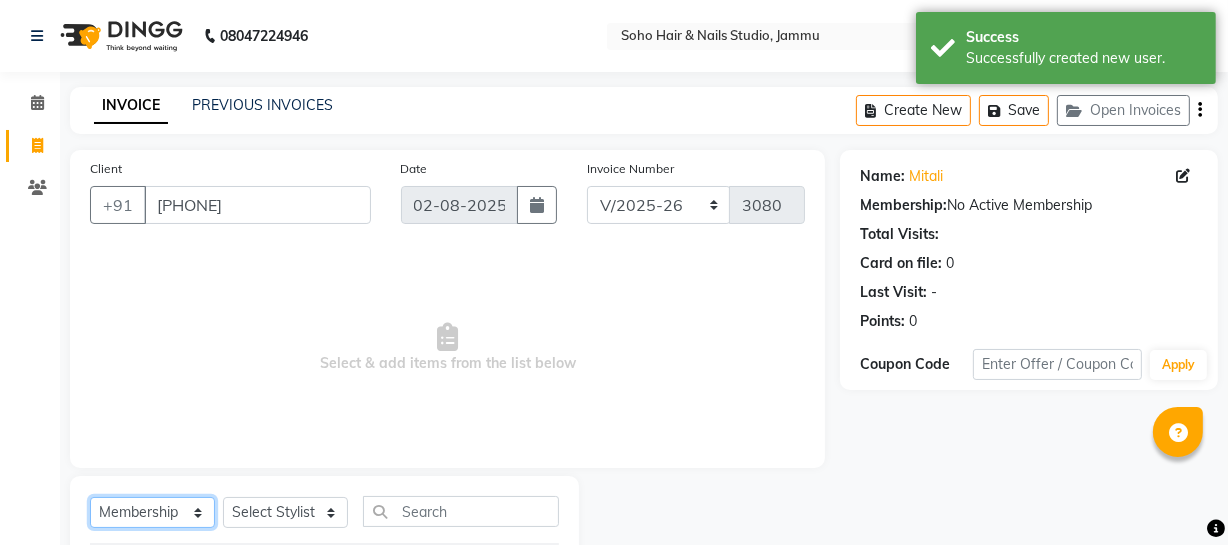 select on "V" 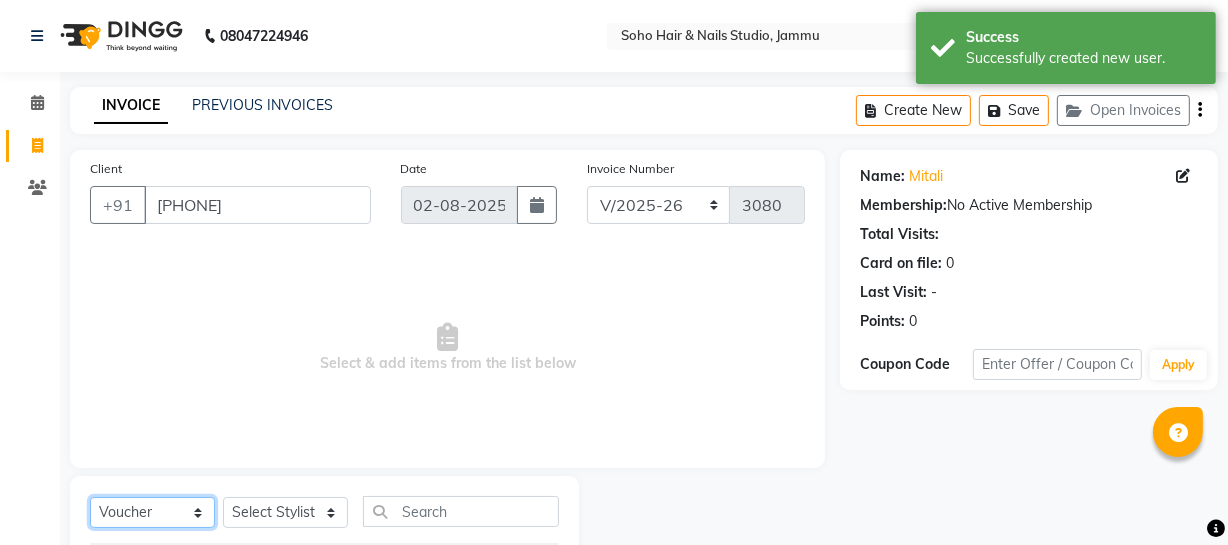 click on "Select  Service  Product  Membership  Package Voucher Prepaid Gift Card" 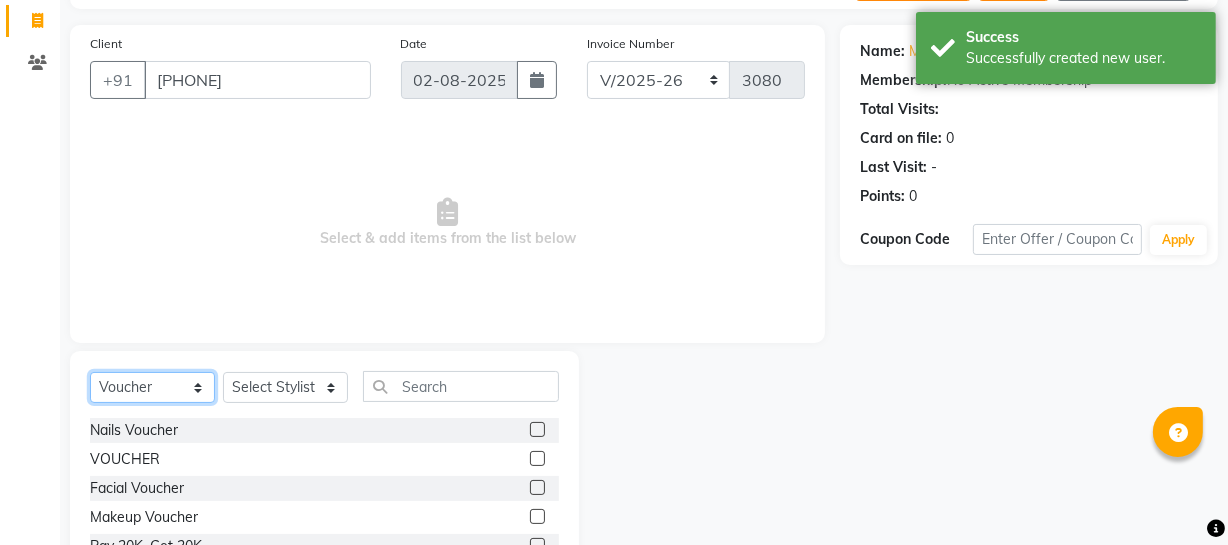 scroll, scrollTop: 257, scrollLeft: 0, axis: vertical 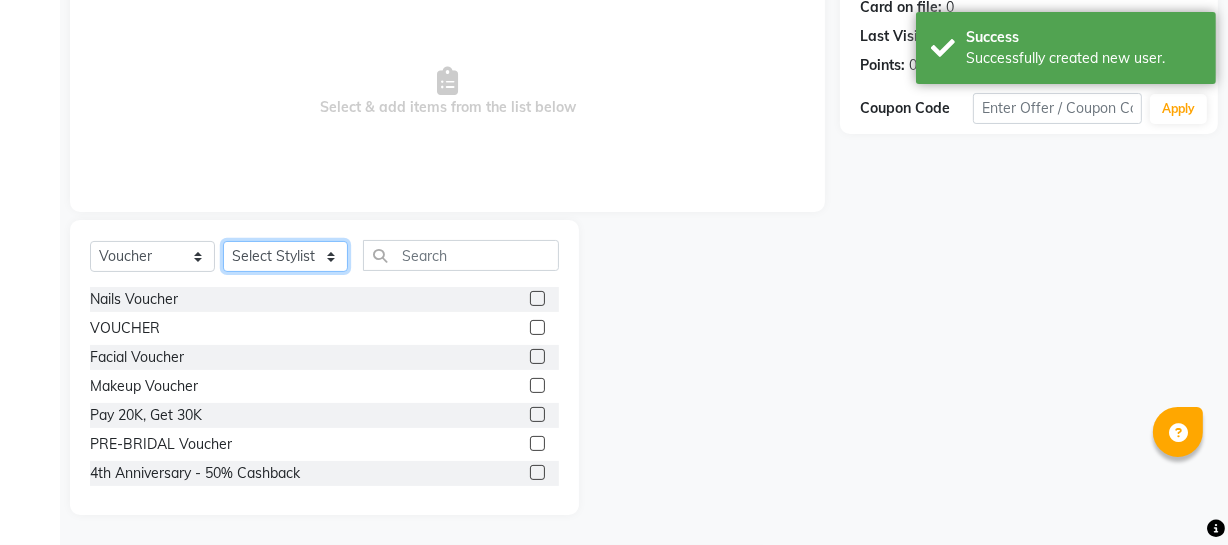 drag, startPoint x: 318, startPoint y: 254, endPoint x: 304, endPoint y: 241, distance: 19.104973 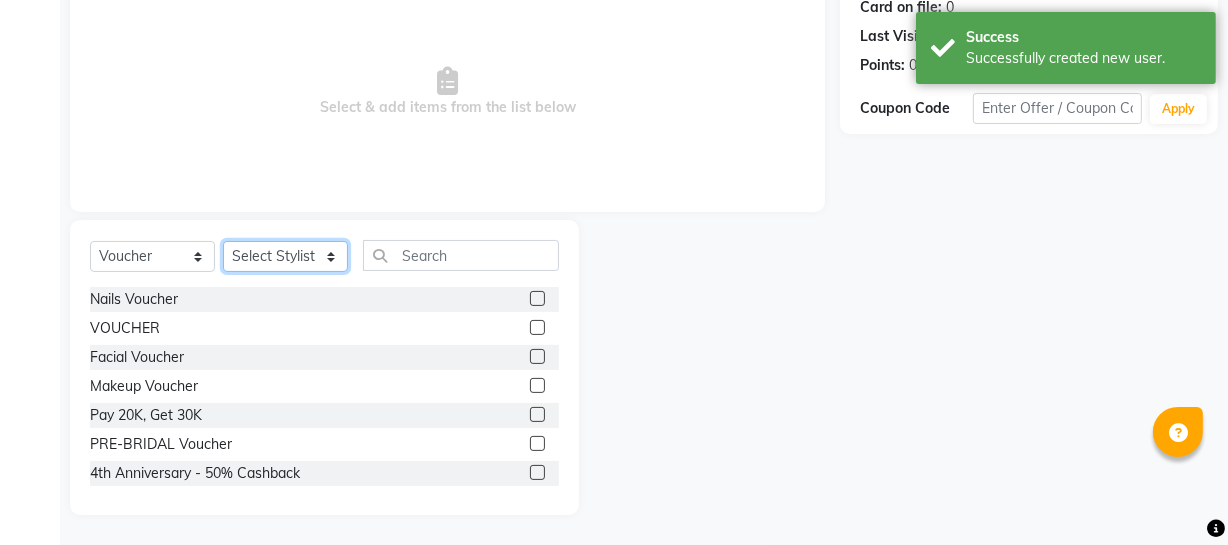 select on "22783" 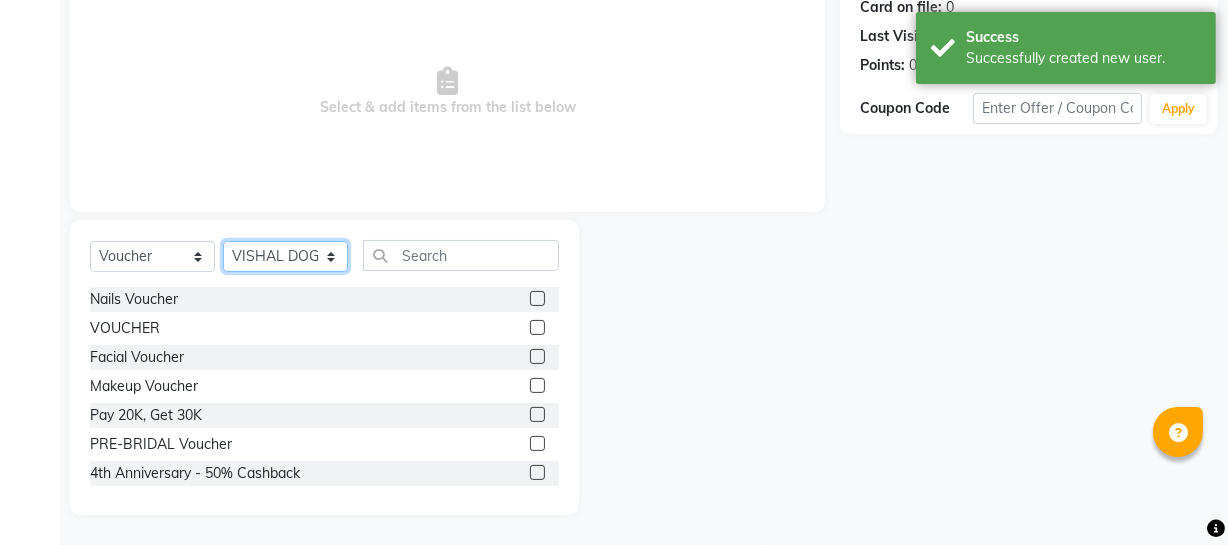 click on "Select Stylist Abhishek Kohli Adhamya Bamotra Amit Anita Kumari Arun Sain Avijit Das Bhabesh Dipanker  Harman Kevi  Komal Lakshya Dogra Meenakshi Jamwal Mitu Neha Nicky Nishant Swalia Nitin Reception Rose  Ruth Sahil sameer Sanjay Saurav pedi Saurav SAM Shameem Sharan Sorabh Salmani Vicky VISHAL DOGRA" 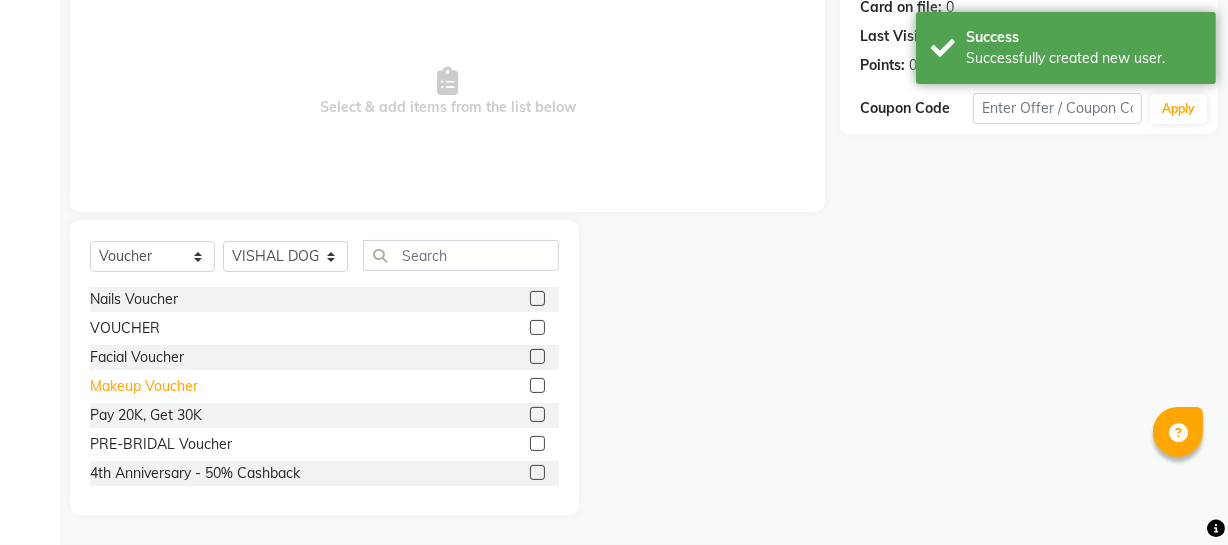 click on "Makeup Voucher" 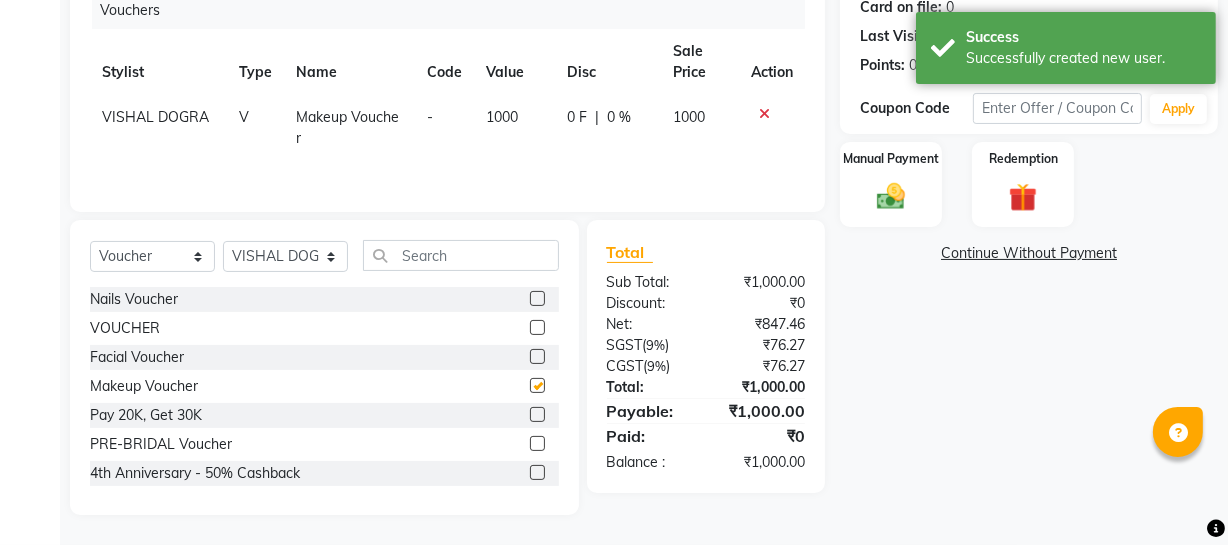 checkbox on "false" 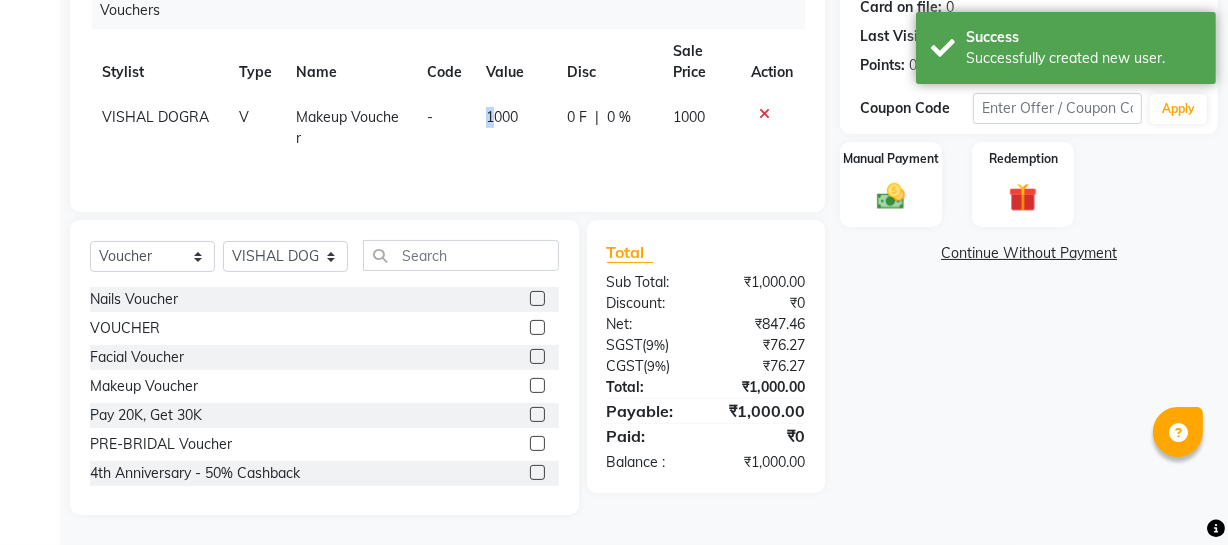 drag, startPoint x: 480, startPoint y: 114, endPoint x: 508, endPoint y: 110, distance: 28.284271 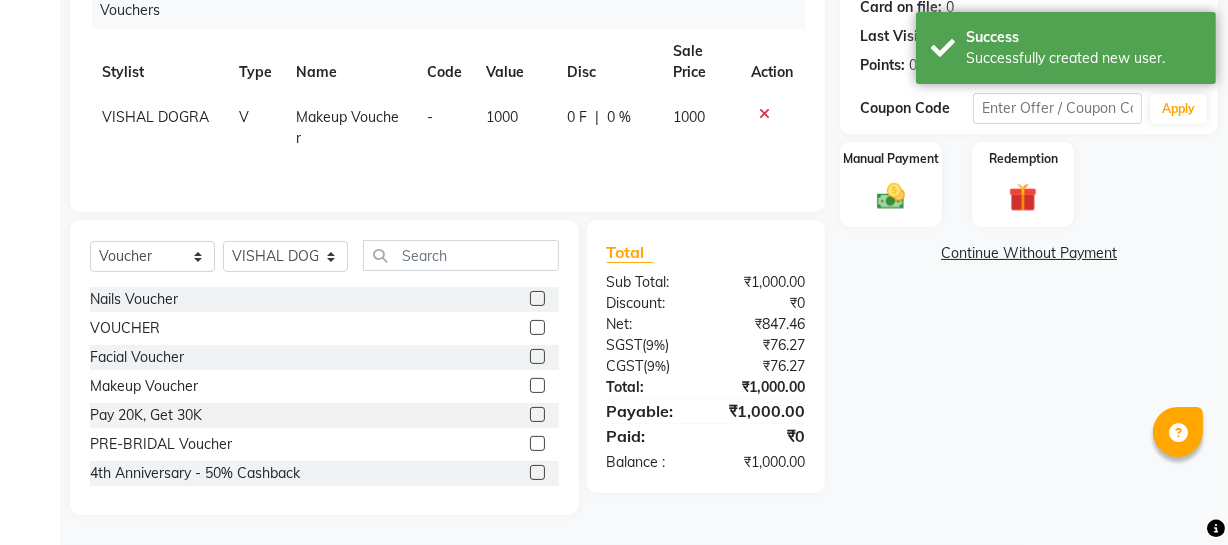 select on "22783" 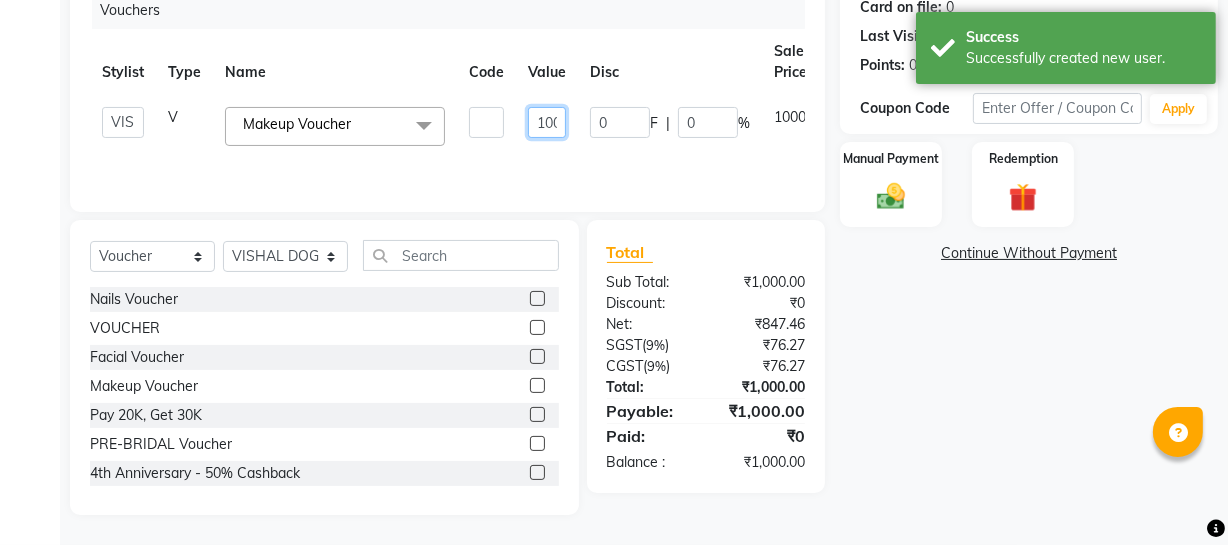 click on "1000" 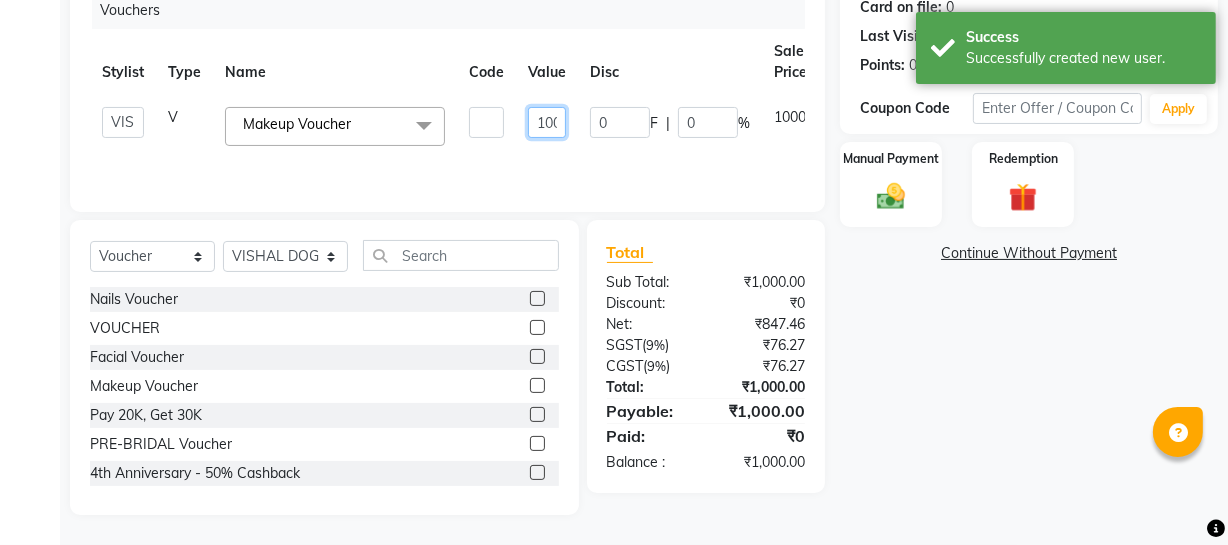click on "1000" 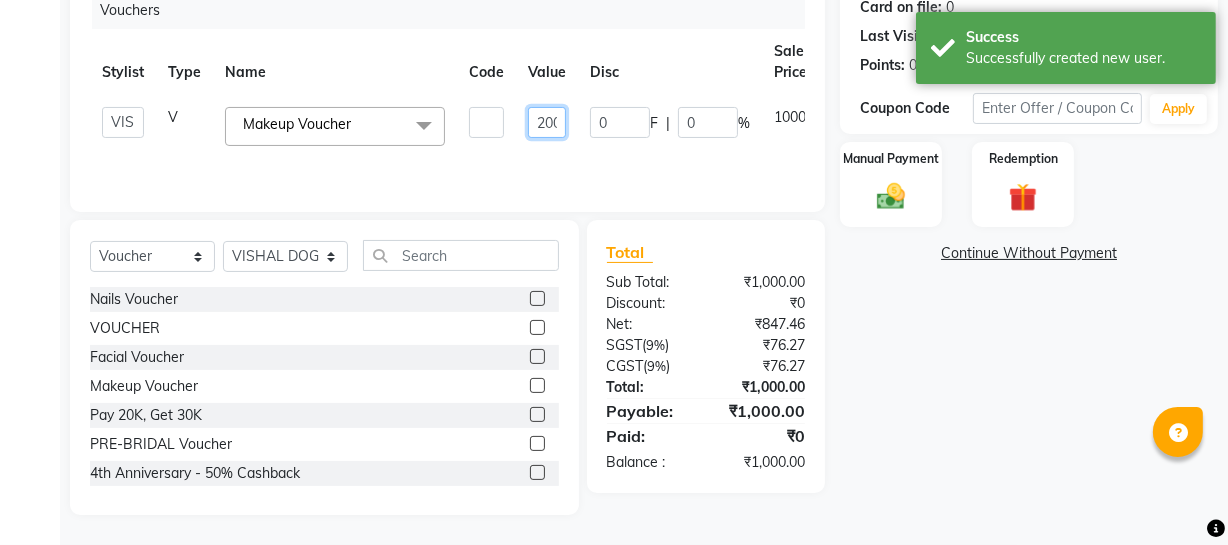scroll, scrollTop: 0, scrollLeft: 13, axis: horizontal 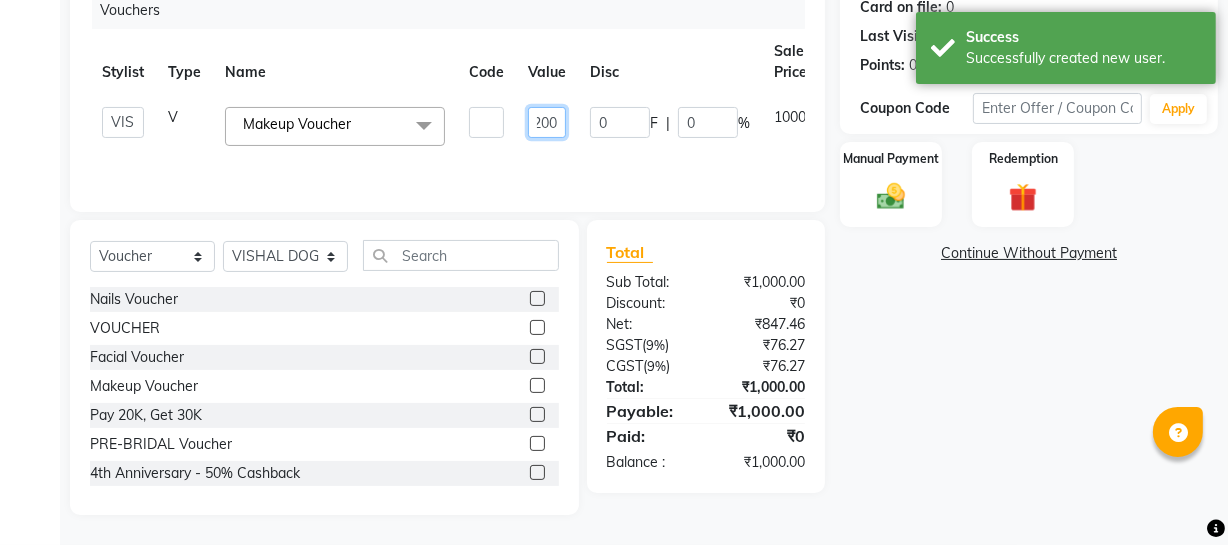 type on "2000" 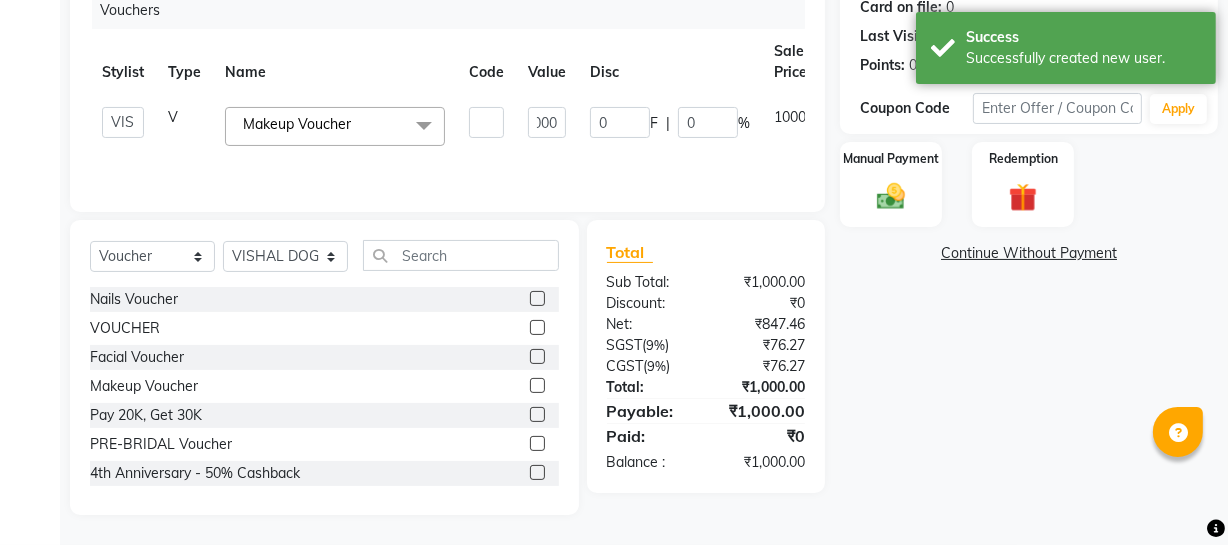 click on "Name: Mitali  Membership:  No Active Membership  Total Visits:   Card on file:  0 Last Visit:   - Points:   0  Coupon Code Apply Manual Payment Redemption  Continue Without Payment" 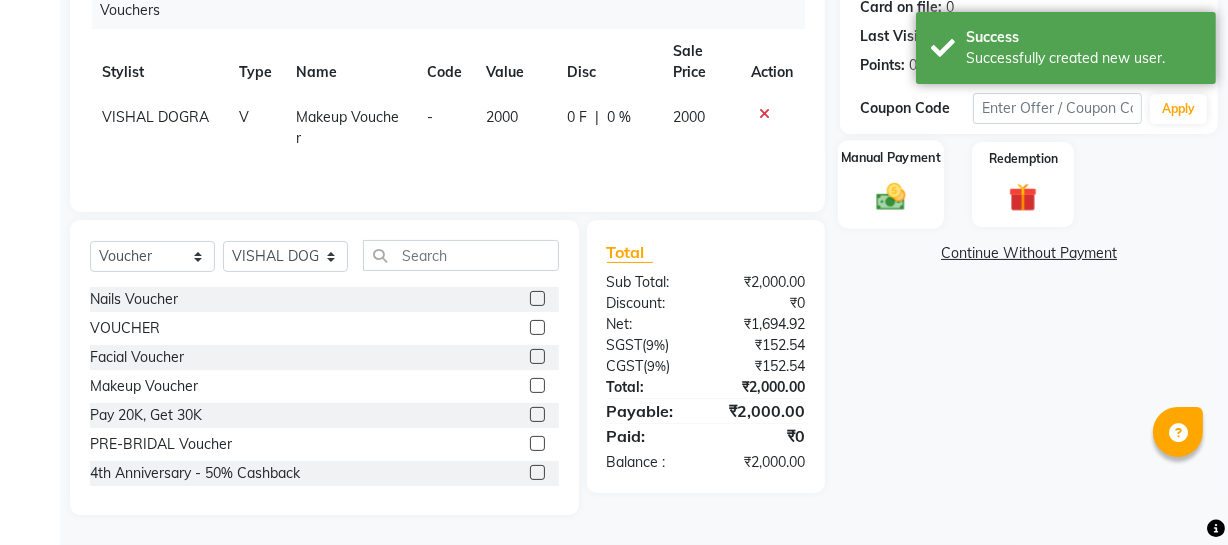 click on "Manual Payment" 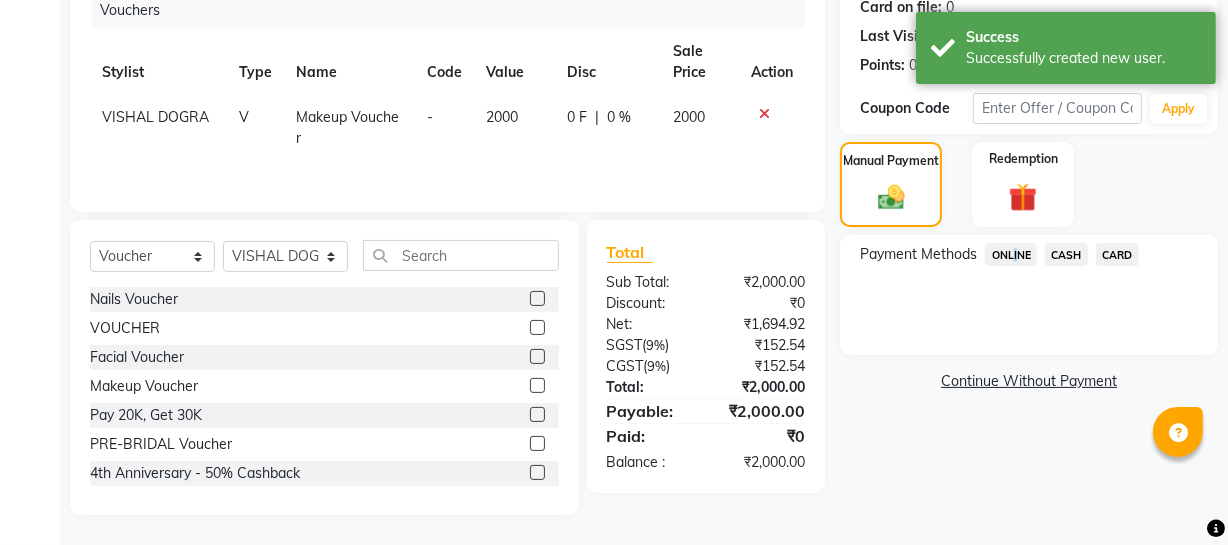 click on "ONLINE" 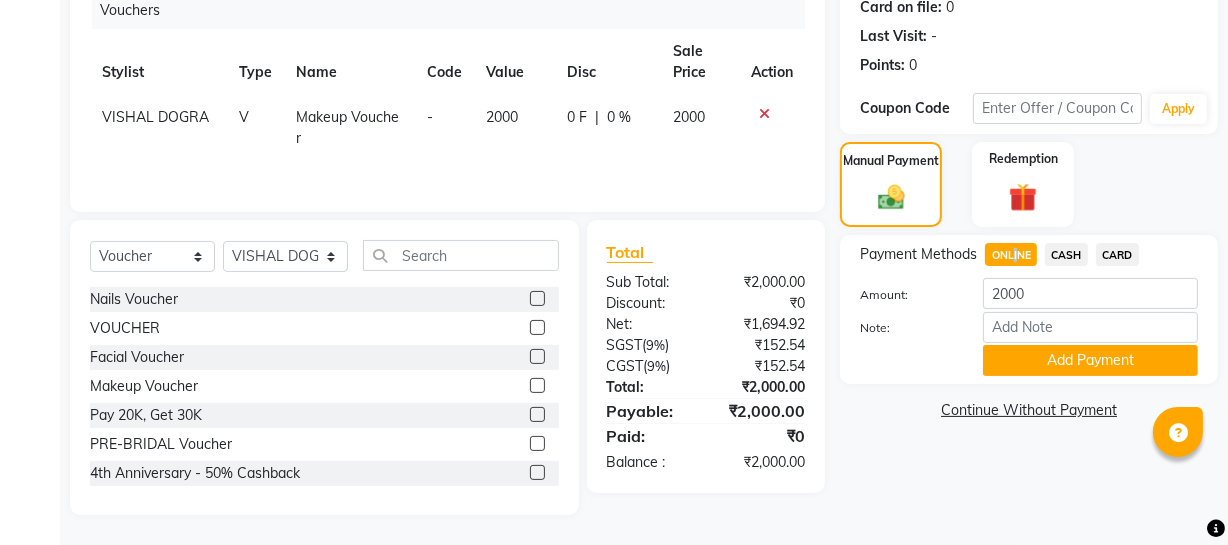 click on "Add Payment" 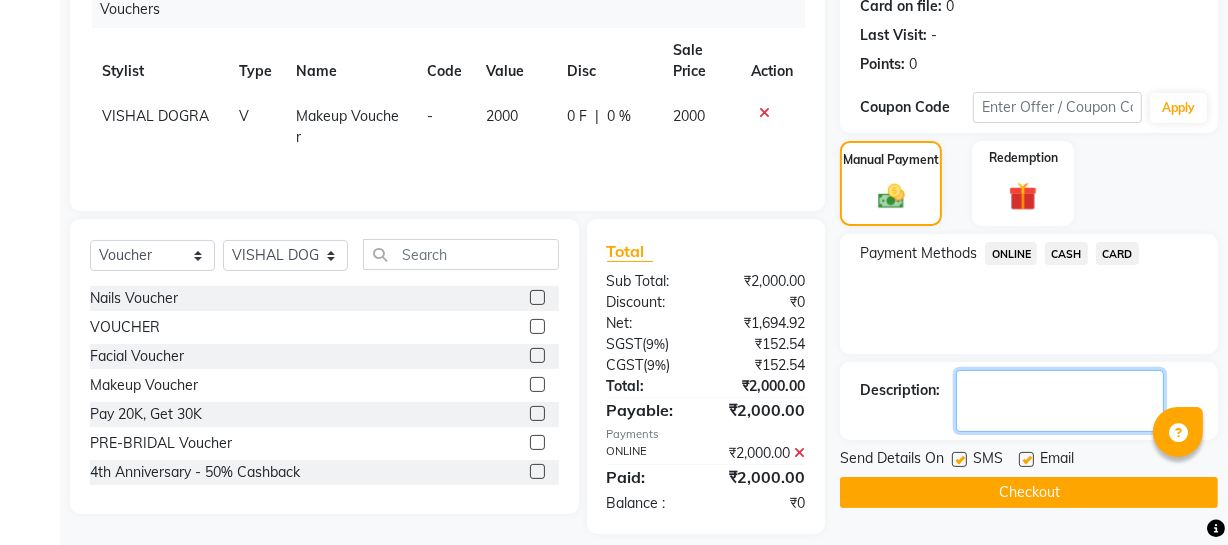 click 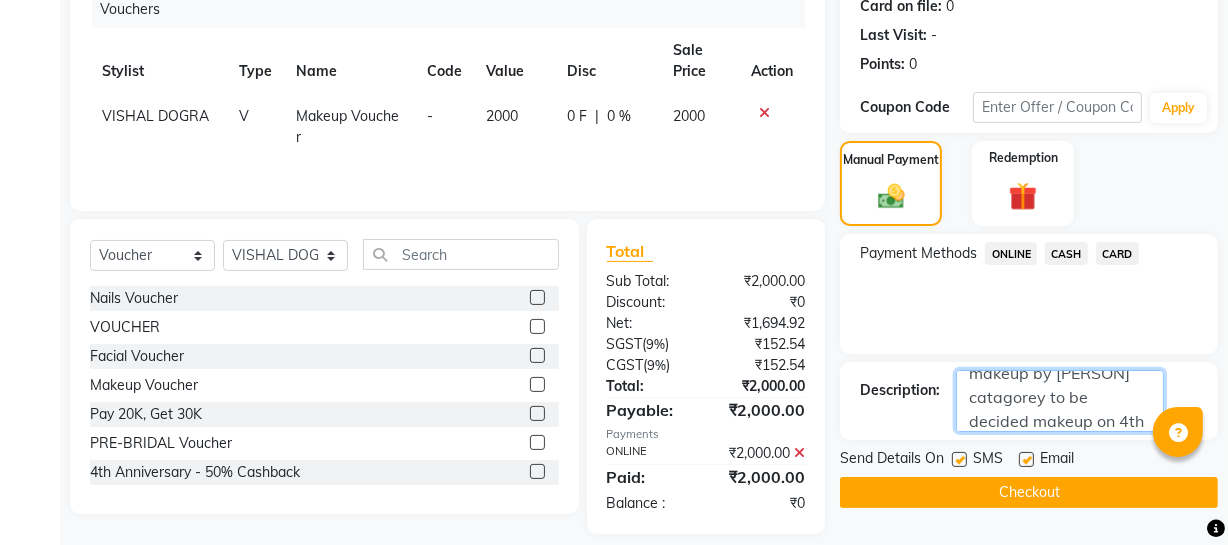 scroll, scrollTop: 40, scrollLeft: 0, axis: vertical 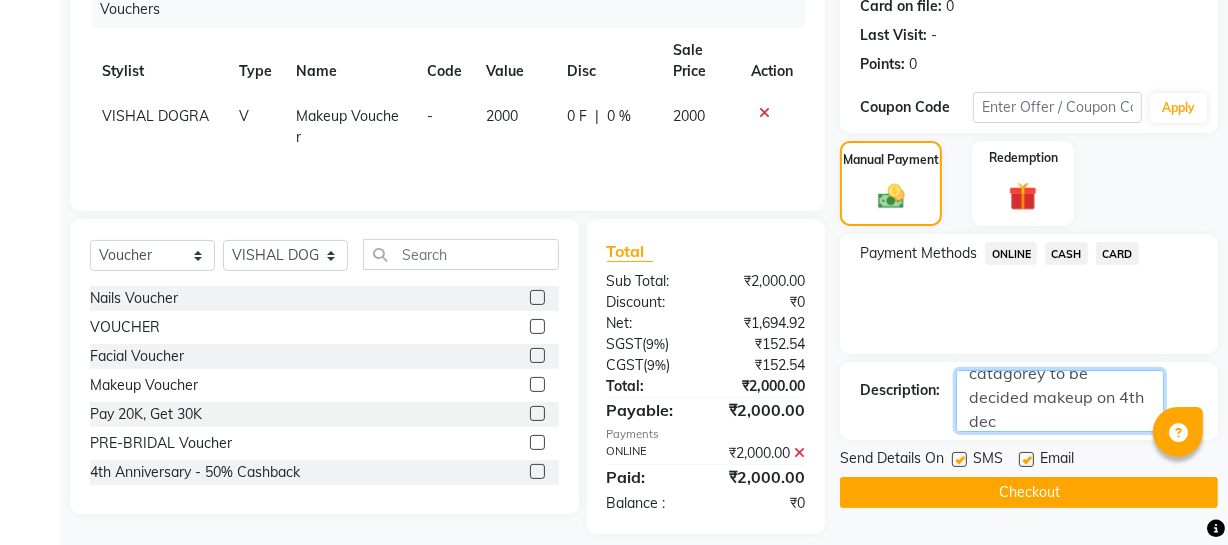 type on "makeup by meenakshi catagorey to be decided makeup on 4th dec" 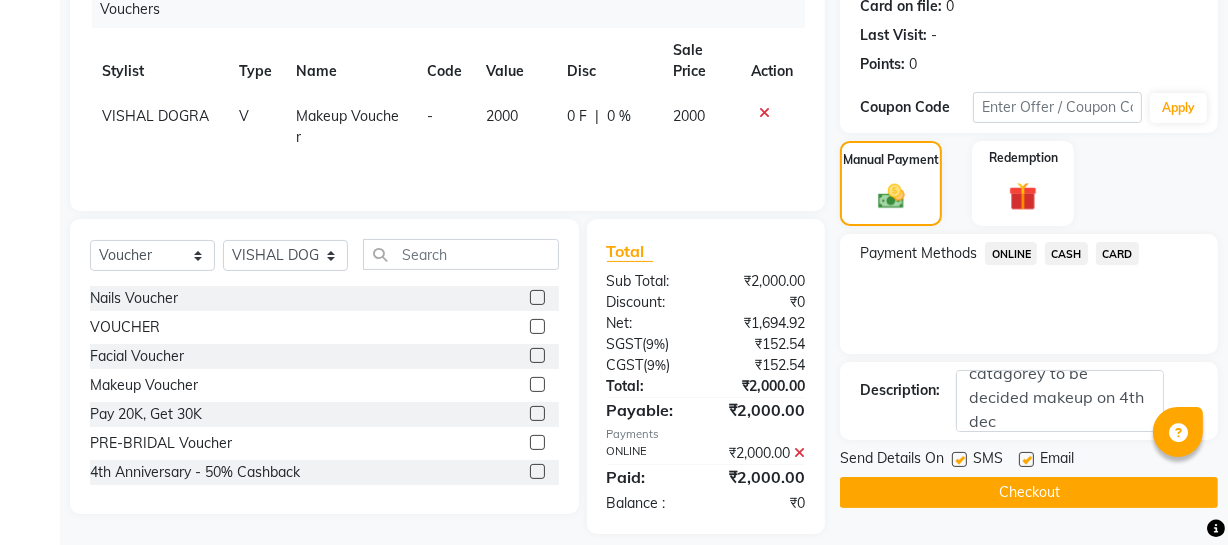 click on "Checkout" 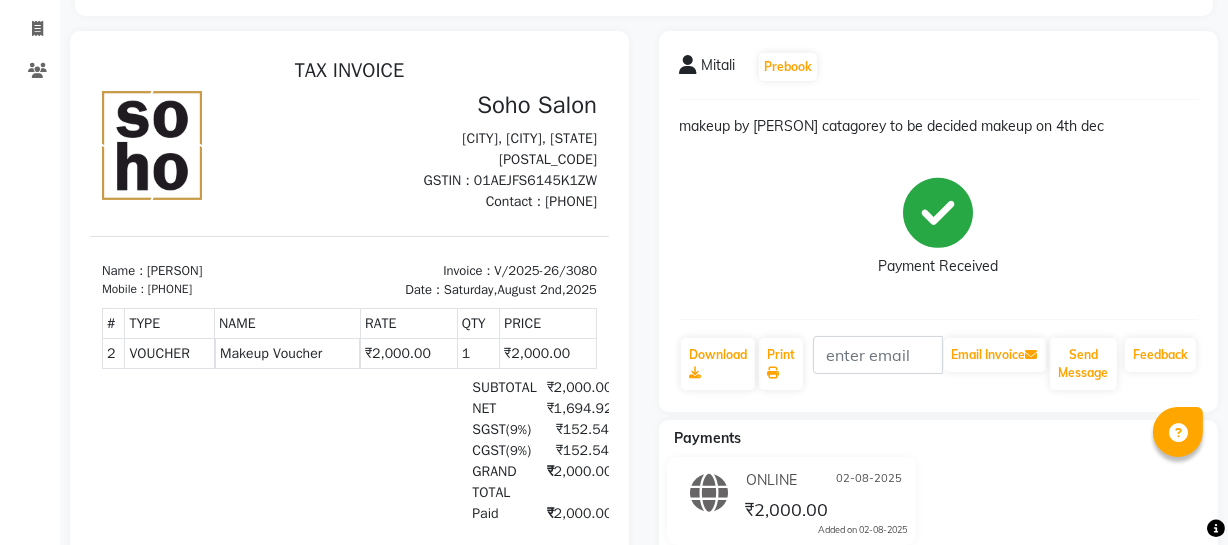 scroll, scrollTop: 0, scrollLeft: 0, axis: both 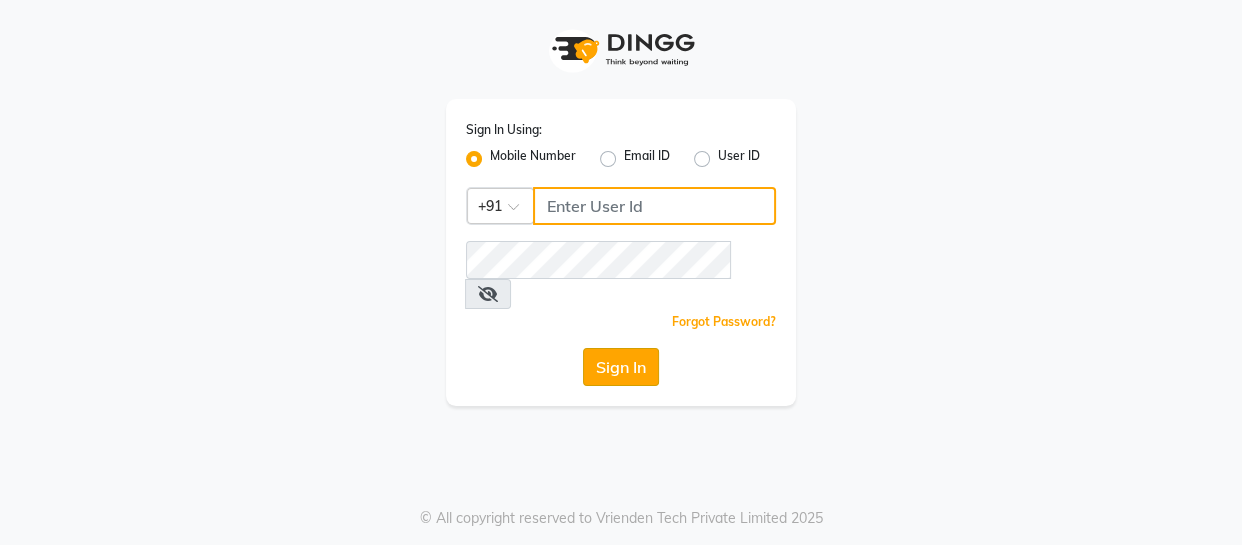 type on "9596963939" 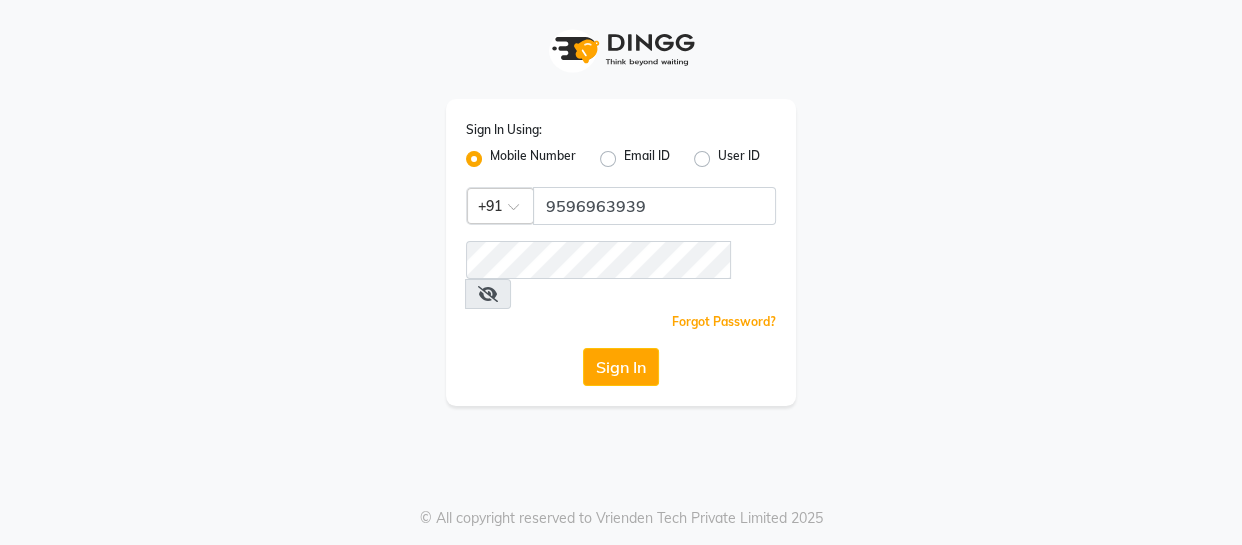 click on "Sign In" 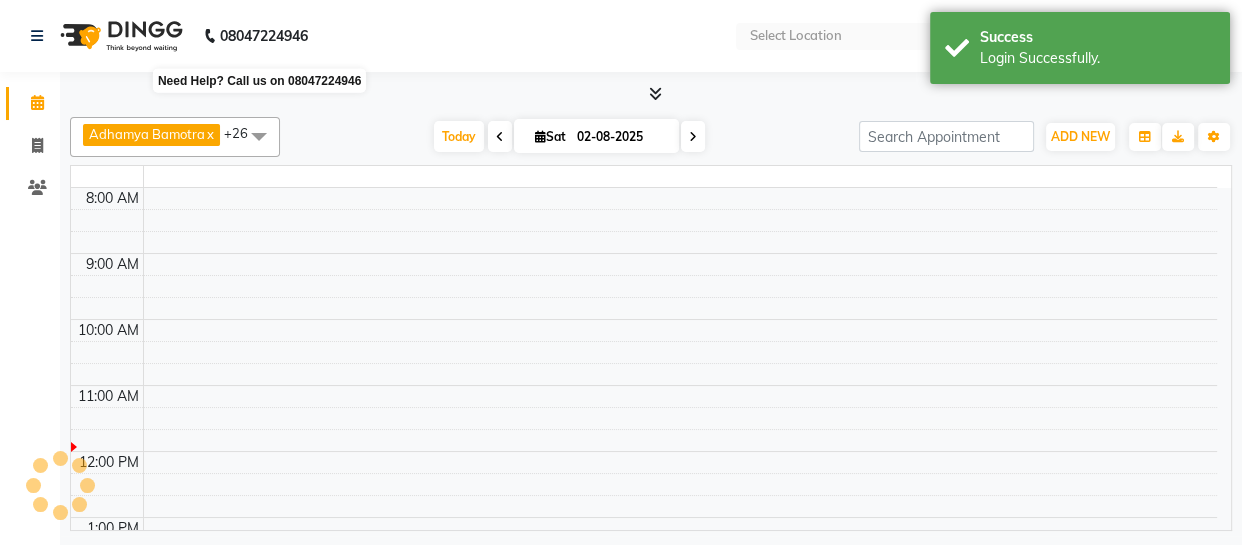 select on "en" 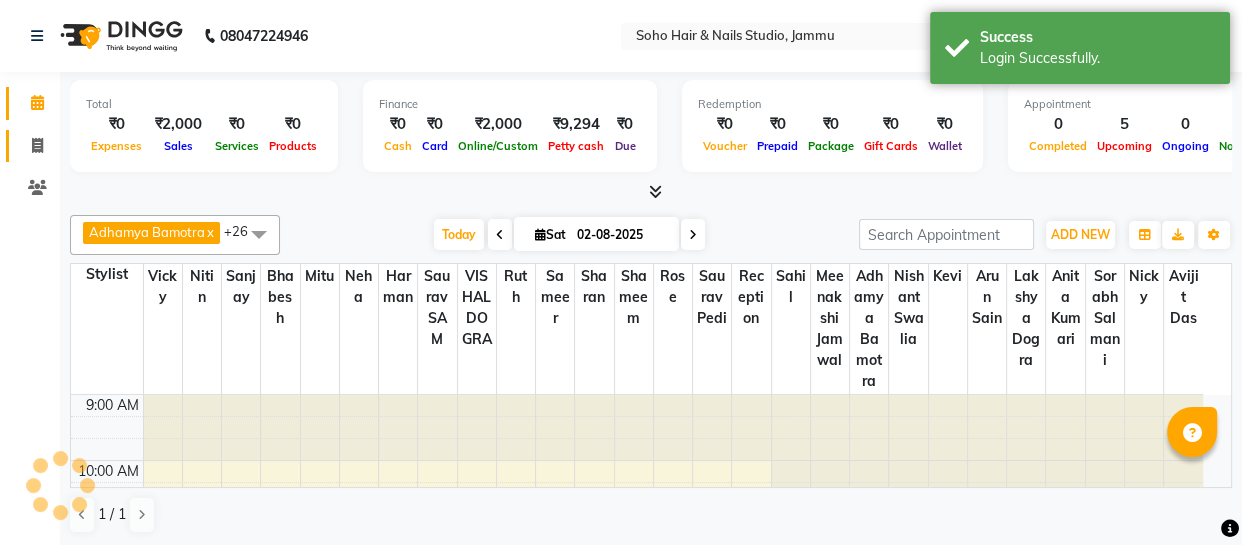 click on "Invoice" 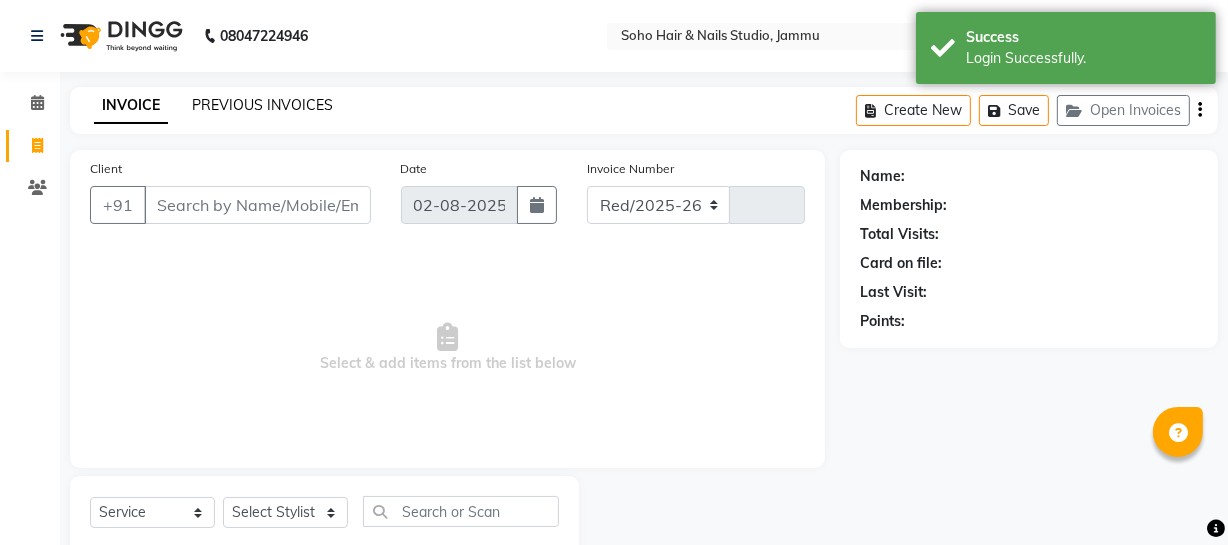 select on "735" 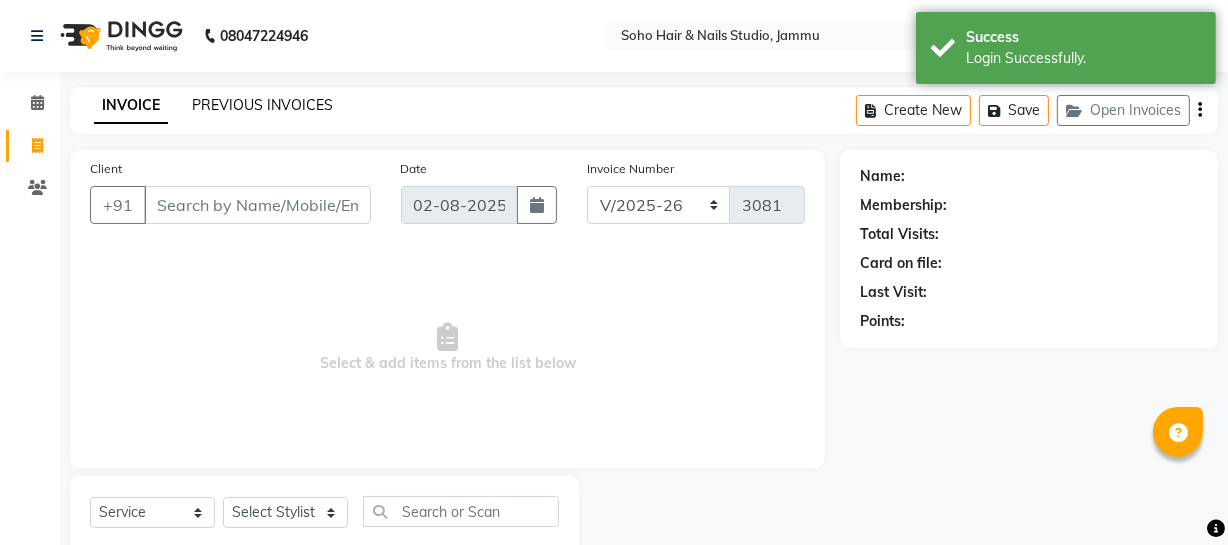 click on "PREVIOUS INVOICES" 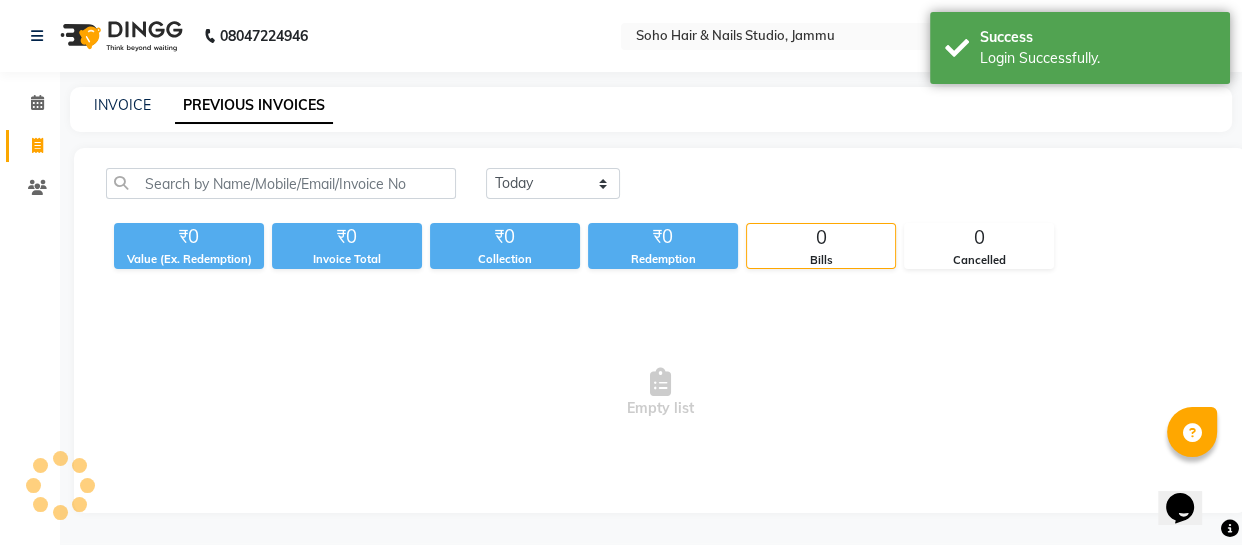scroll, scrollTop: 0, scrollLeft: 0, axis: both 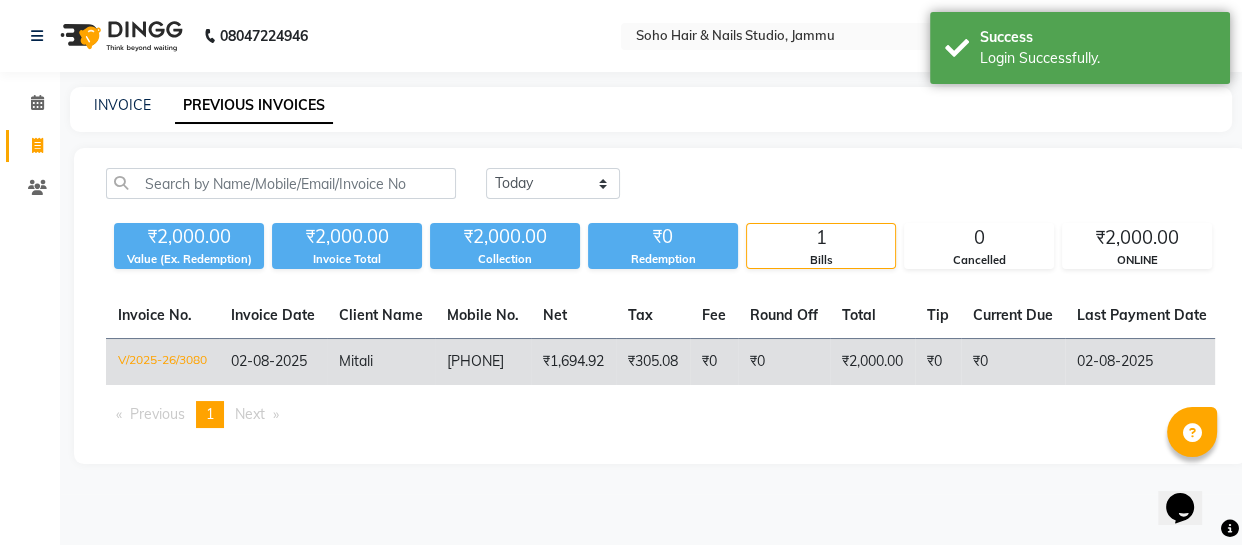 click on "Mitali" 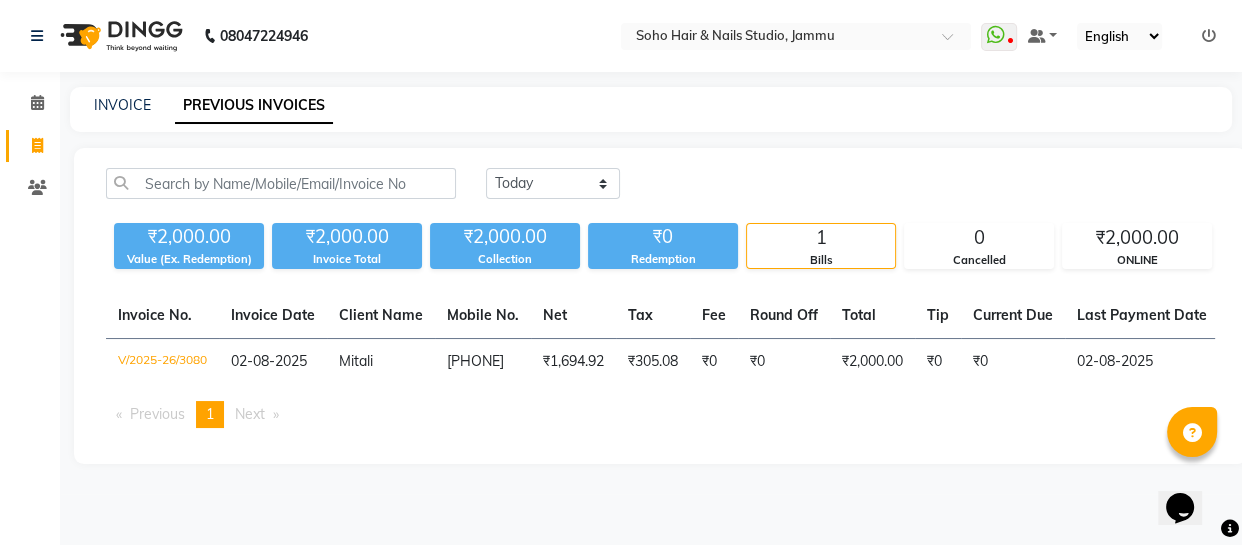 click on "INVOICE" 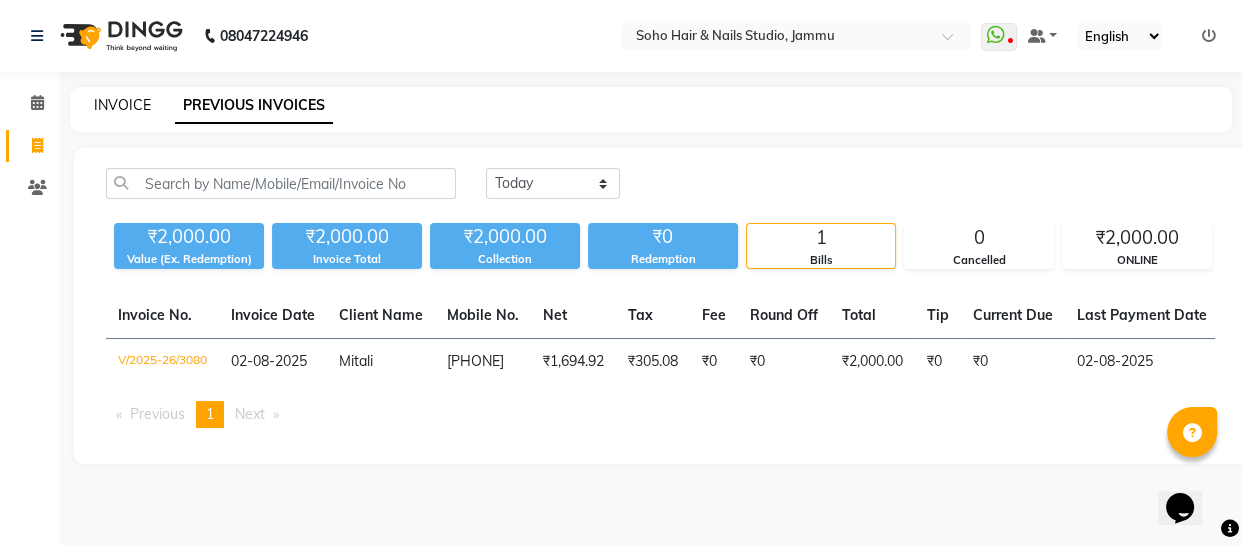 click on "INVOICE" 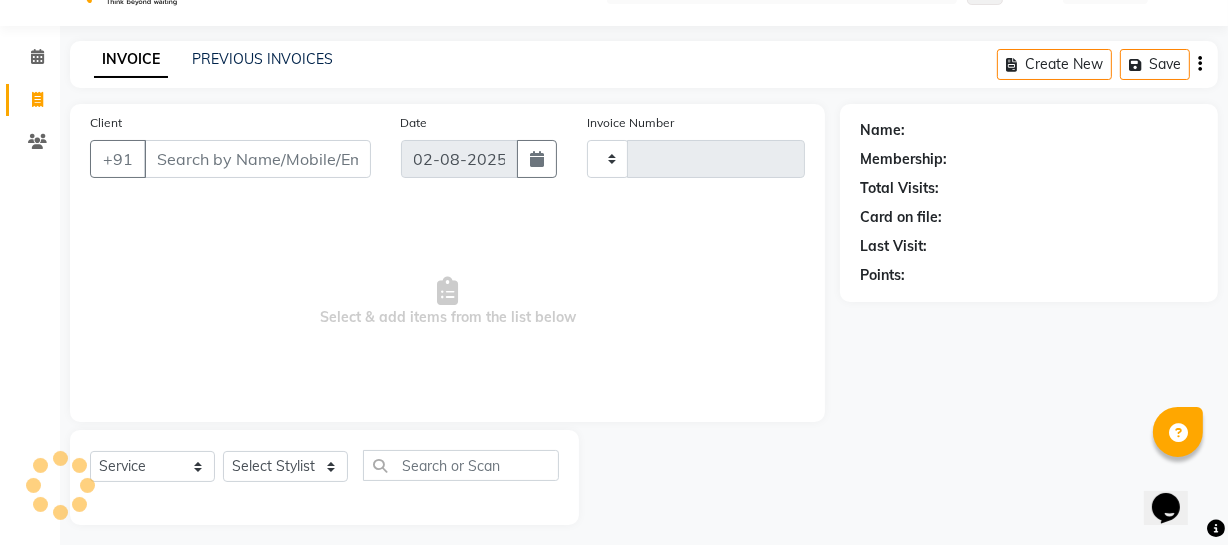 type on "3081" 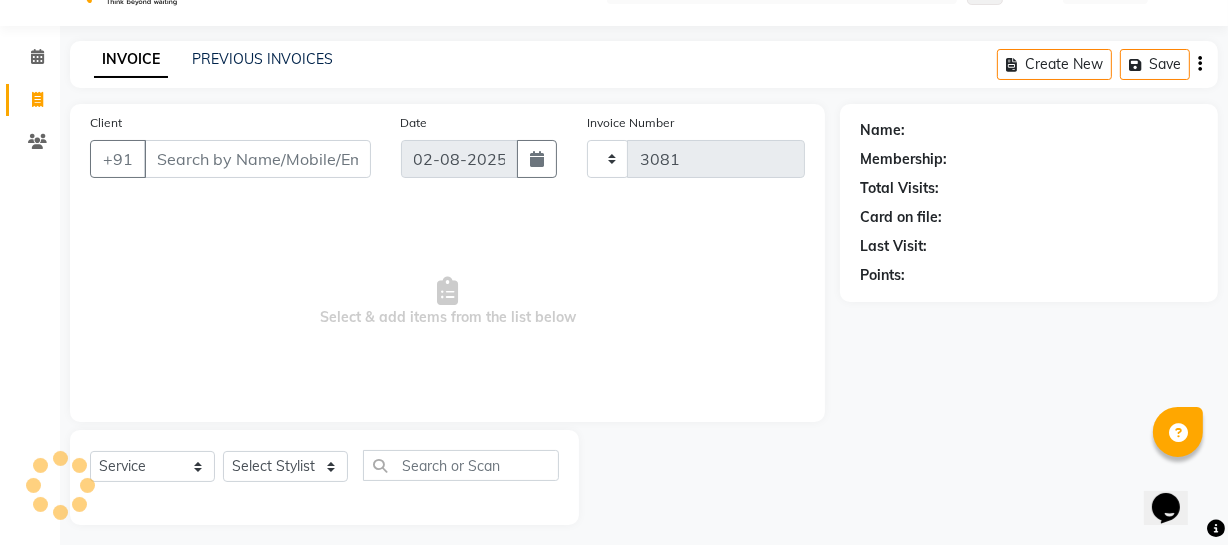 scroll, scrollTop: 57, scrollLeft: 0, axis: vertical 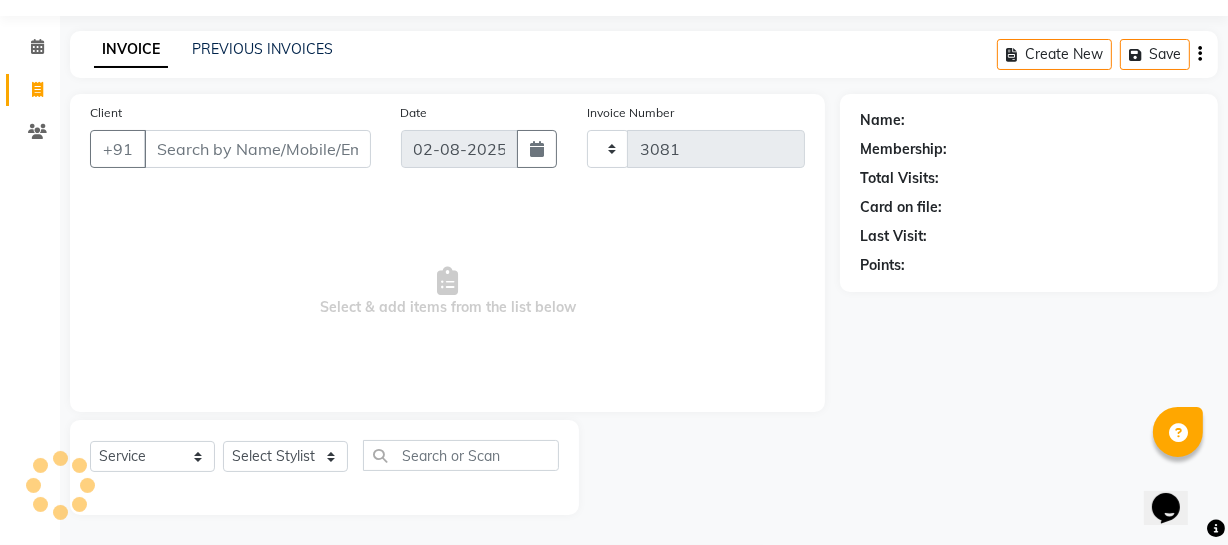 select on "735" 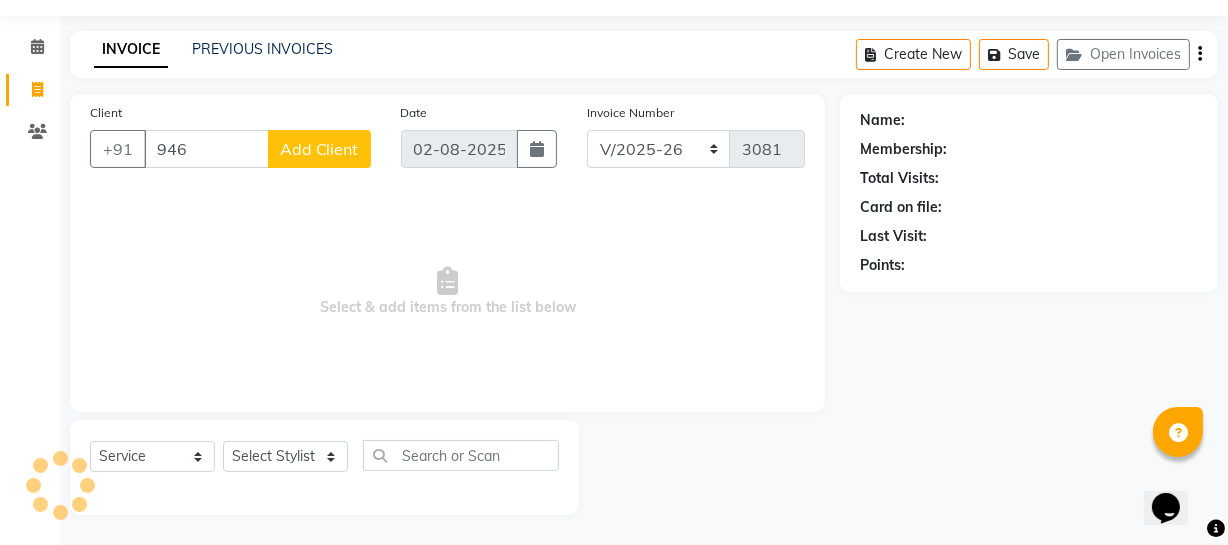 type on "9469" 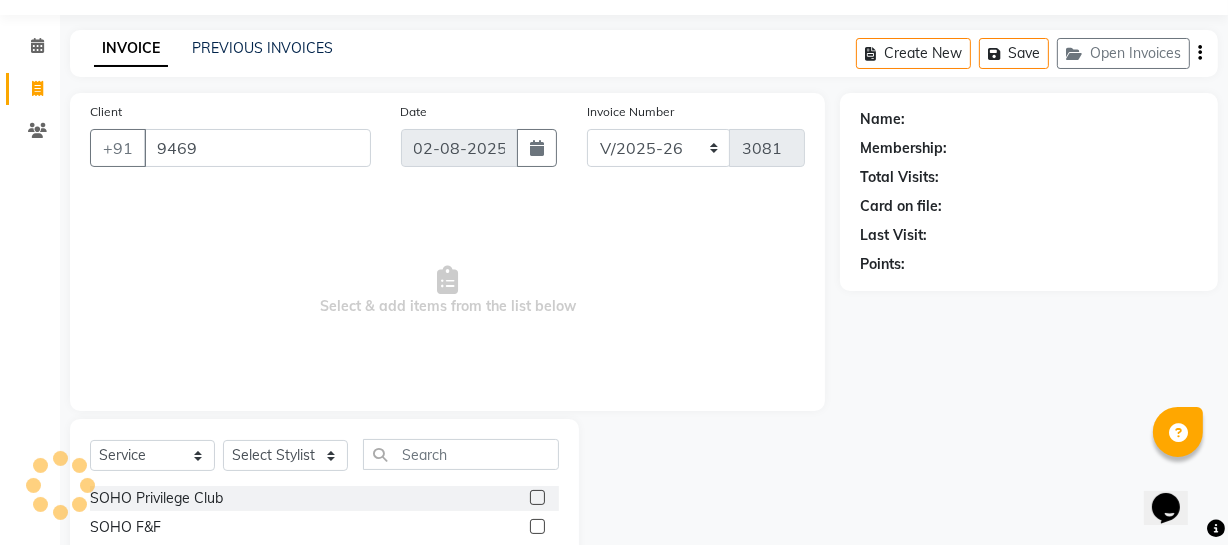 select on "membership" 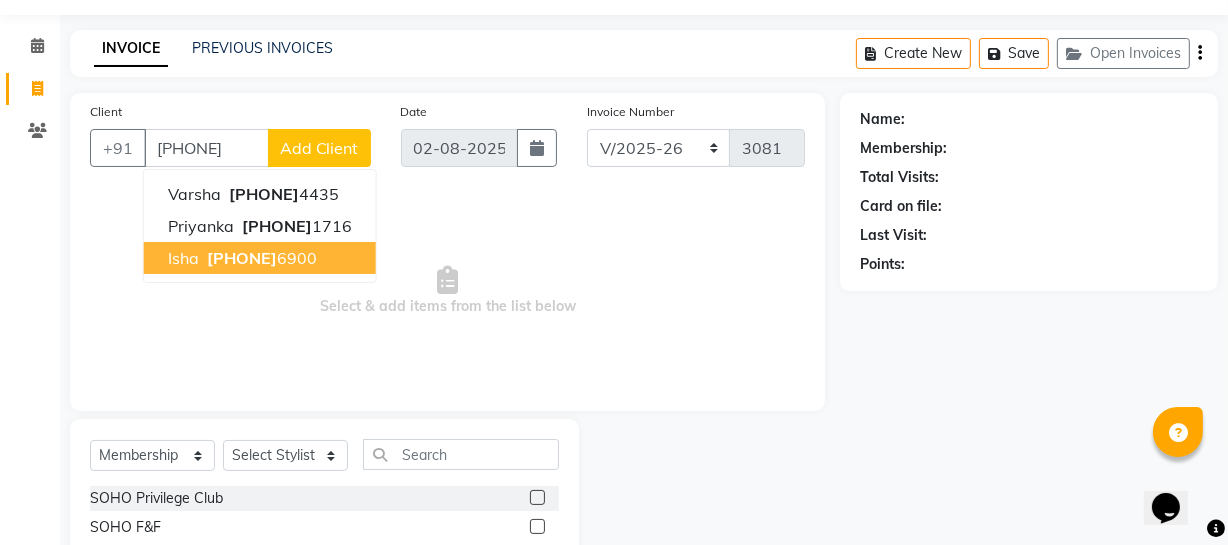 click on "[PHONE]" at bounding box center [242, 258] 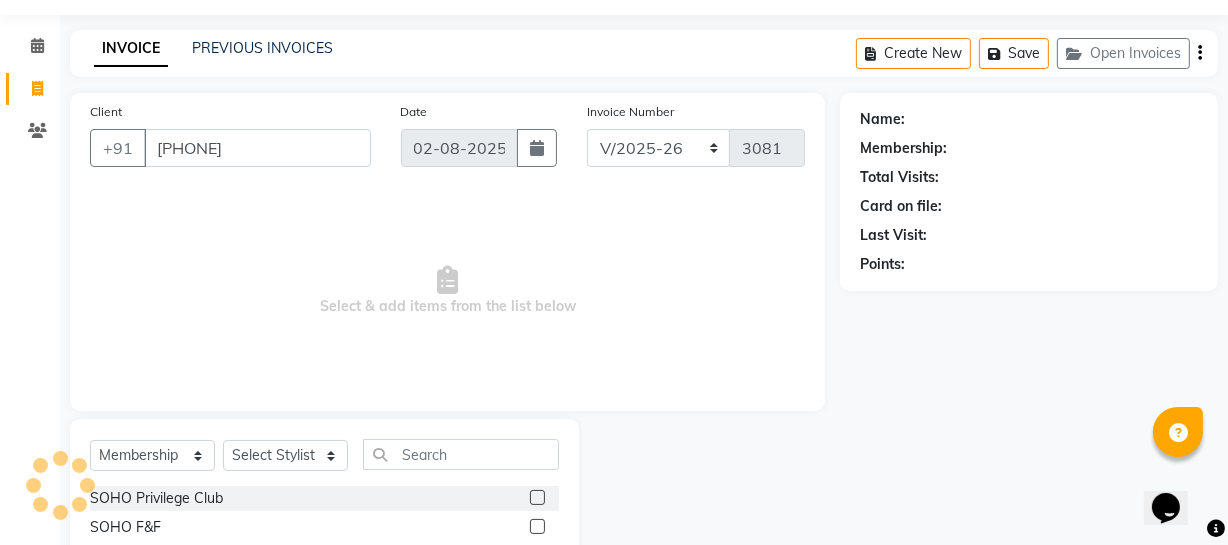 type on "[PHONE]" 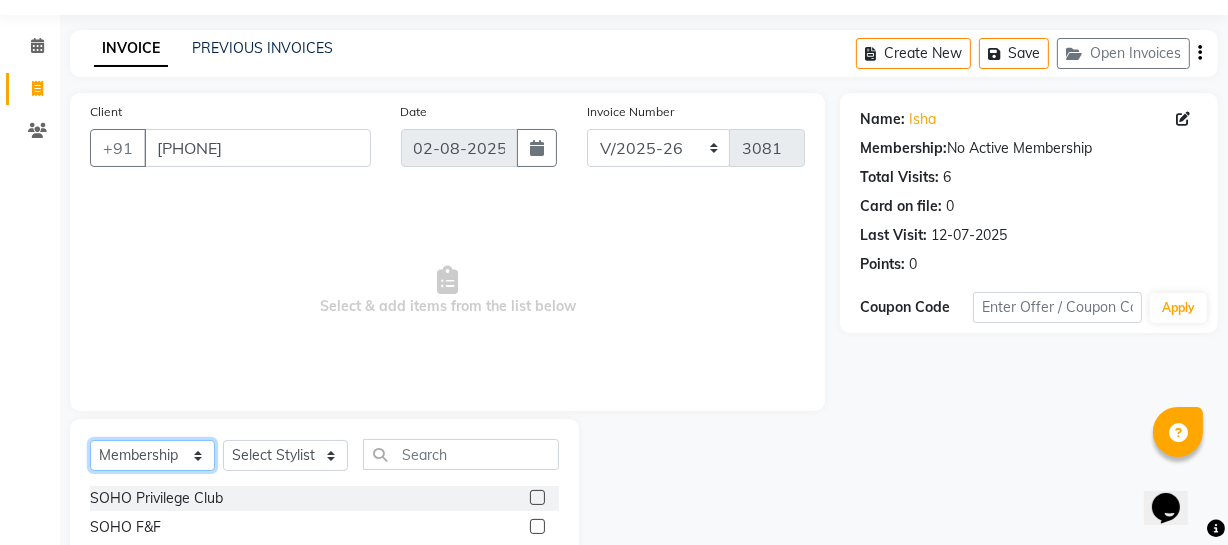 click on "Select  Service  Product  Membership  Package Voucher Prepaid Gift Card" 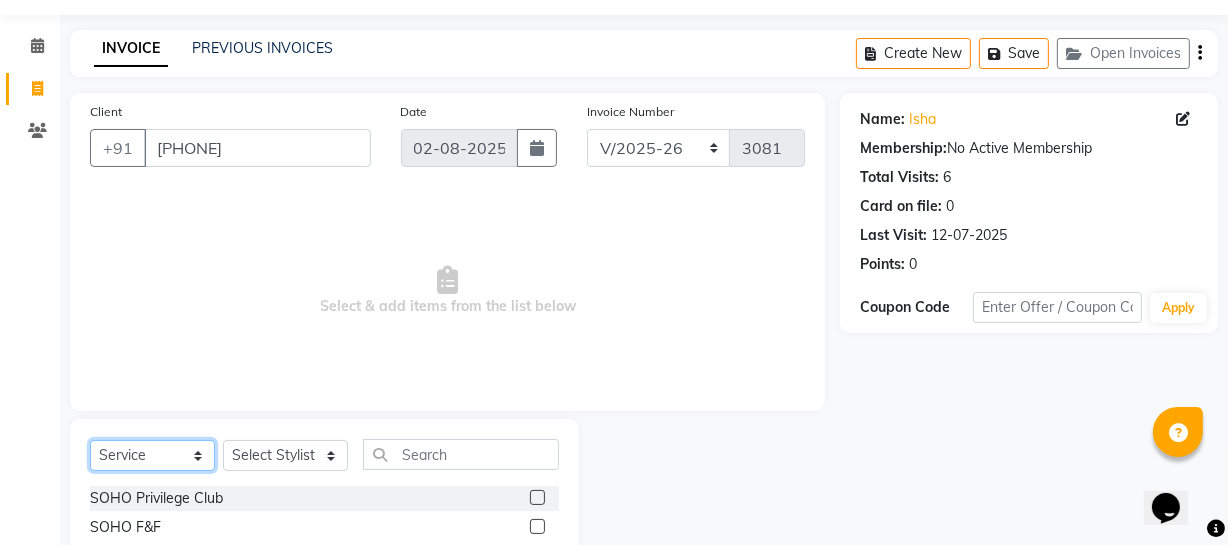 click on "Select  Service  Product  Membership  Package Voucher Prepaid Gift Card" 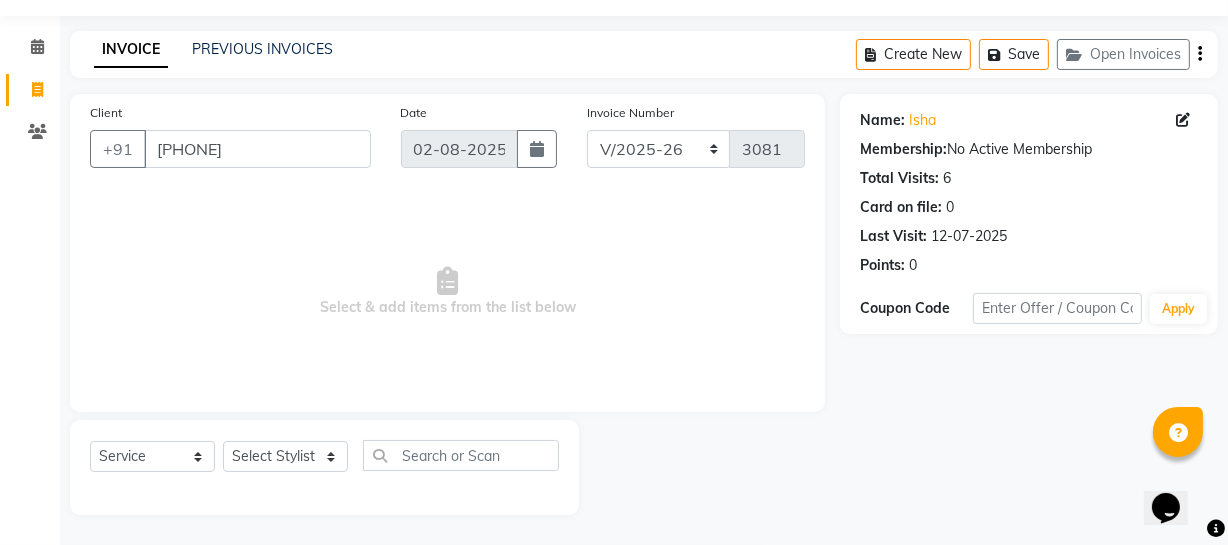 click on "Select  Service  Product  Membership  Package Voucher Prepaid Gift Card  Select Stylist Abhishek Kohli Adhamya Bamotra Amit Anita Kumari Arun Sain Avijit Das Bhabesh Dipanker  Harman Kevi  Komal Lakshya Dogra Meenakshi Jamwal Mitu Neha Nicky Nishant Swalia Nitin Reception Rose  Ruth Sahil sameer Sanjay Saurav pedi Saurav SAM Shameem Sharan Sorabh Salmani Vicky VISHAL DOGRA" 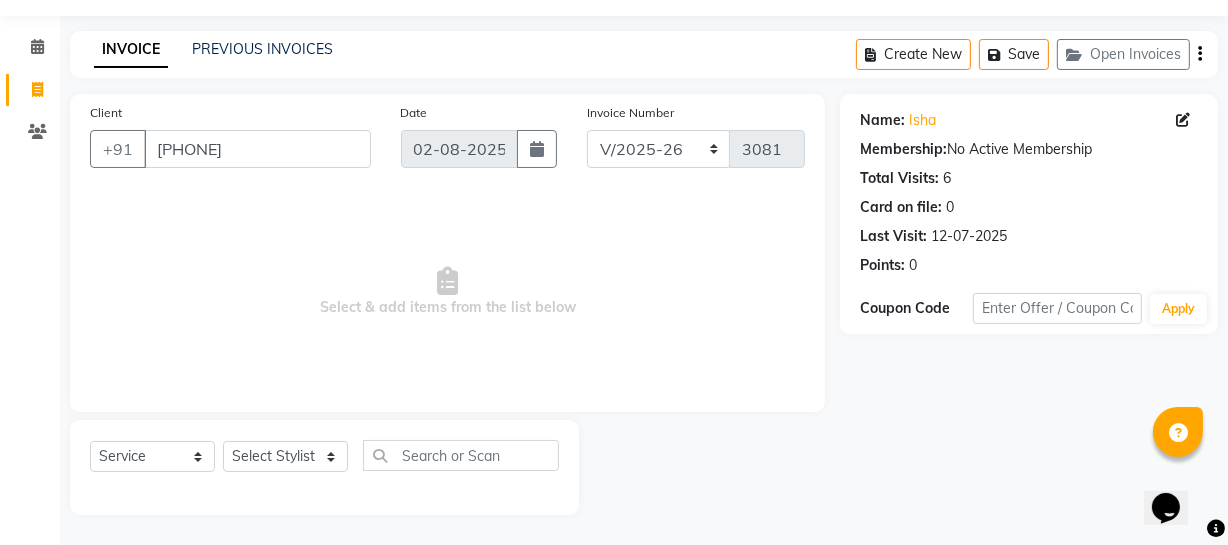 click on "Select  Service  Product  Membership  Package Voucher Prepaid Gift Card  Select Stylist Abhishek Kohli Adhamya Bamotra Amit Anita Kumari Arun Sain Avijit Das Bhabesh Dipanker  Harman Kevi  Komal Lakshya Dogra Meenakshi Jamwal Mitu Neha Nicky Nishant Swalia Nitin Reception Rose  Ruth Sahil sameer Sanjay Saurav pedi Saurav SAM Shameem Sharan Sorabh Salmani Vicky VISHAL DOGRA" 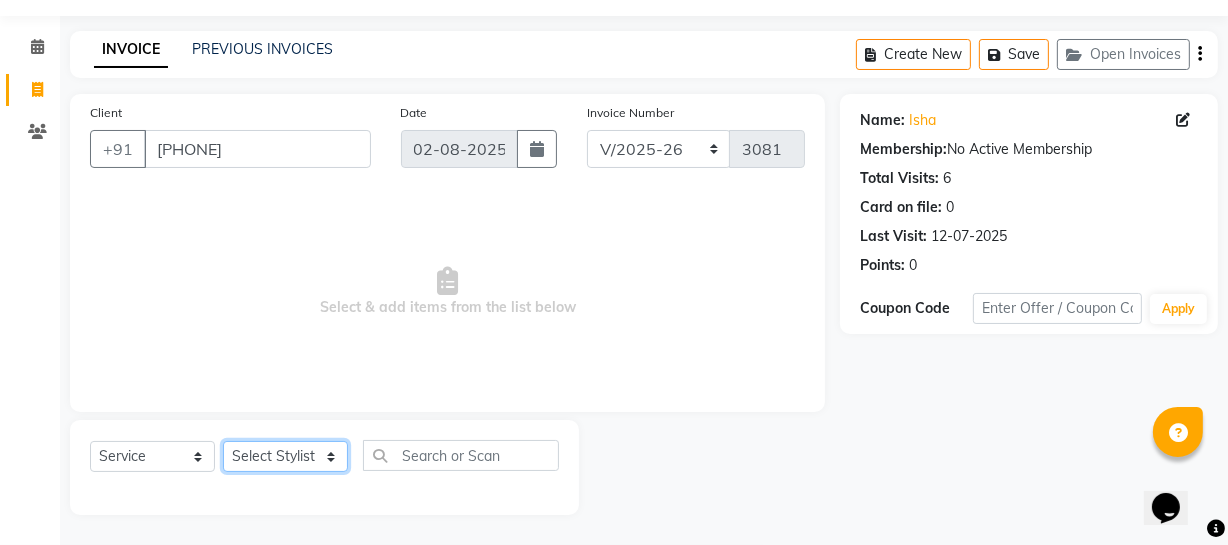 click on "Select Stylist Abhishek Kohli Adhamya Bamotra Amit Anita Kumari Arun Sain Avijit Das Bhabesh Dipanker  Harman Kevi  Komal Lakshya Dogra Meenakshi Jamwal Mitu Neha Nicky Nishant Swalia Nitin Reception Rose  Ruth Sahil sameer Sanjay Saurav pedi Saurav SAM Shameem Sharan Sorabh Salmani Vicky VISHAL DOGRA" 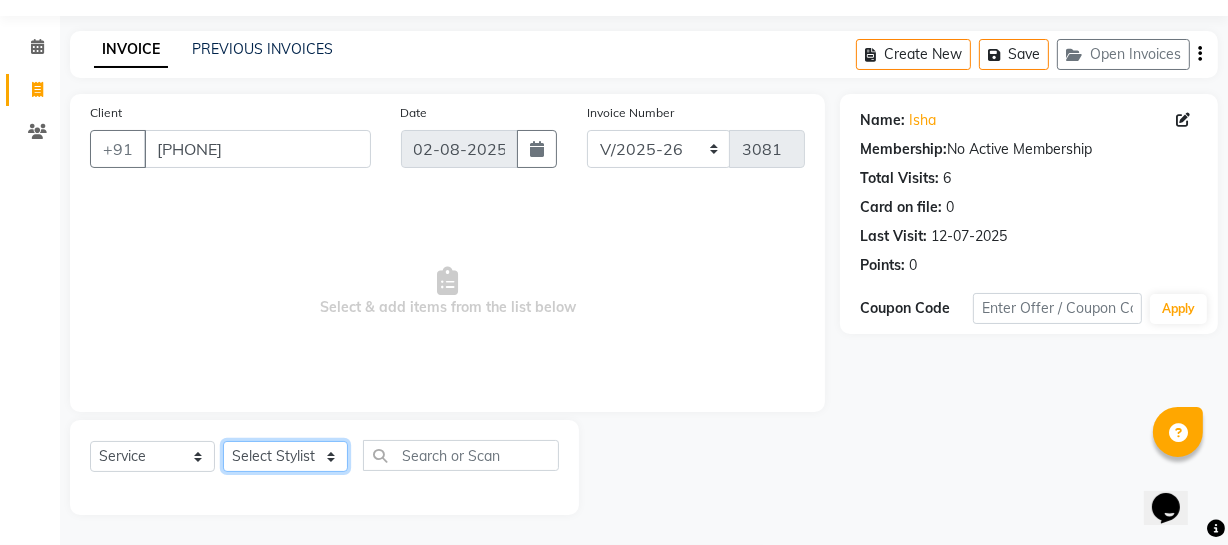 select on "38041" 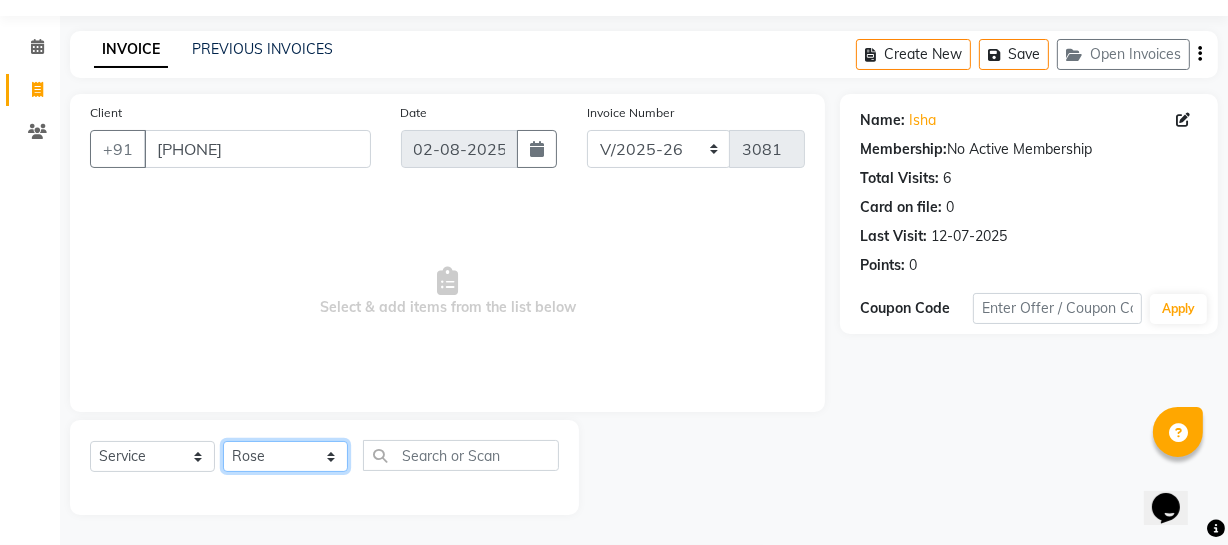 click on "Select Stylist Abhishek Kohli Adhamya Bamotra Amit Anita Kumari Arun Sain Avijit Das Bhabesh Dipanker  Harman Kevi  Komal Lakshya Dogra Meenakshi Jamwal Mitu Neha Nicky Nishant Swalia Nitin Reception Rose  Ruth Sahil sameer Sanjay Saurav pedi Saurav SAM Shameem Sharan Sorabh Salmani Vicky VISHAL DOGRA" 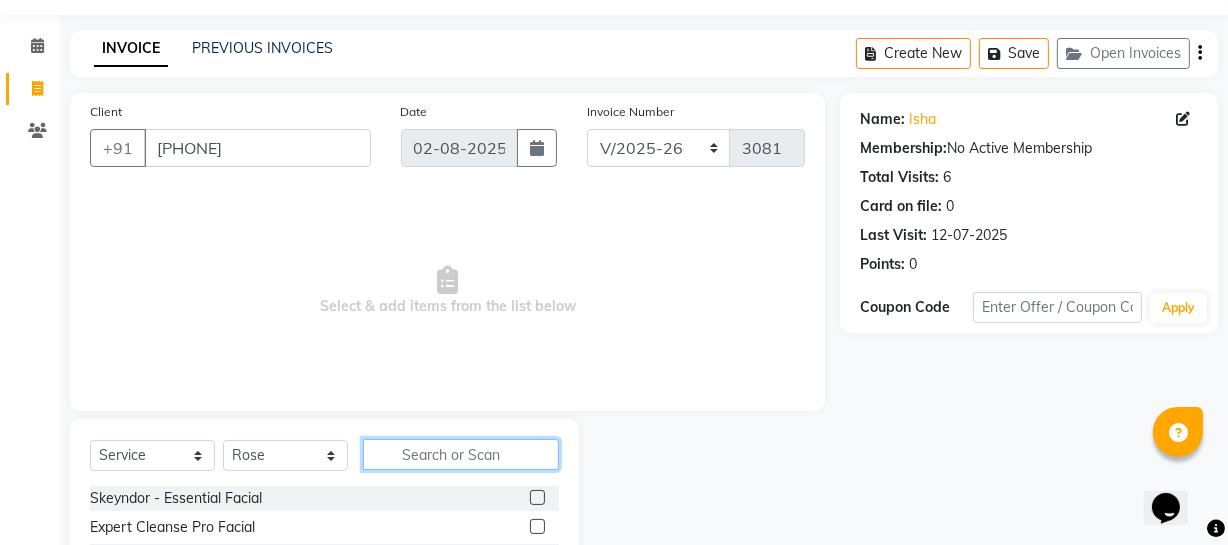 click 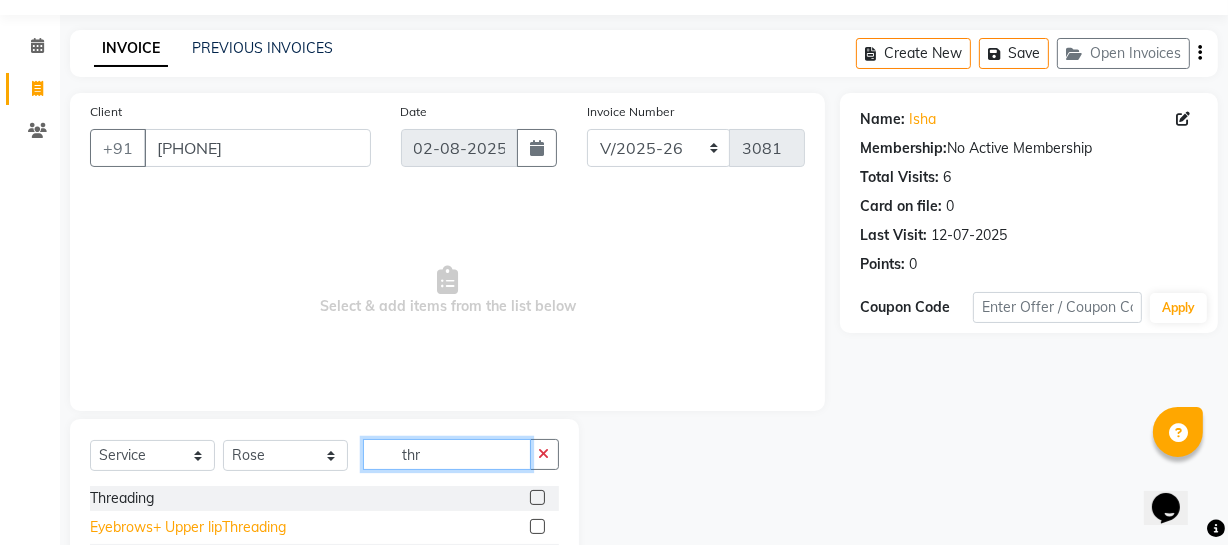type on "thr" 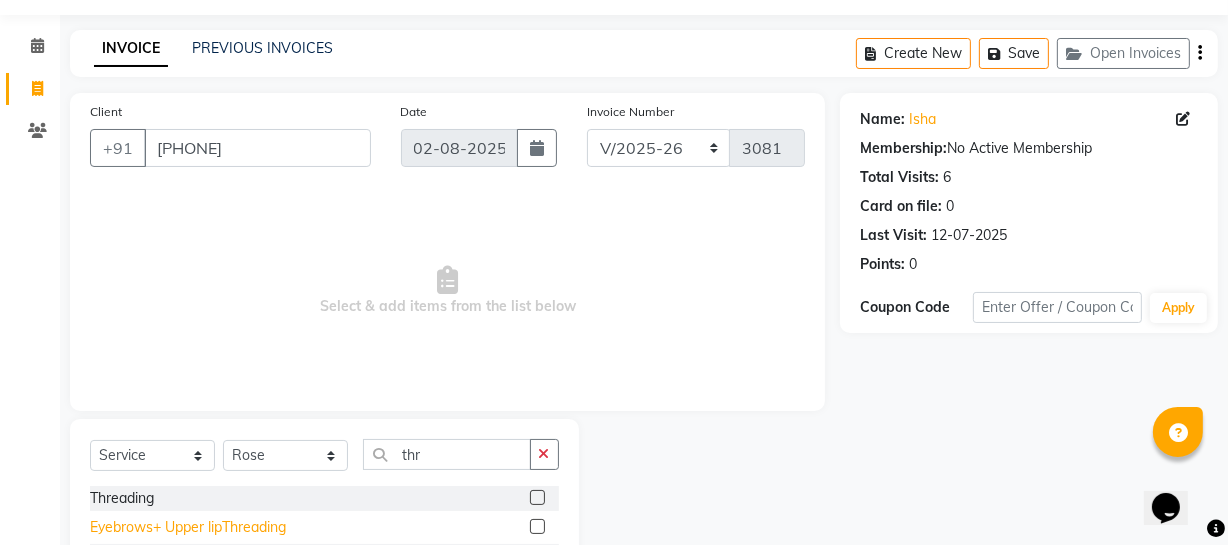 click on "Eyebrows+ Upper lipThreading" 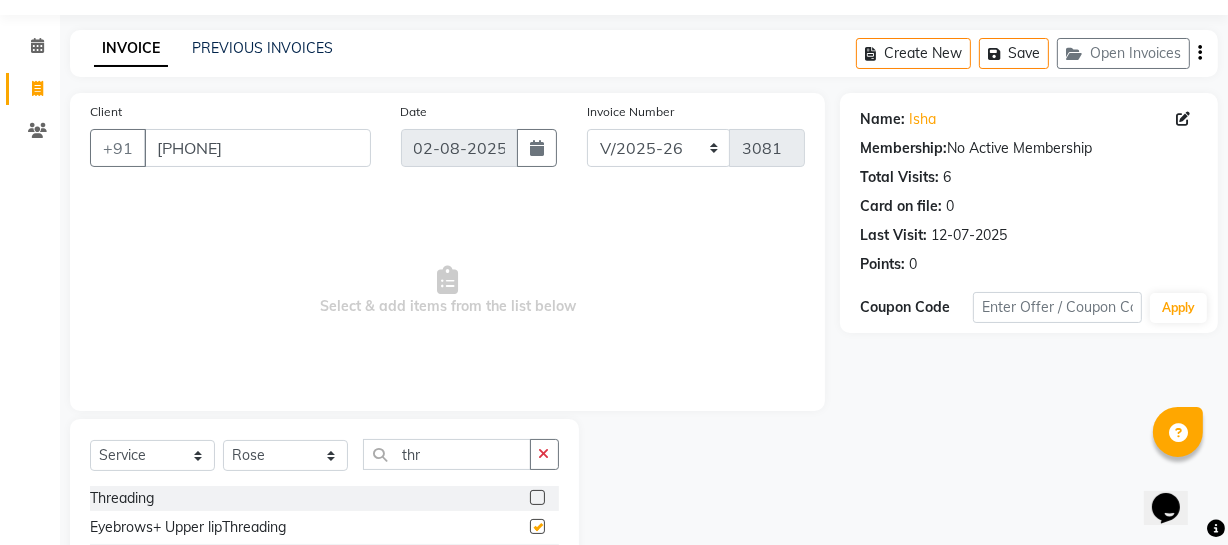 checkbox on "false" 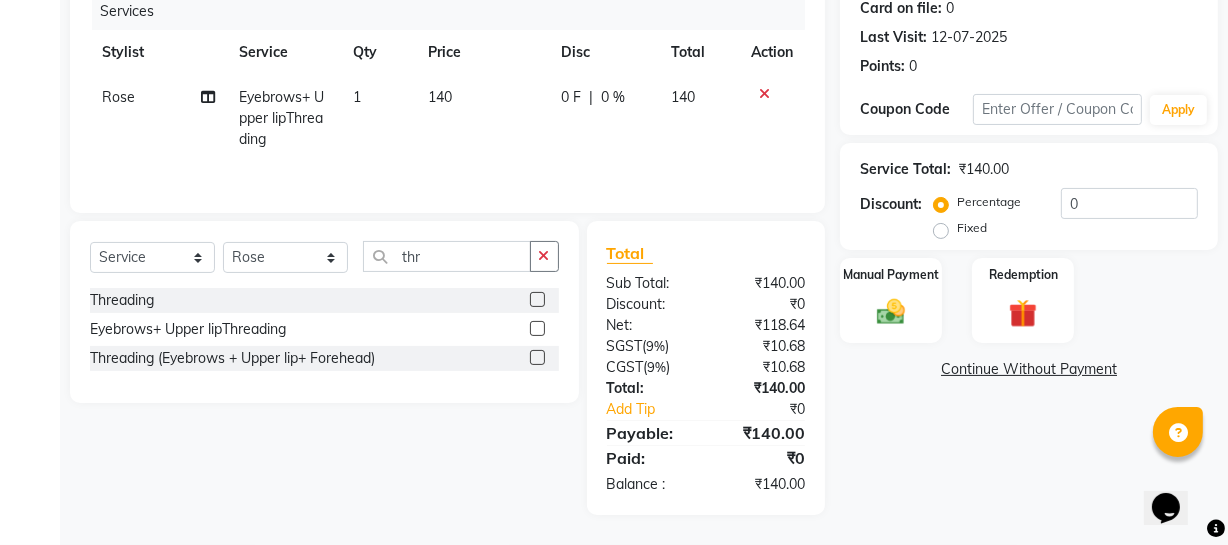 scroll, scrollTop: 256, scrollLeft: 0, axis: vertical 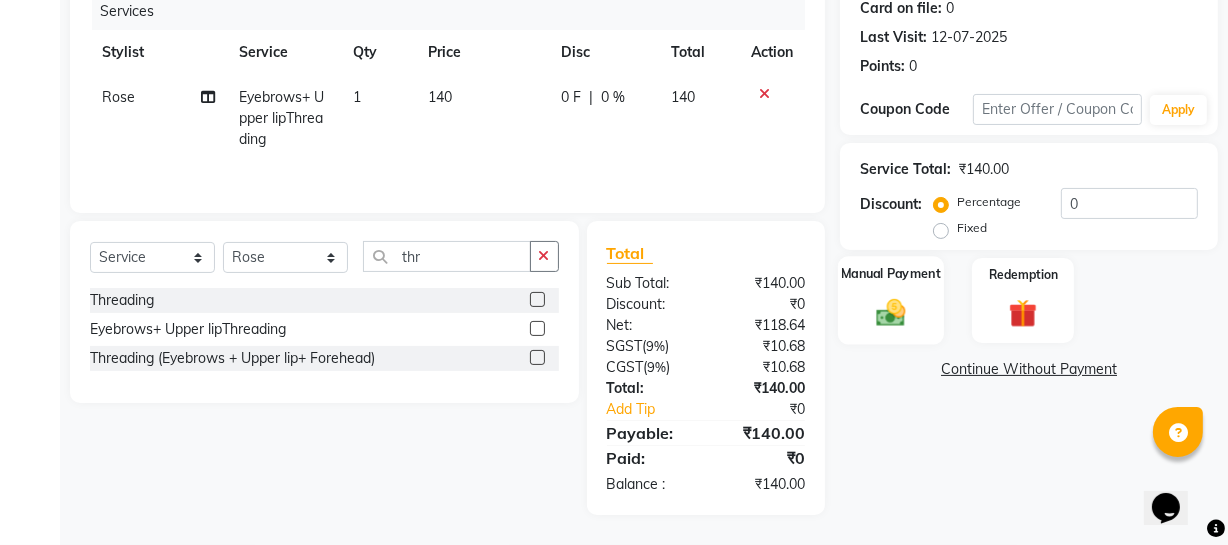 click on "Manual Payment" 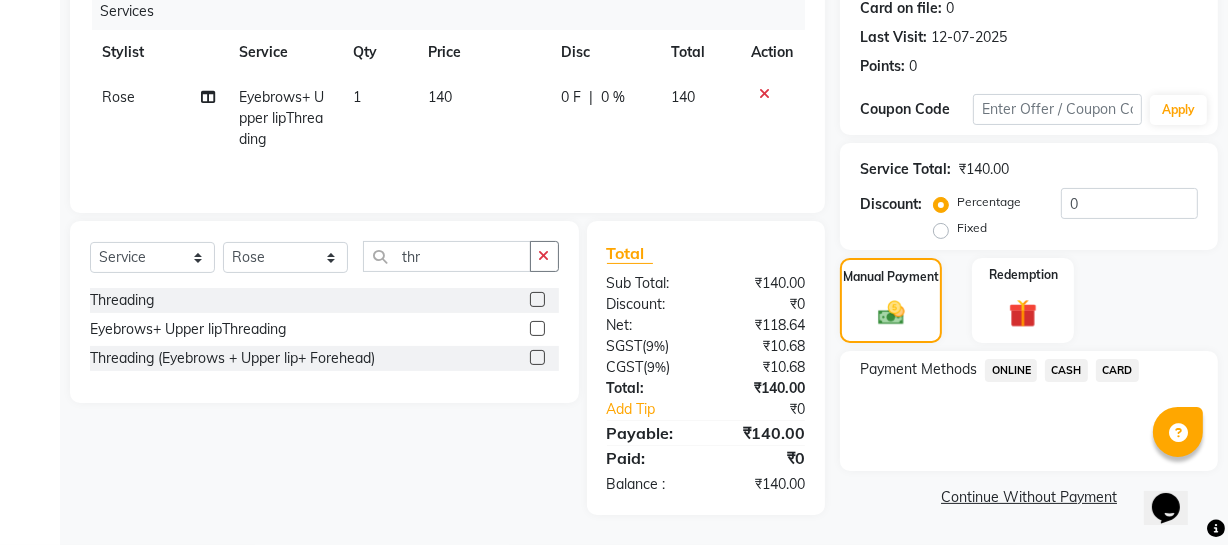 click on "CASH" 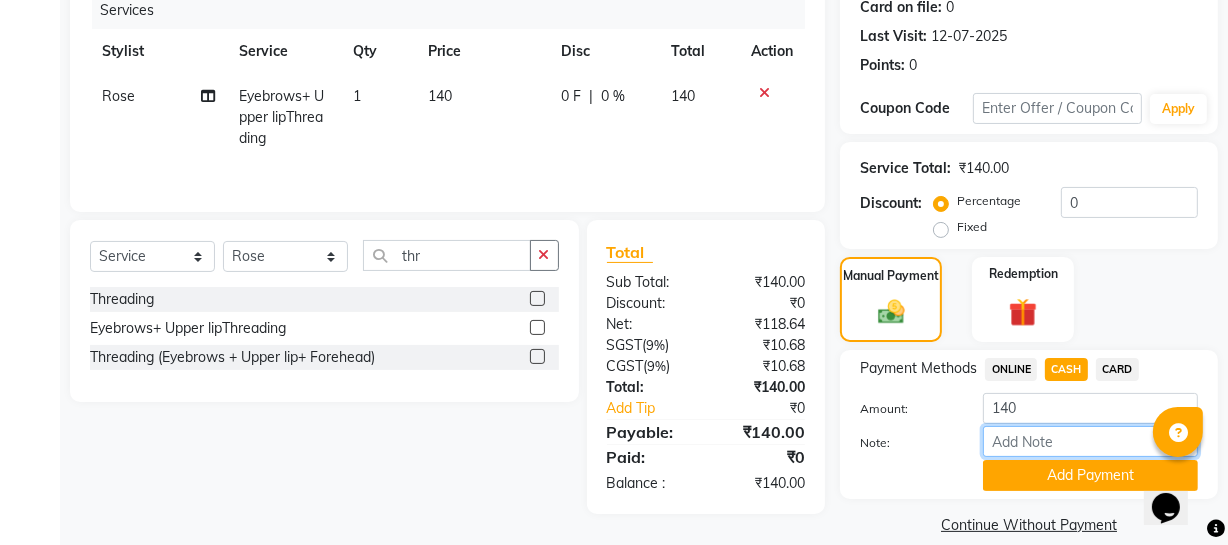 click on "Note:" 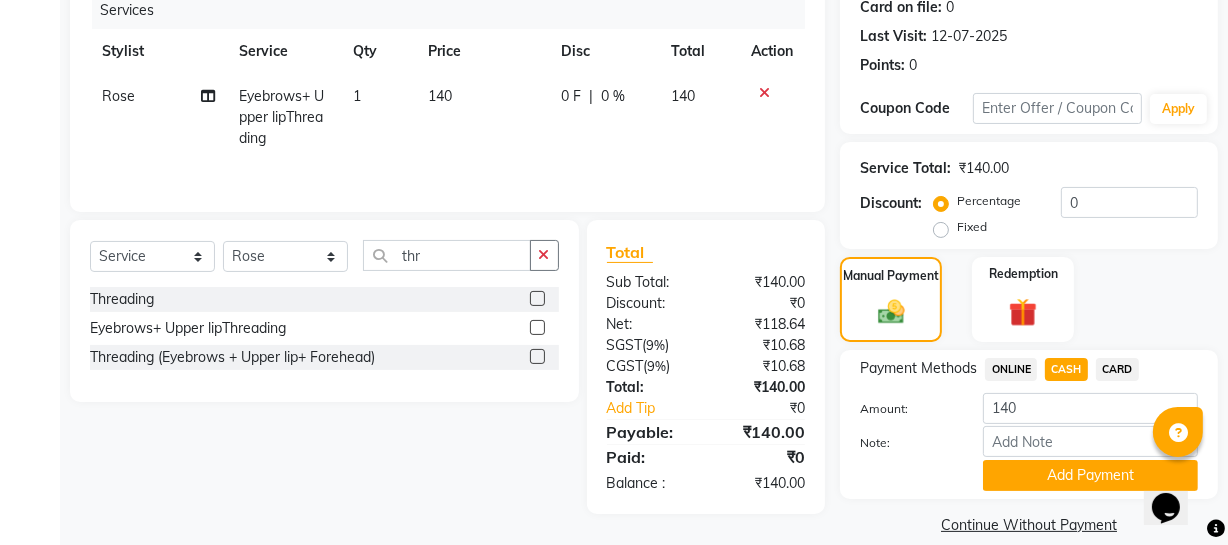 click on "Add Payment" 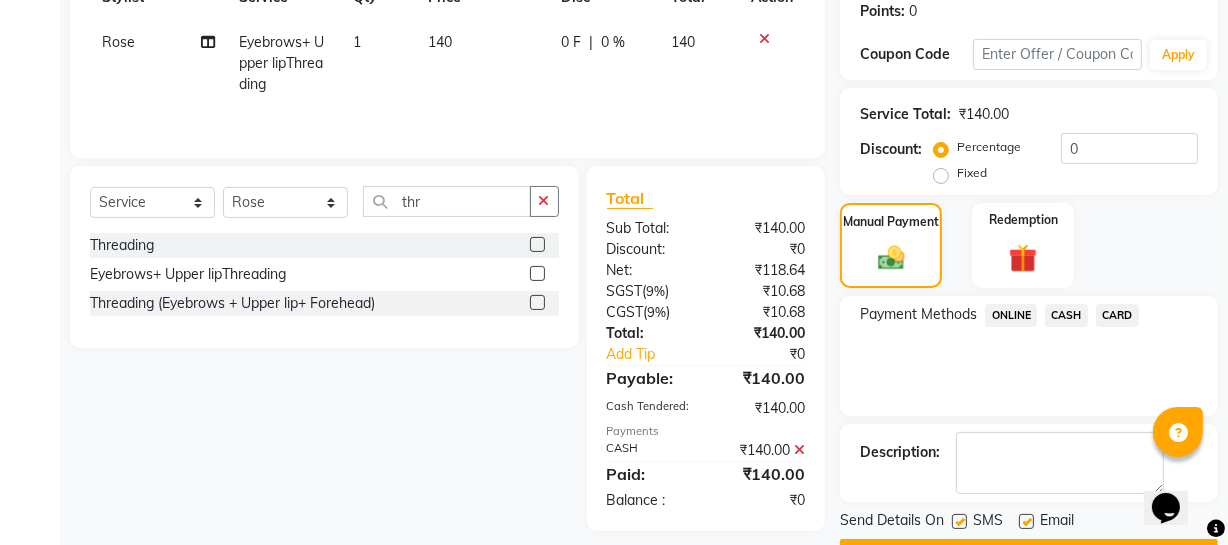 scroll, scrollTop: 364, scrollLeft: 0, axis: vertical 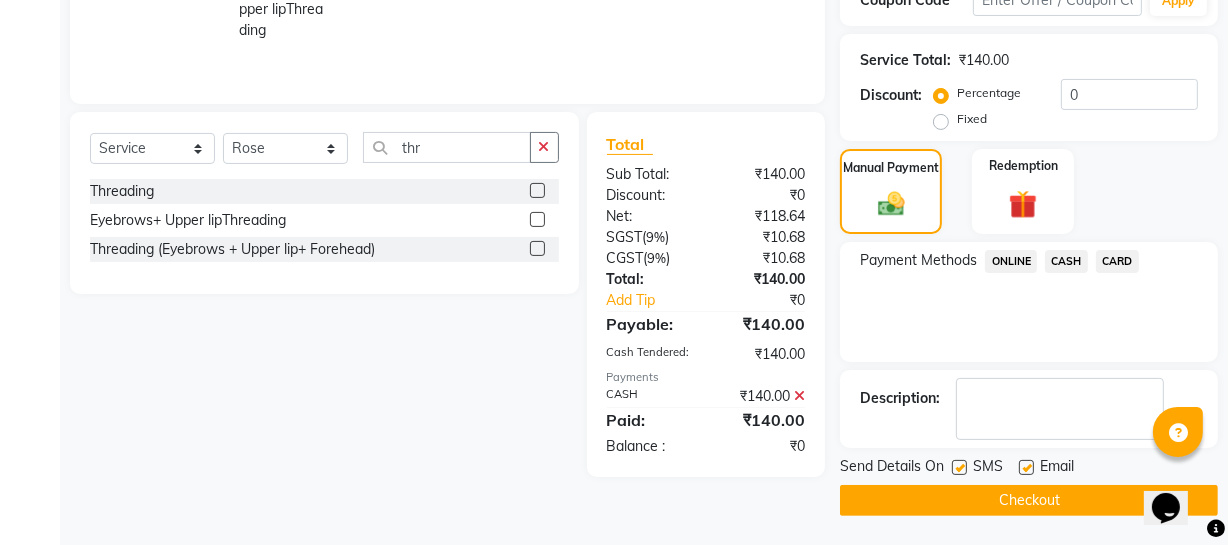 click on "Checkout" 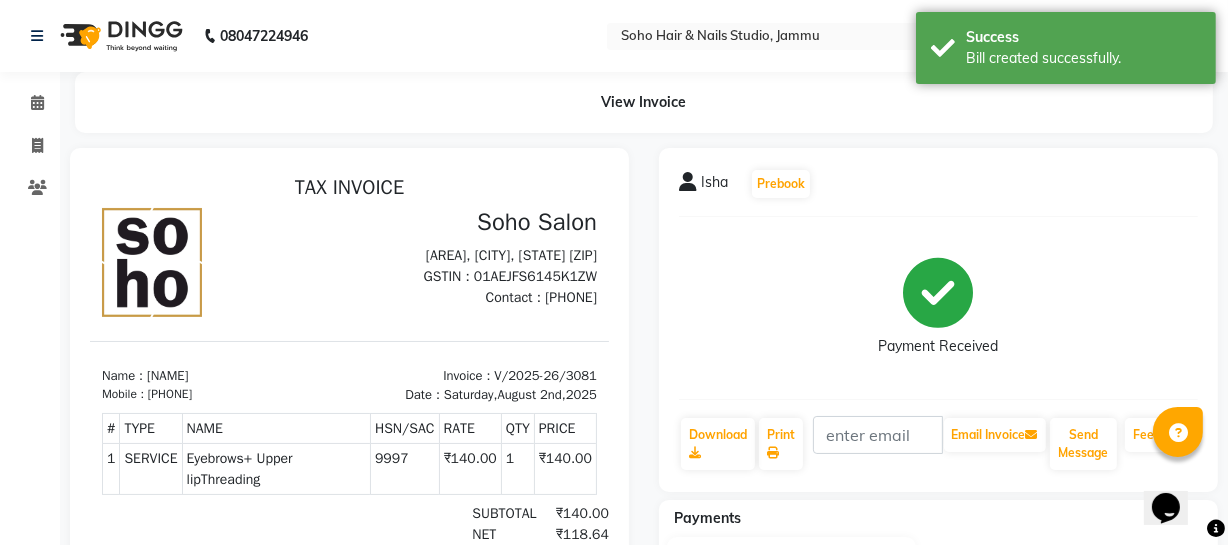 scroll, scrollTop: 0, scrollLeft: 0, axis: both 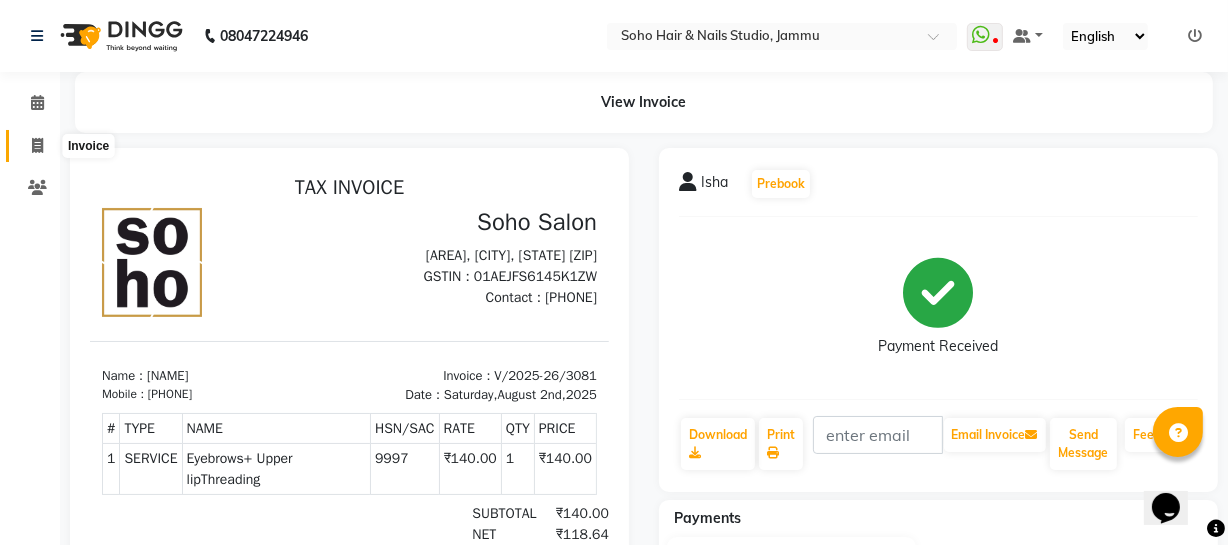 click 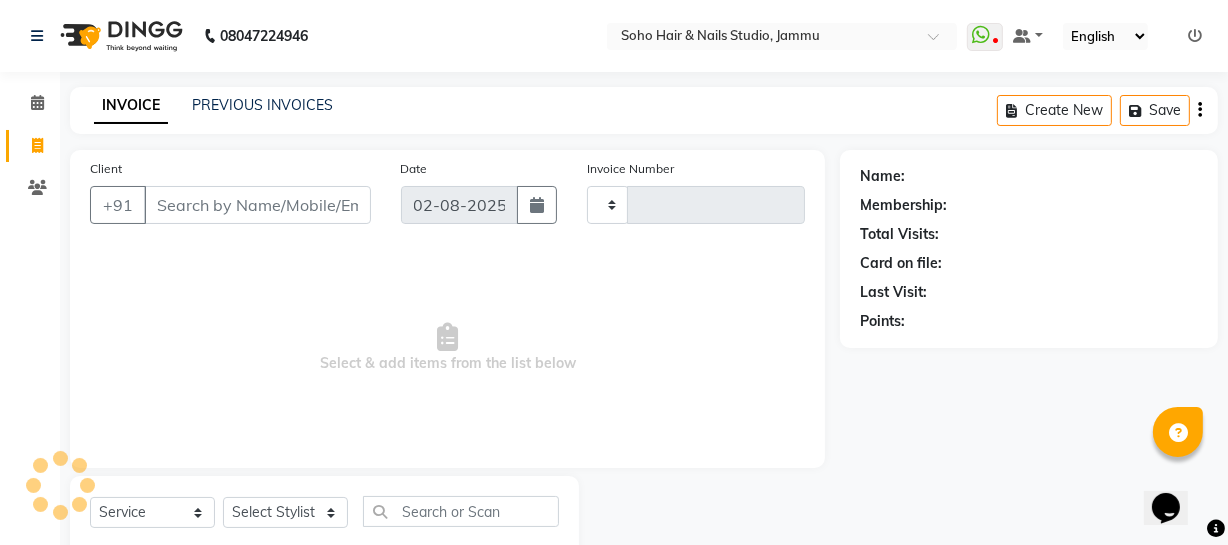 type on "3082" 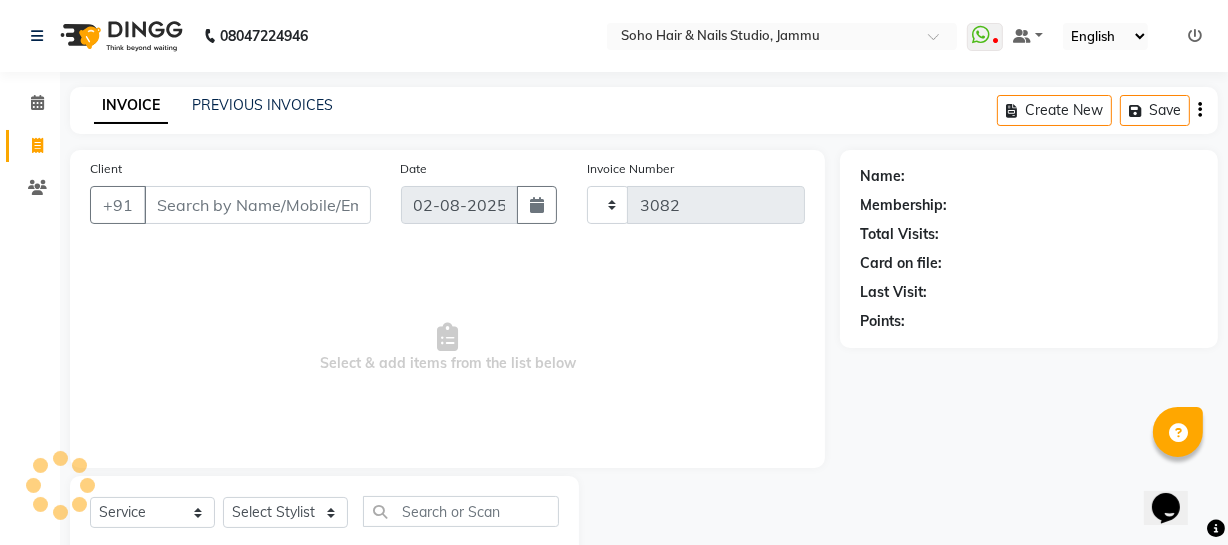 scroll, scrollTop: 57, scrollLeft: 0, axis: vertical 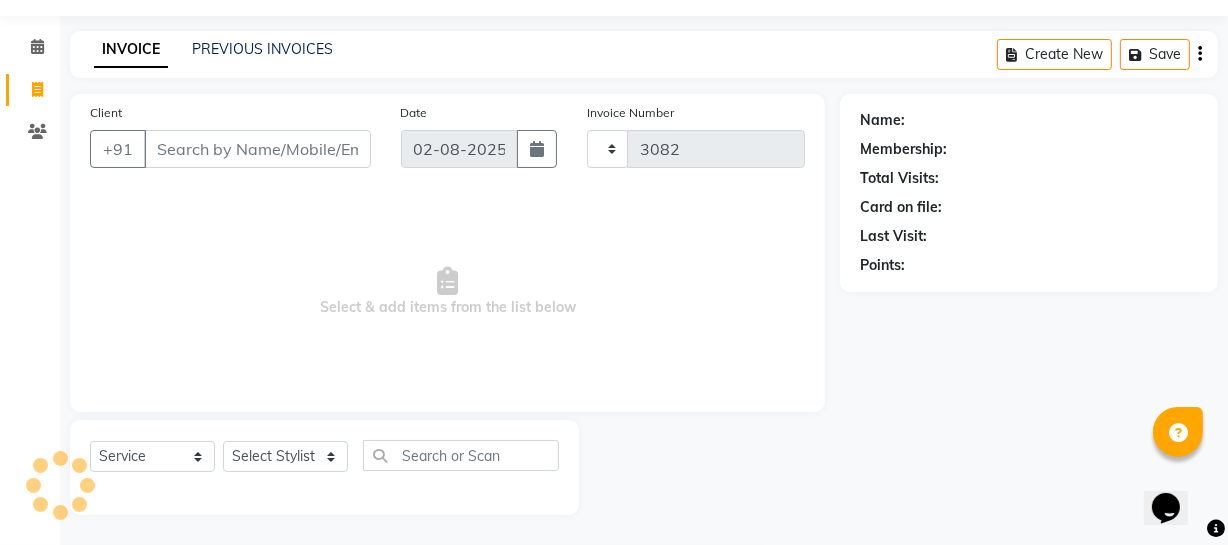 select on "735" 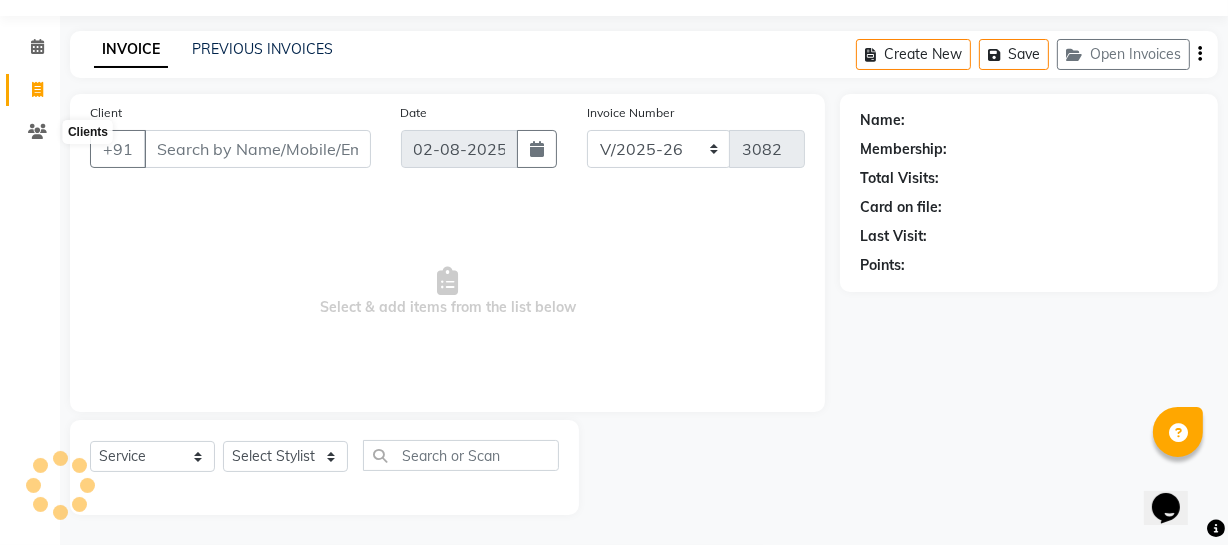 select on "membership" 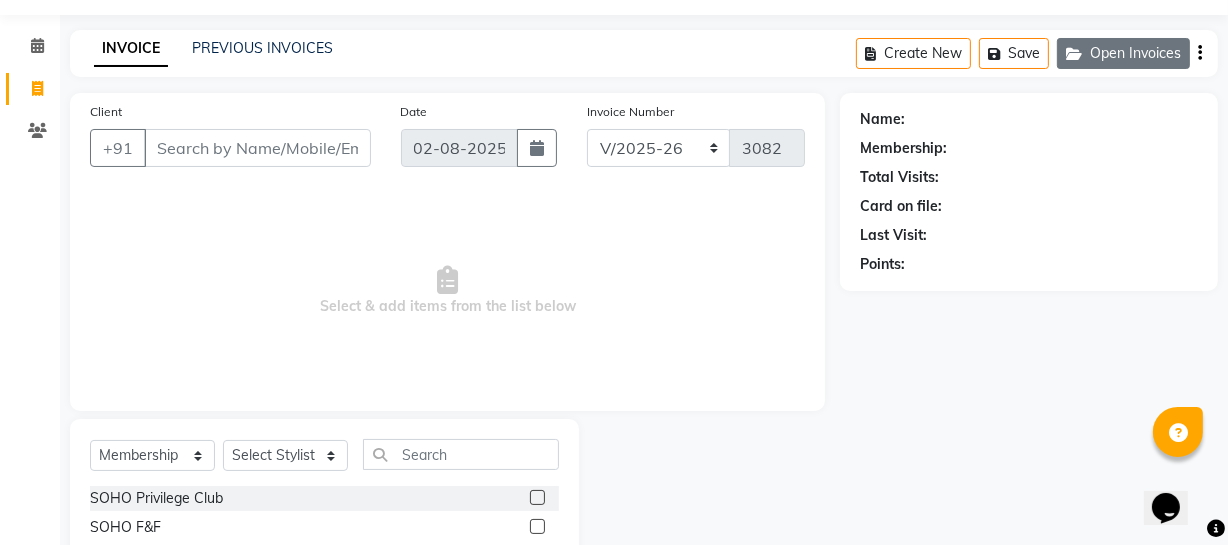 click on "Open Invoices" 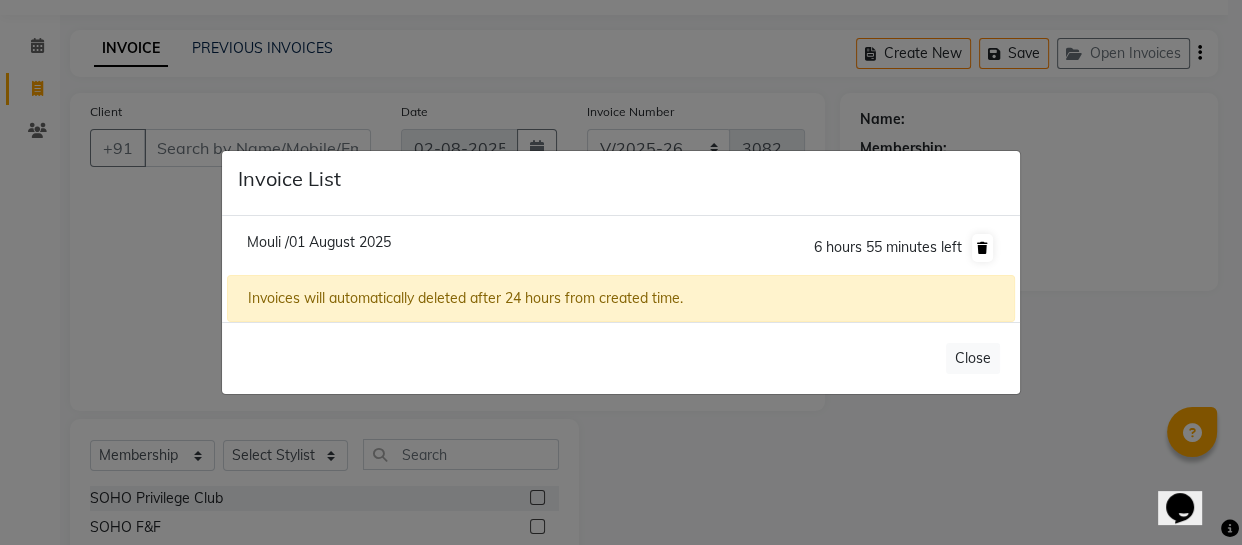 click 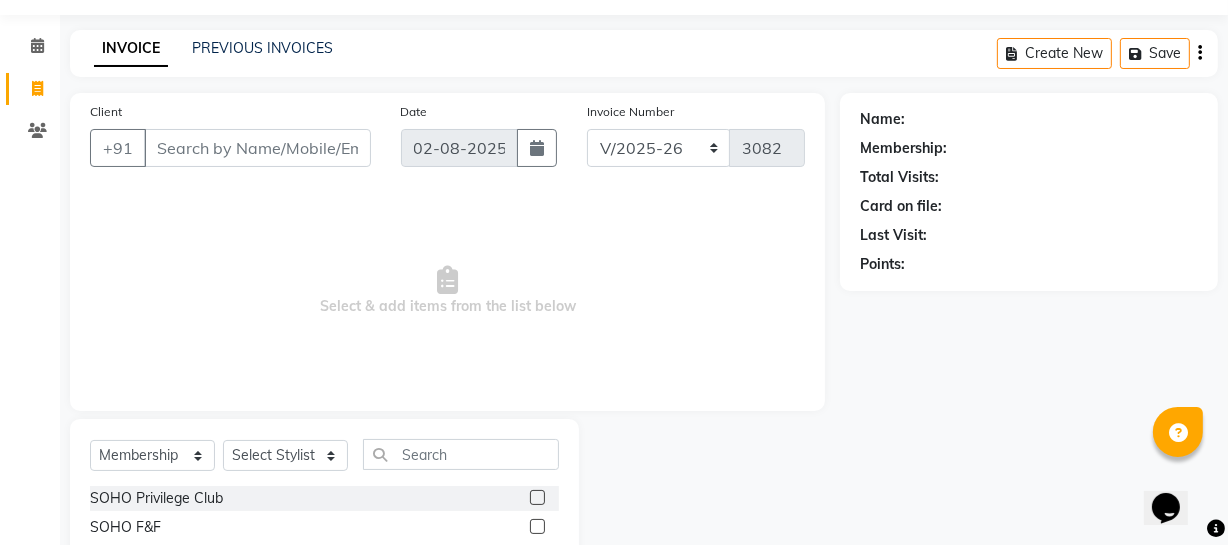 click on "PREVIOUS INVOICES" 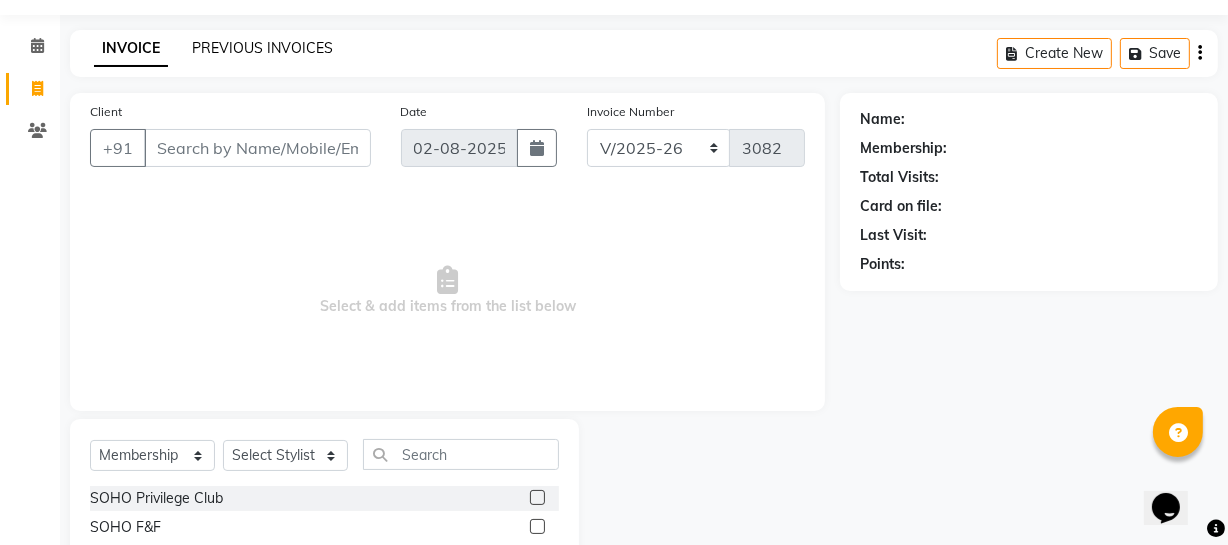 click on "PREVIOUS INVOICES" 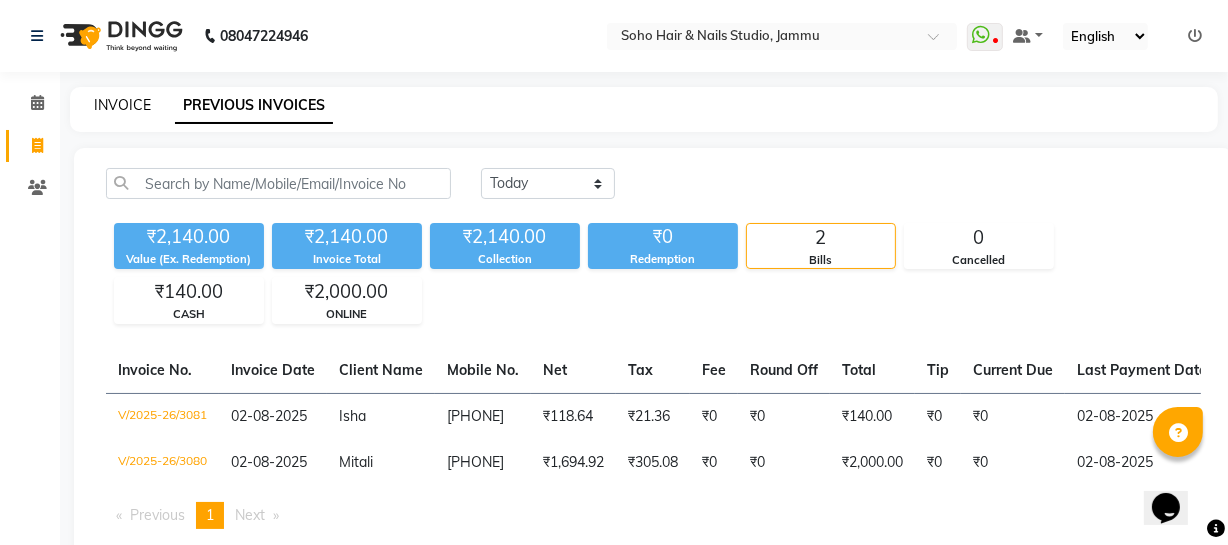 click on "INVOICE" 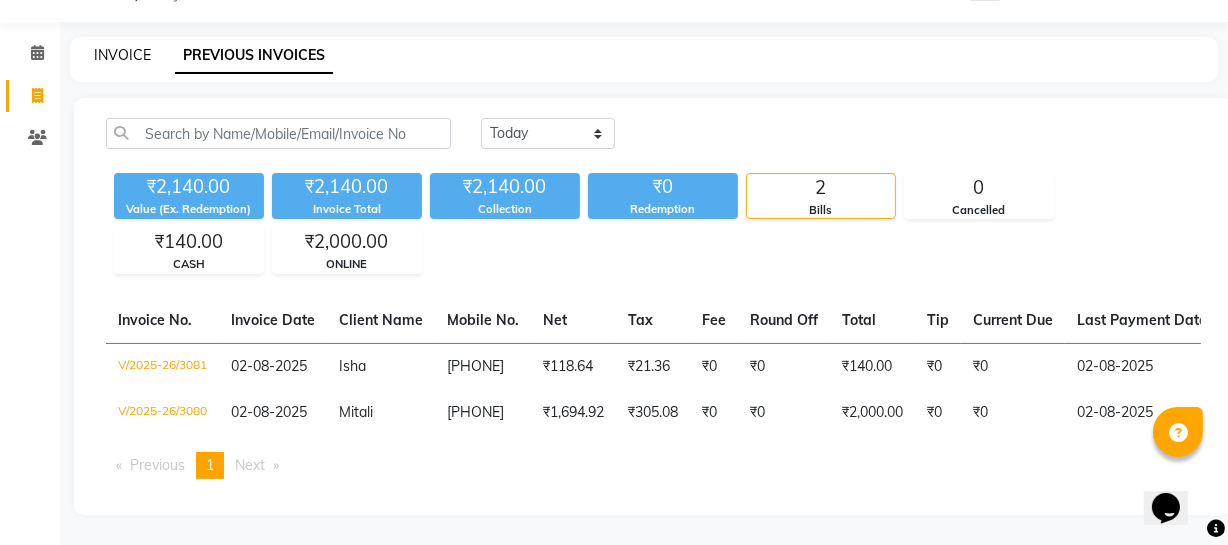 select on "735" 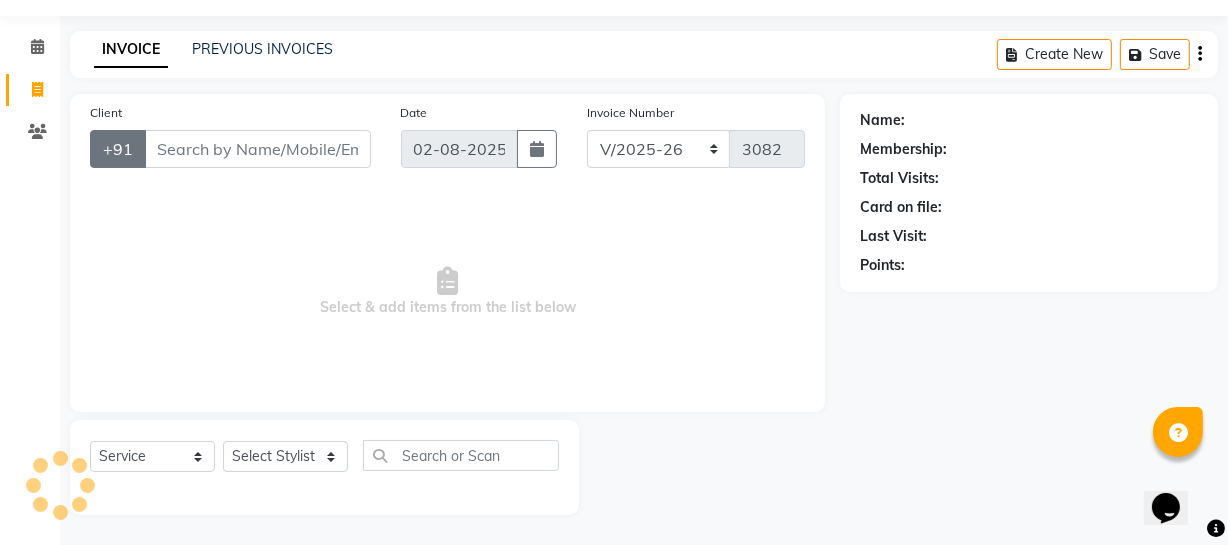 select on "membership" 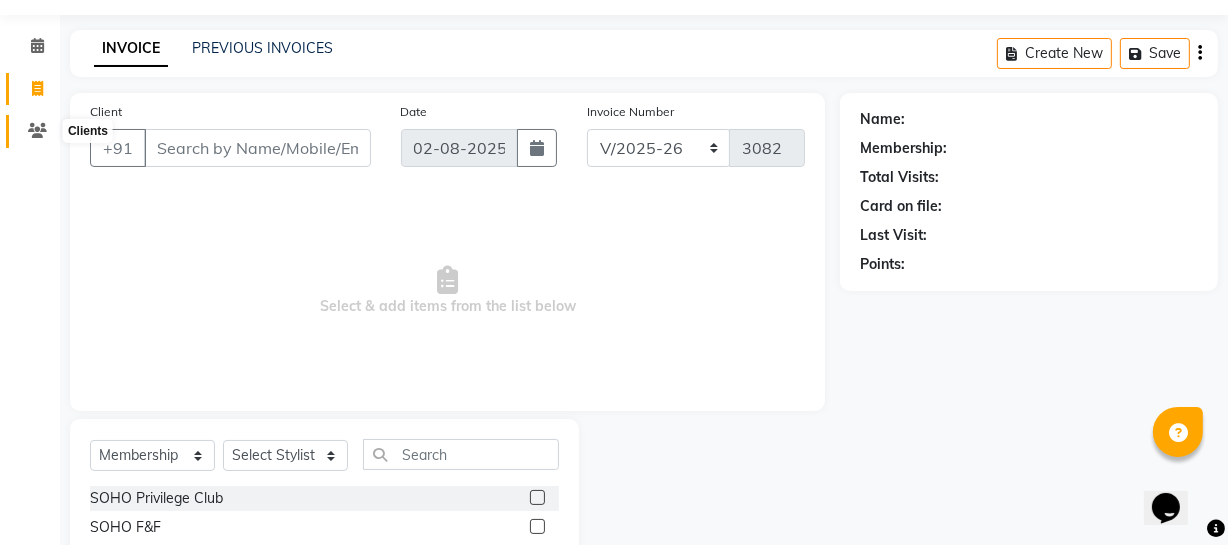 click 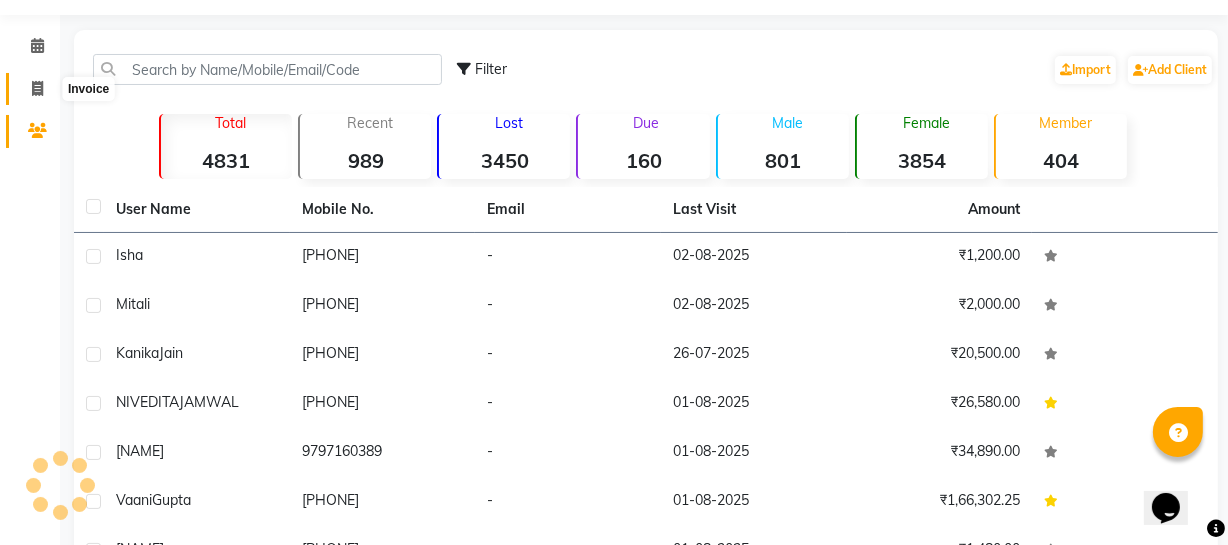click 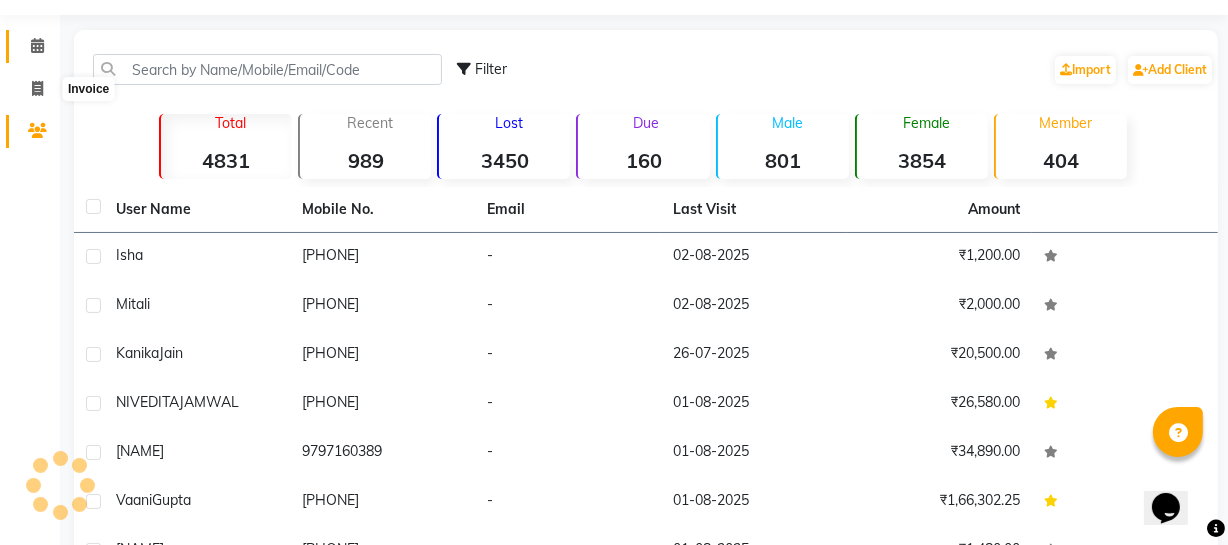 select on "service" 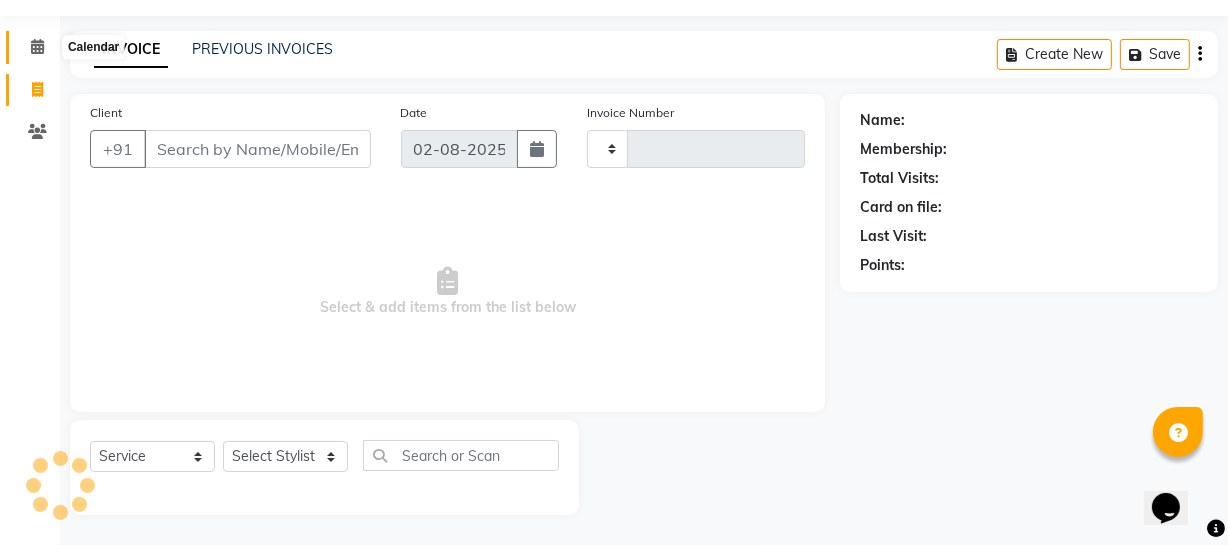 click 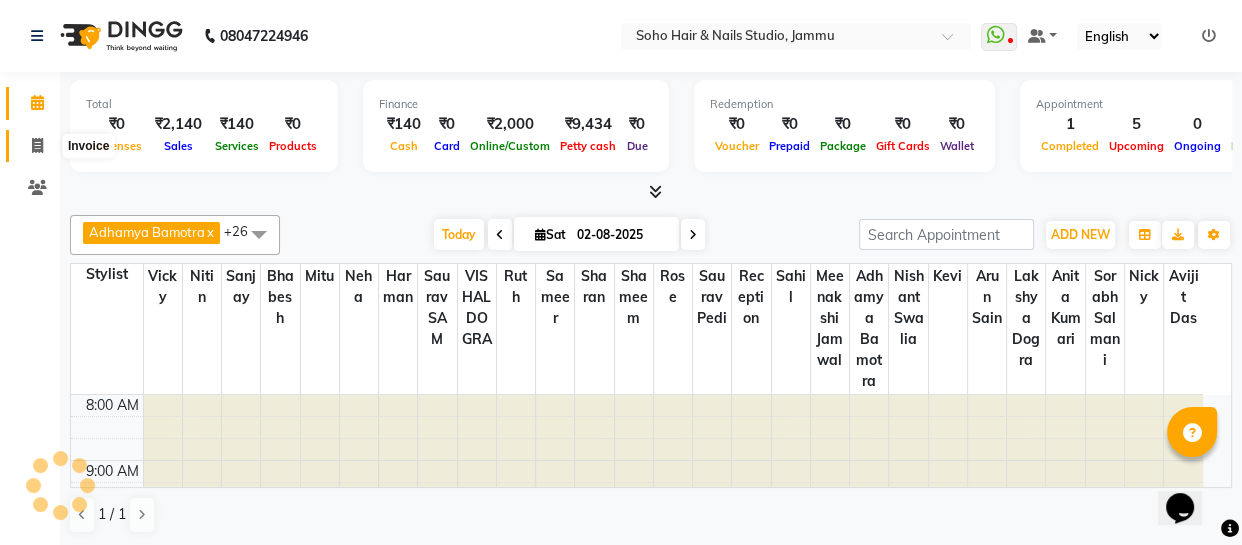 click 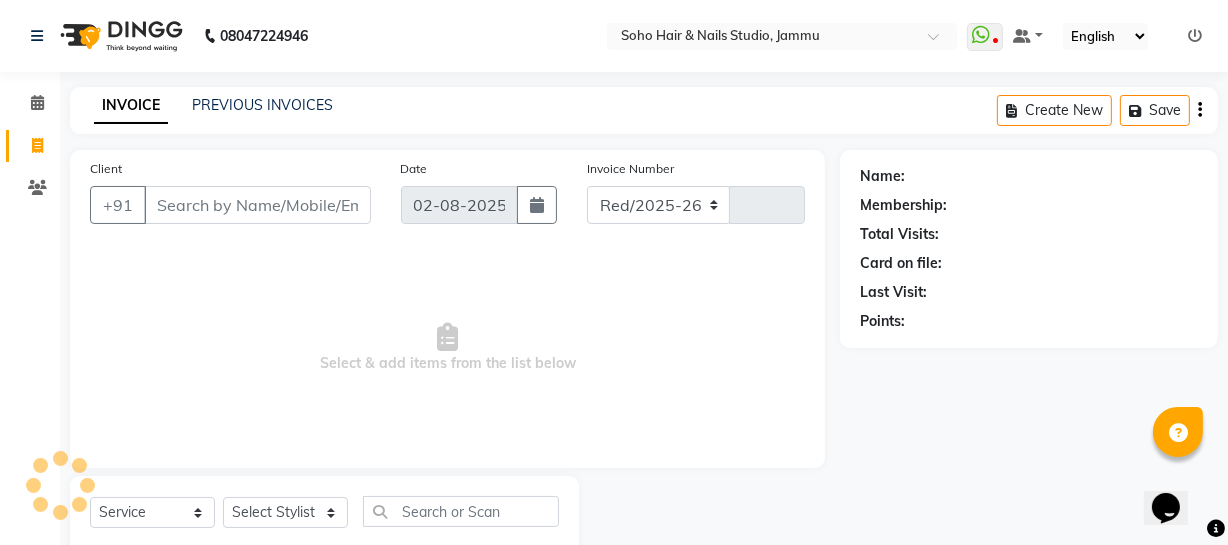 select on "735" 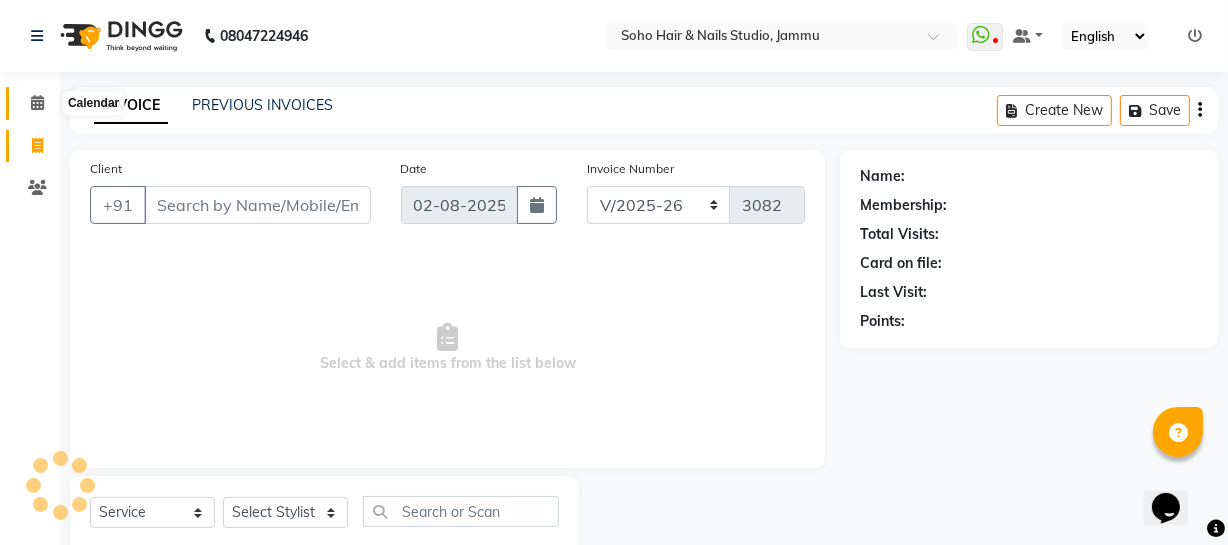 click 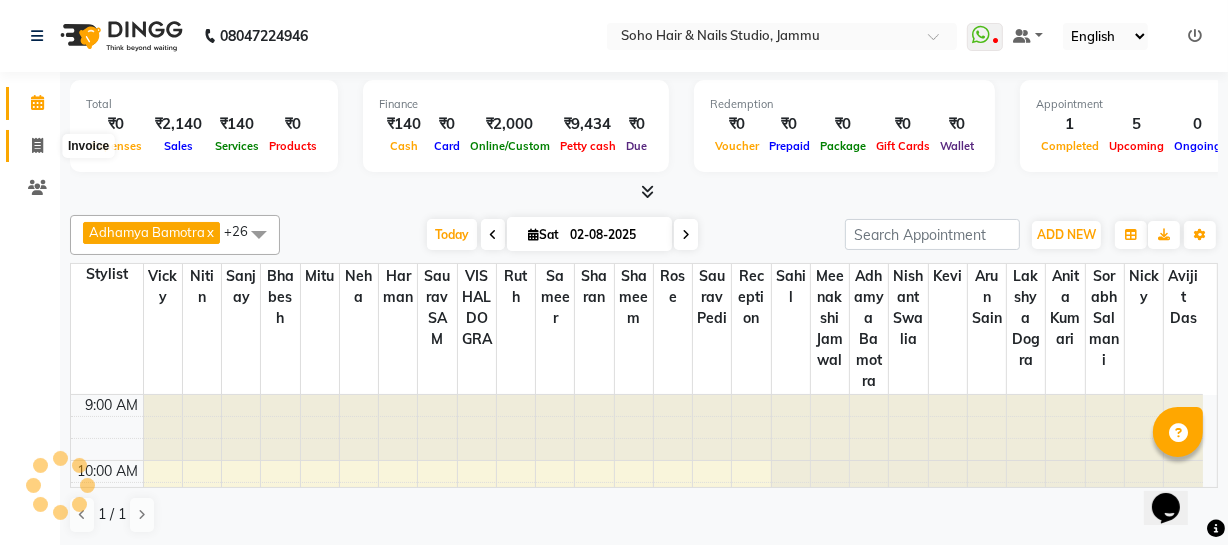 scroll, scrollTop: 0, scrollLeft: 0, axis: both 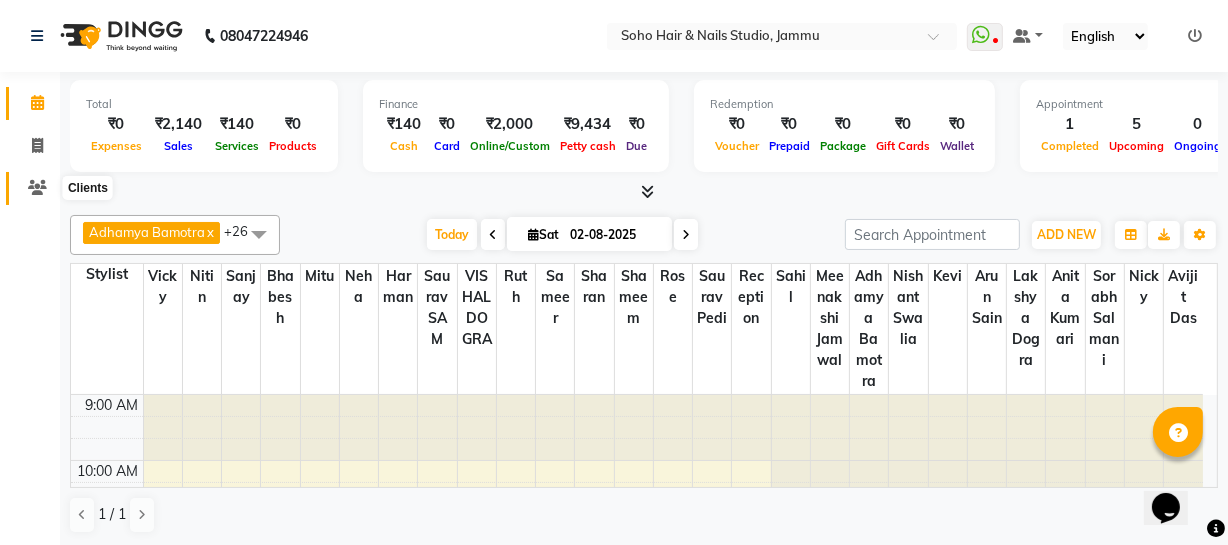 click 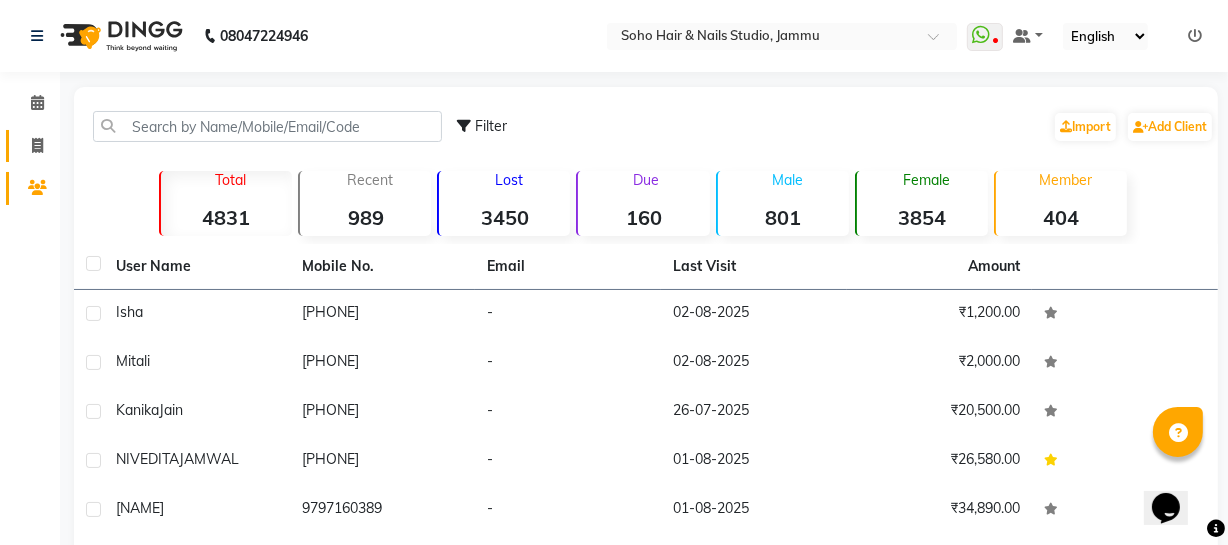 click 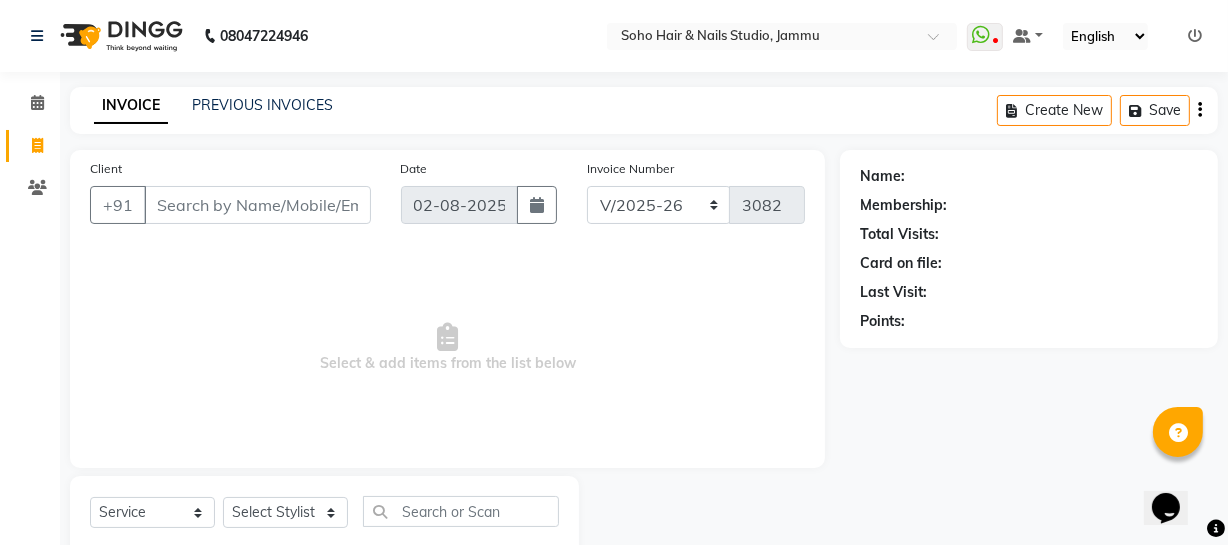 scroll, scrollTop: 57, scrollLeft: 0, axis: vertical 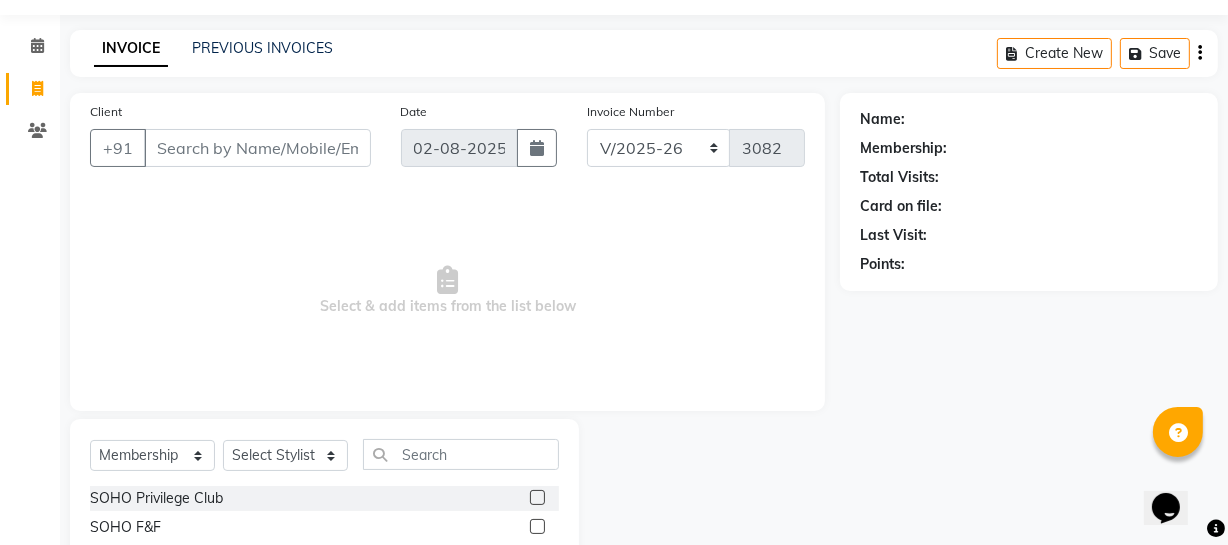 click on "Name: Membership: Total Visits: Card on file: Last Visit:  Points:" 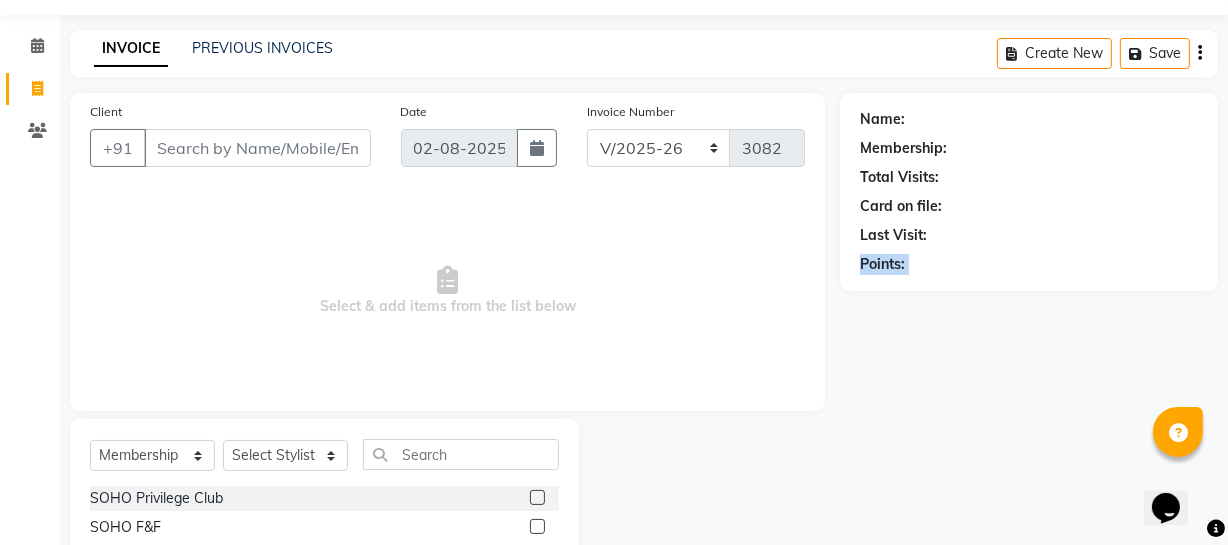 click on "Name: Membership: Total Visits: Card on file: Last Visit:  Points:" 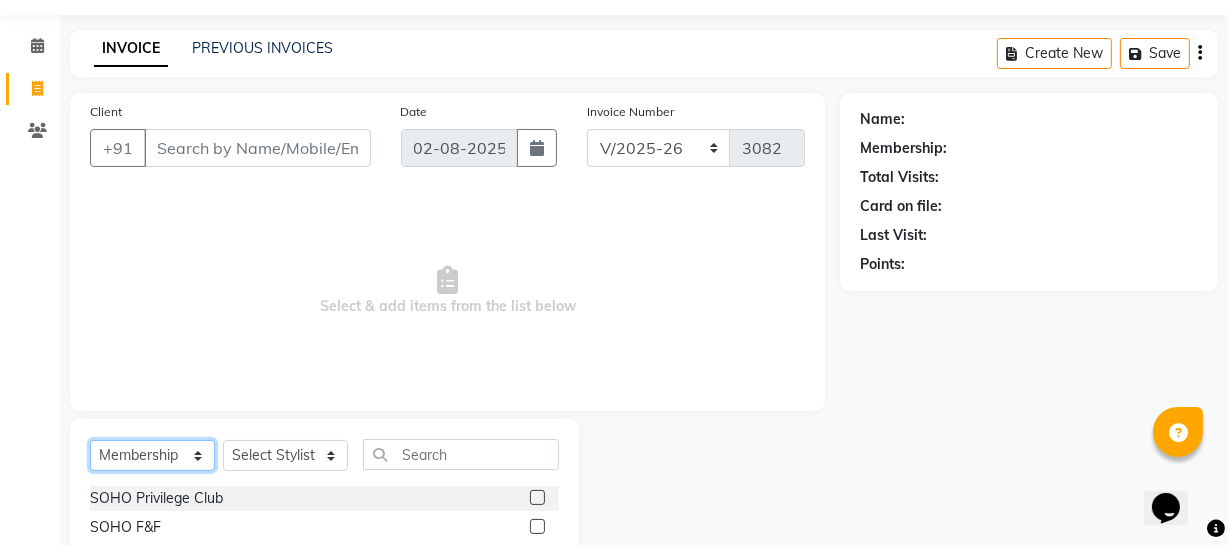 click on "Select  Service  Product  Membership  Package Voucher Prepaid Gift Card" 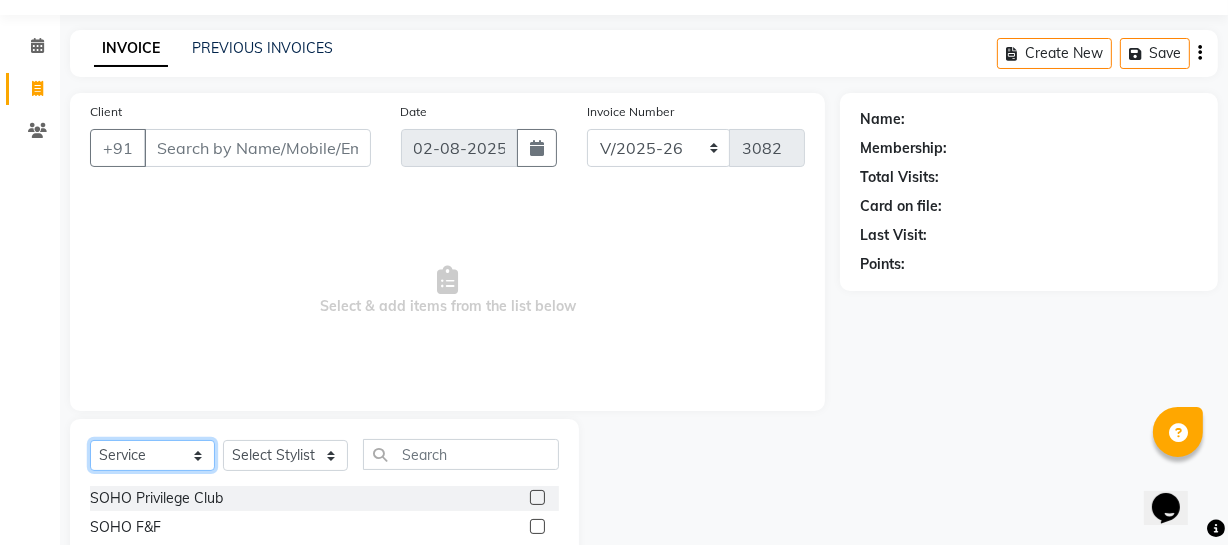 click on "Select  Service  Product  Membership  Package Voucher Prepaid Gift Card" 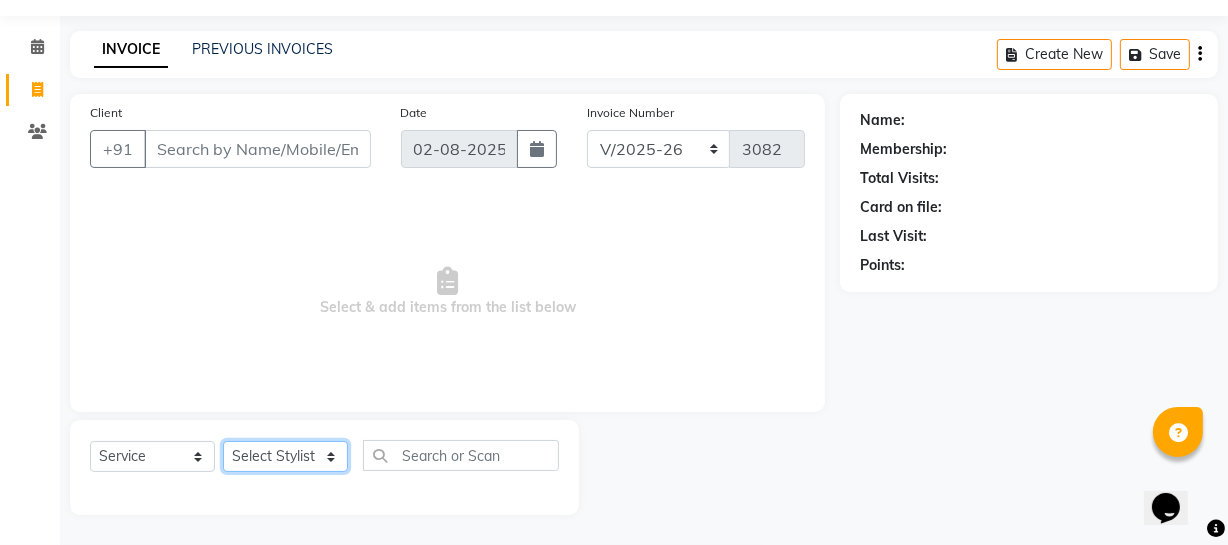 click on "Select Stylist Abhishek Kohli Adhamya Bamotra Amit Anita Kumari Arun Sain Avijit Das Bhabesh Dipanker  Harman Kevi  Komal Lakshya Dogra Meenakshi Jamwal Mitu Neha Nicky Nishant Swalia Nitin Reception Rose  Ruth Sahil sameer Sanjay Saurav pedi Saurav SAM Shameem Sharan Sorabh Salmani Vicky VISHAL DOGRA" 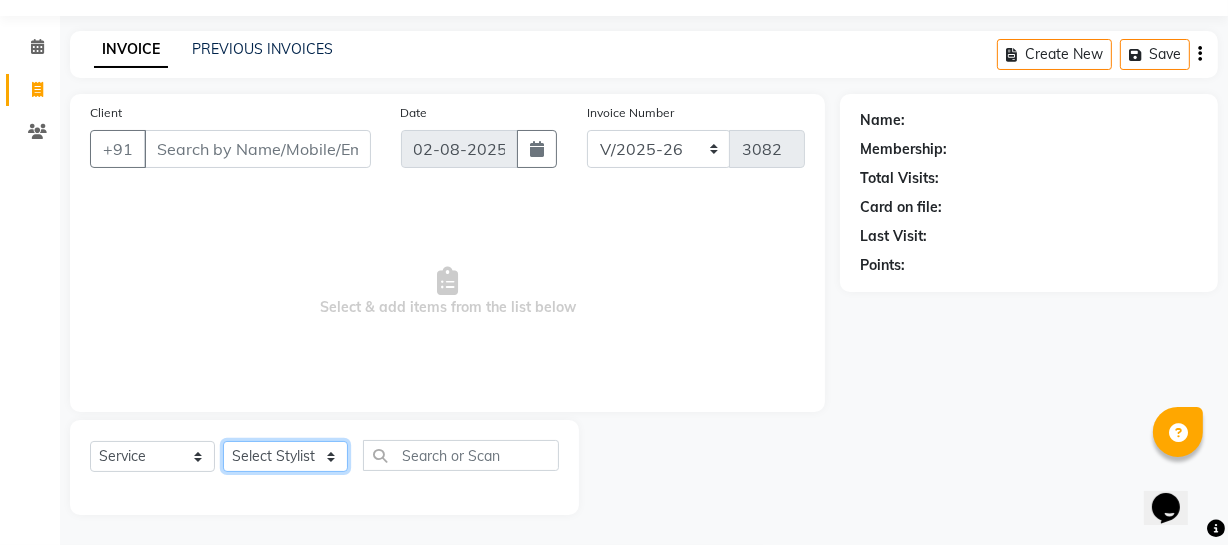 select on "11755" 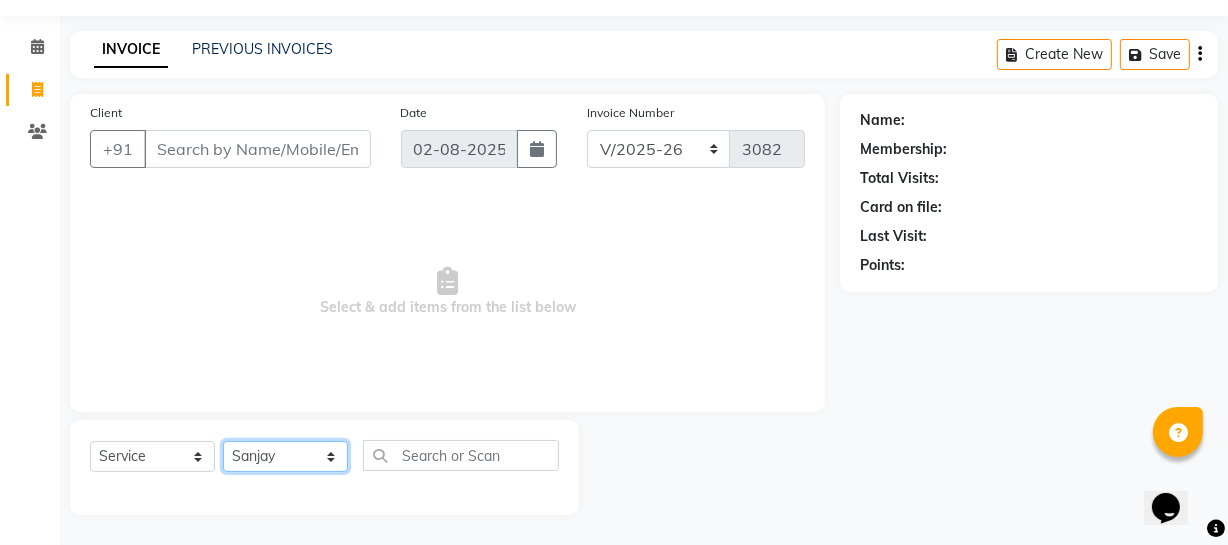 click on "Select Stylist Abhishek Kohli Adhamya Bamotra Amit Anita Kumari Arun Sain Avijit Das Bhabesh Dipanker  Harman Kevi  Komal Lakshya Dogra Meenakshi Jamwal Mitu Neha Nicky Nishant Swalia Nitin Reception Rose  Ruth Sahil sameer Sanjay Saurav pedi Saurav SAM Shameem Sharan Sorabh Salmani Vicky VISHAL DOGRA" 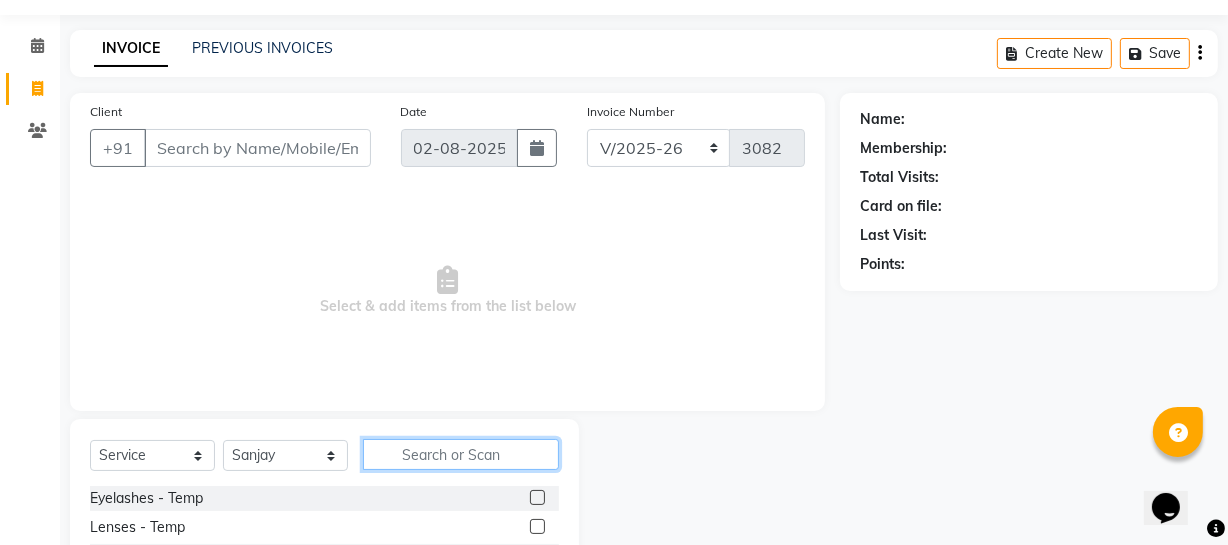 click 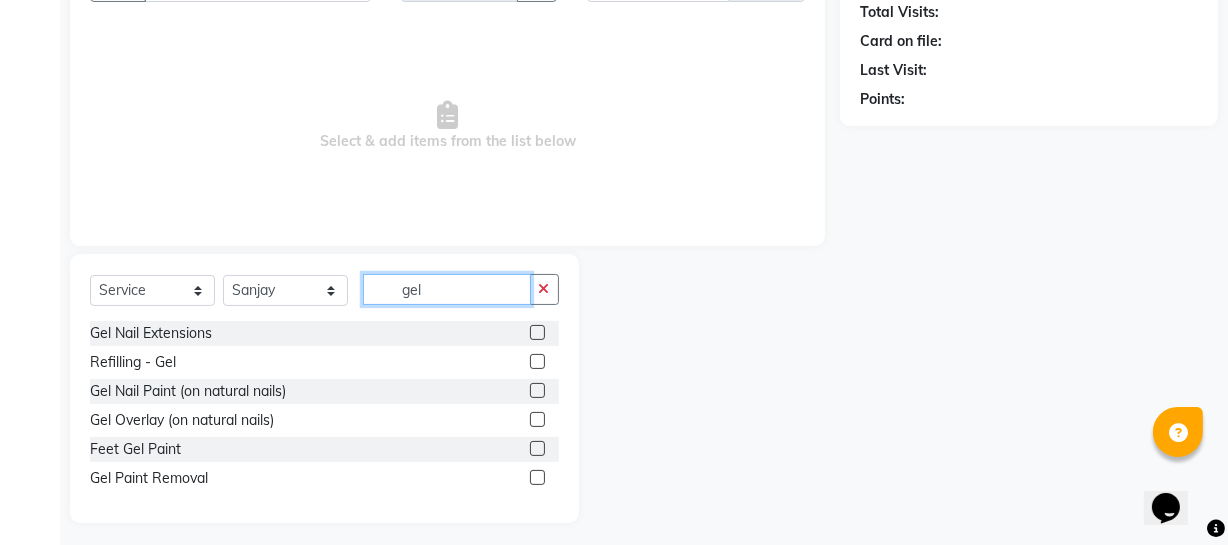 scroll, scrollTop: 230, scrollLeft: 0, axis: vertical 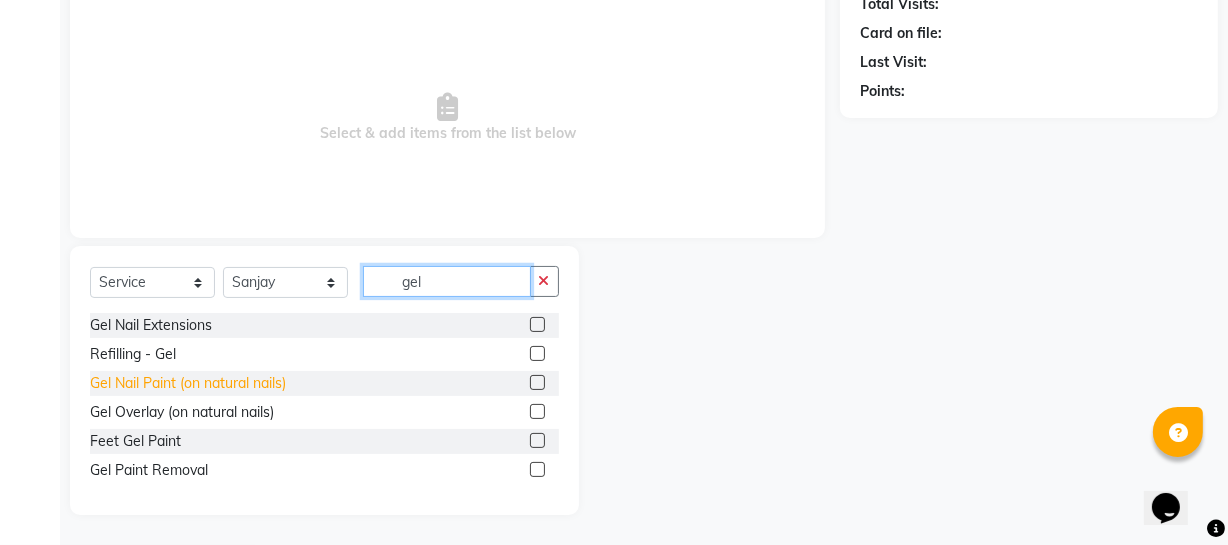 type on "gel" 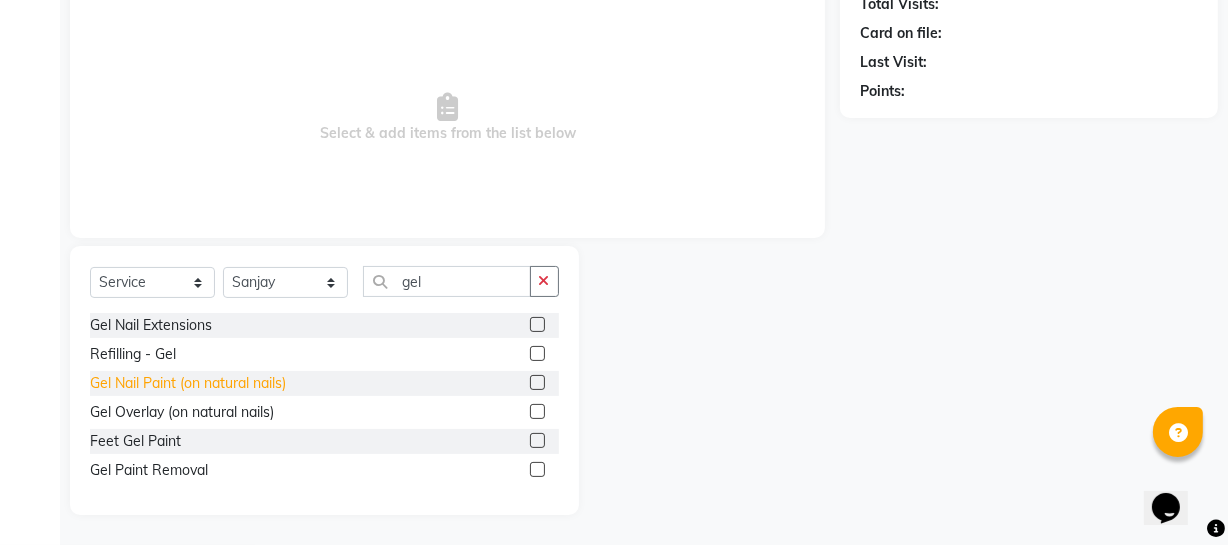 click on "Gel Nail Paint (on natural nails)" 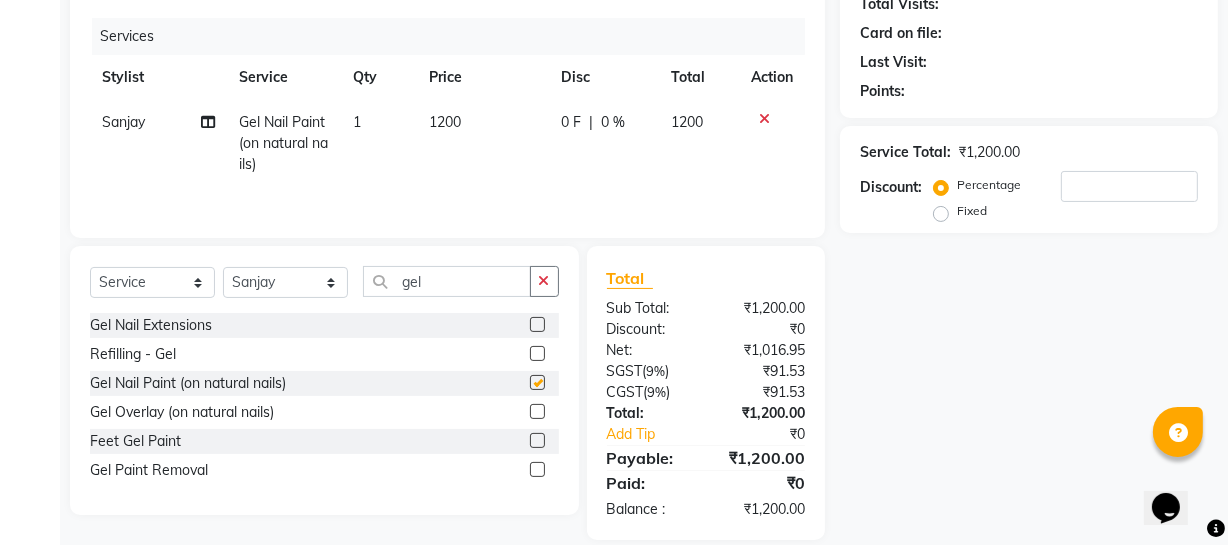 checkbox on "false" 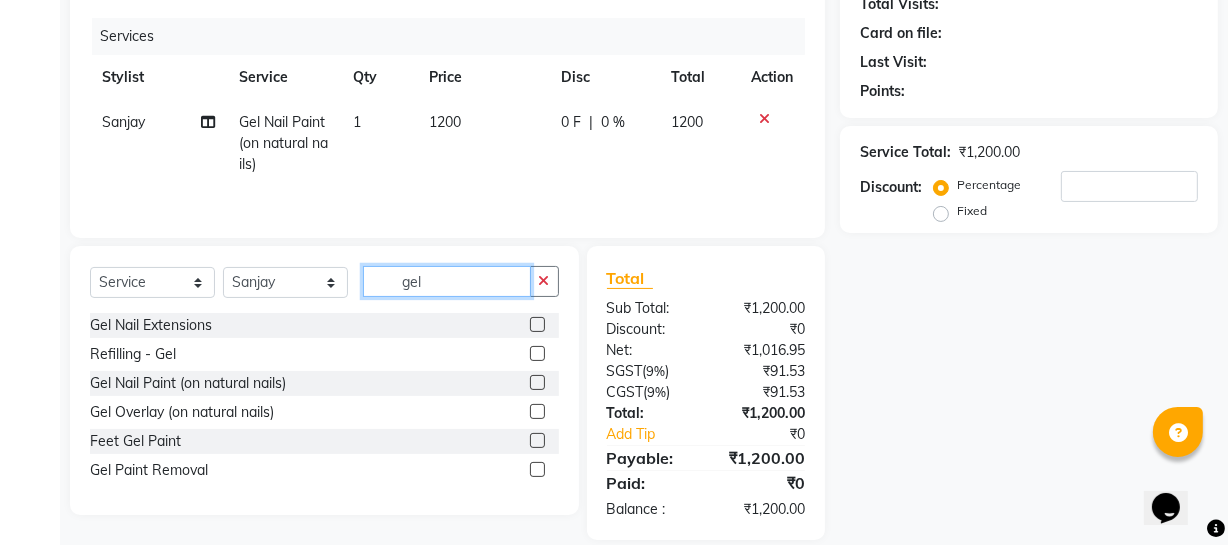 drag, startPoint x: 455, startPoint y: 277, endPoint x: 304, endPoint y: 300, distance: 152.74161 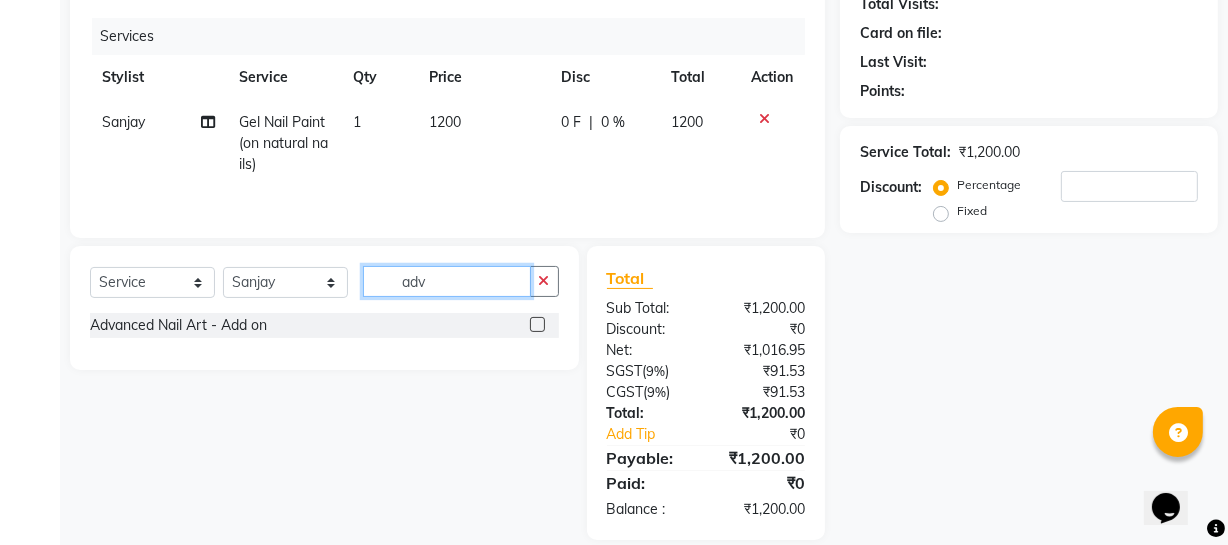type on "adv" 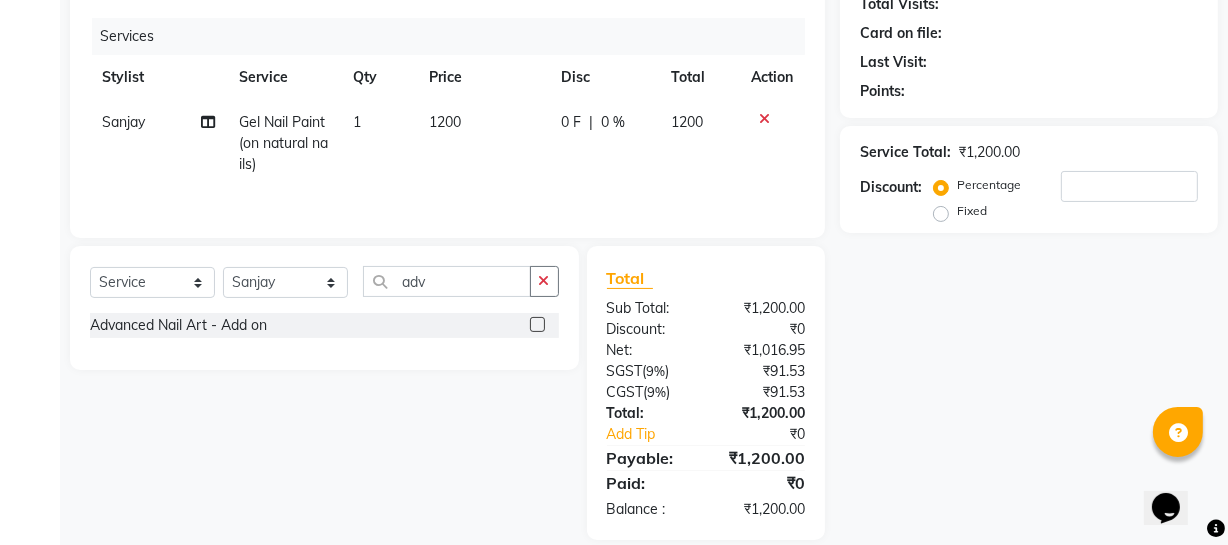 click on "Advanced Nail Art - Add on" 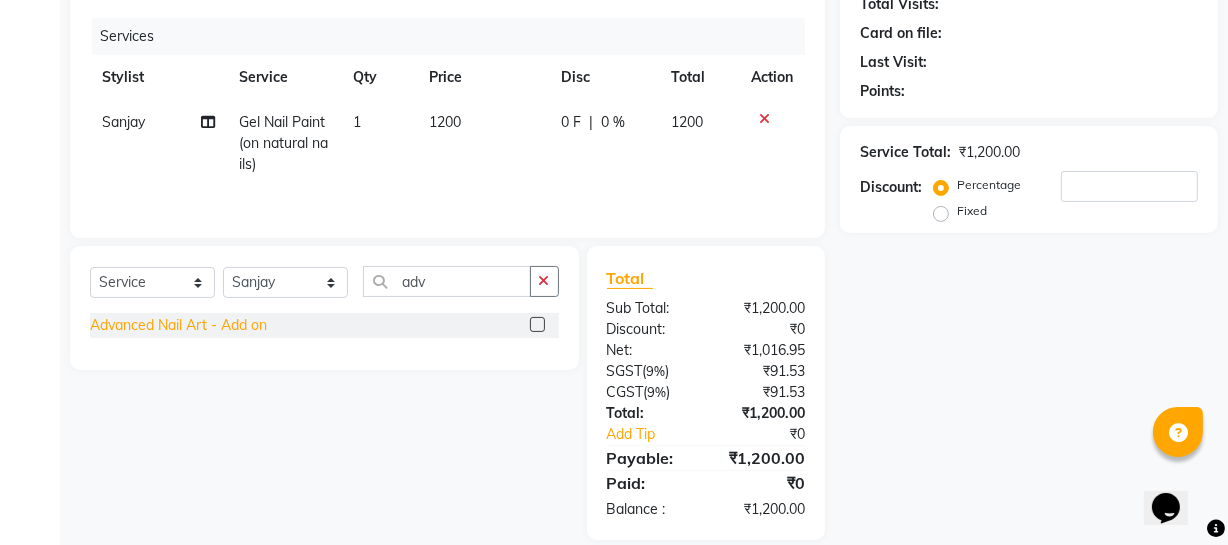 click on "Advanced Nail Art - Add on" 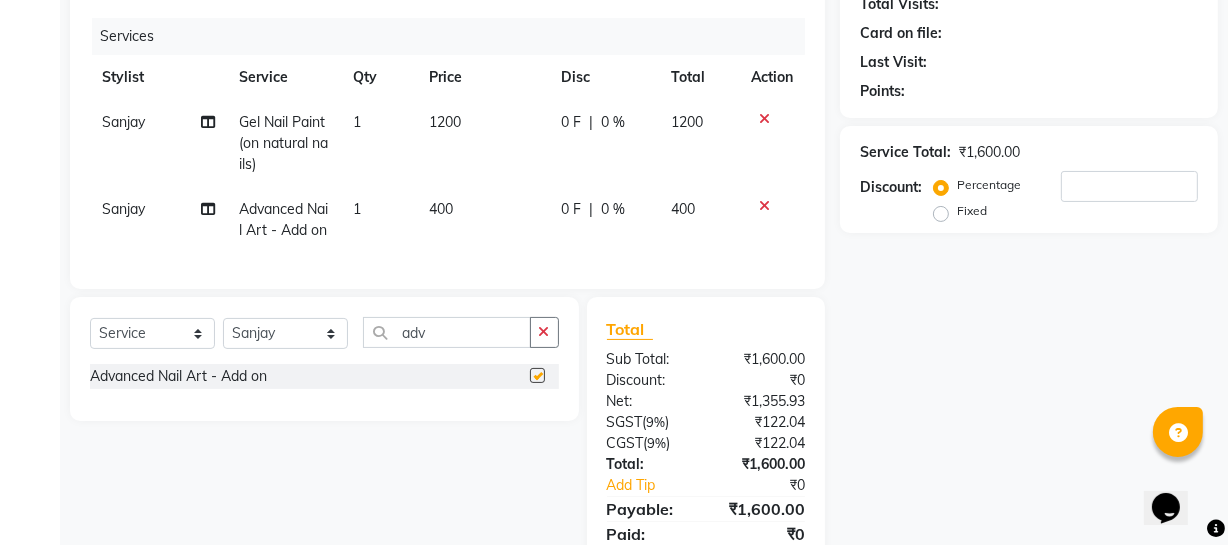 checkbox on "false" 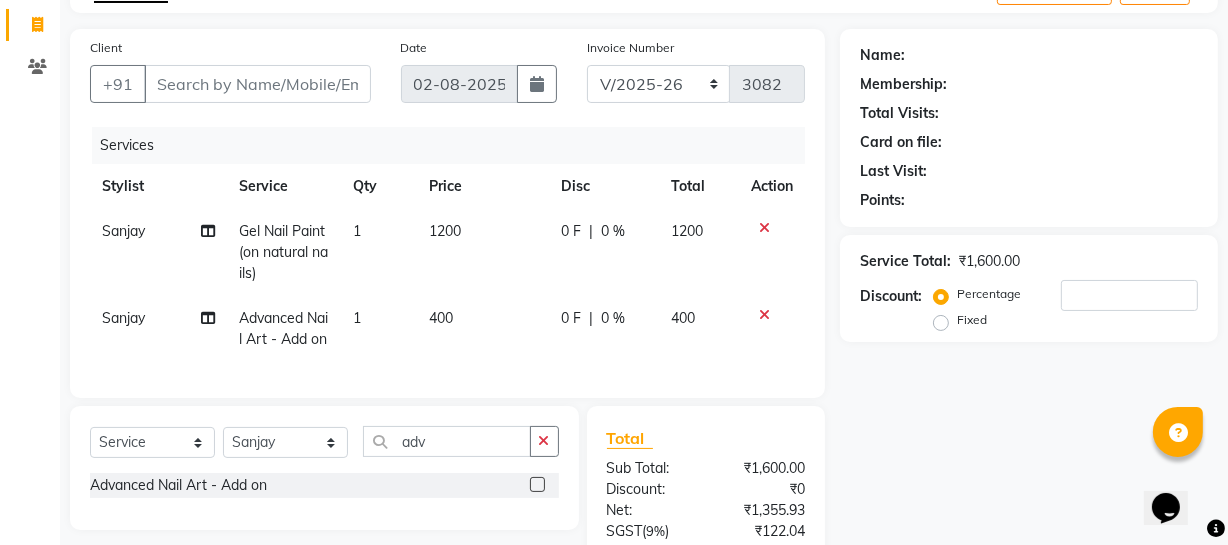 scroll, scrollTop: 69, scrollLeft: 0, axis: vertical 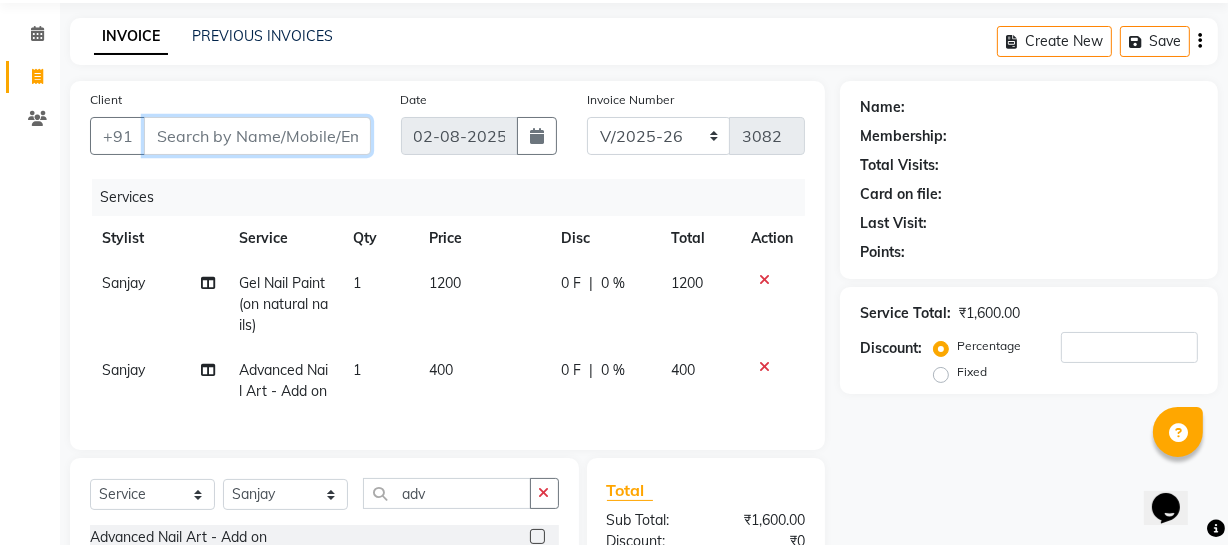 click on "Client" at bounding box center (257, 136) 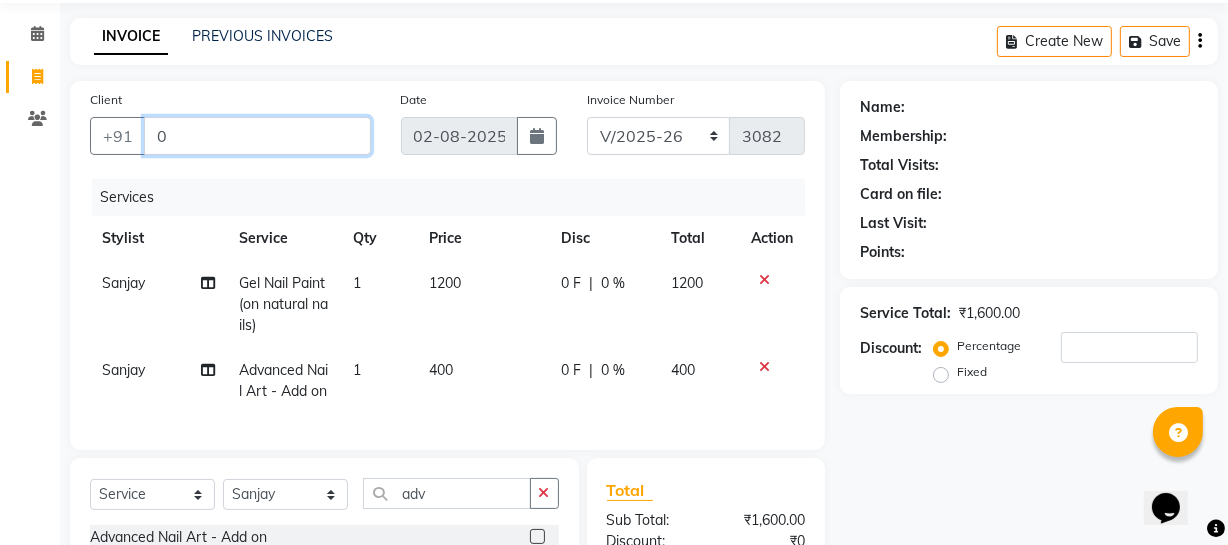 type on "00" 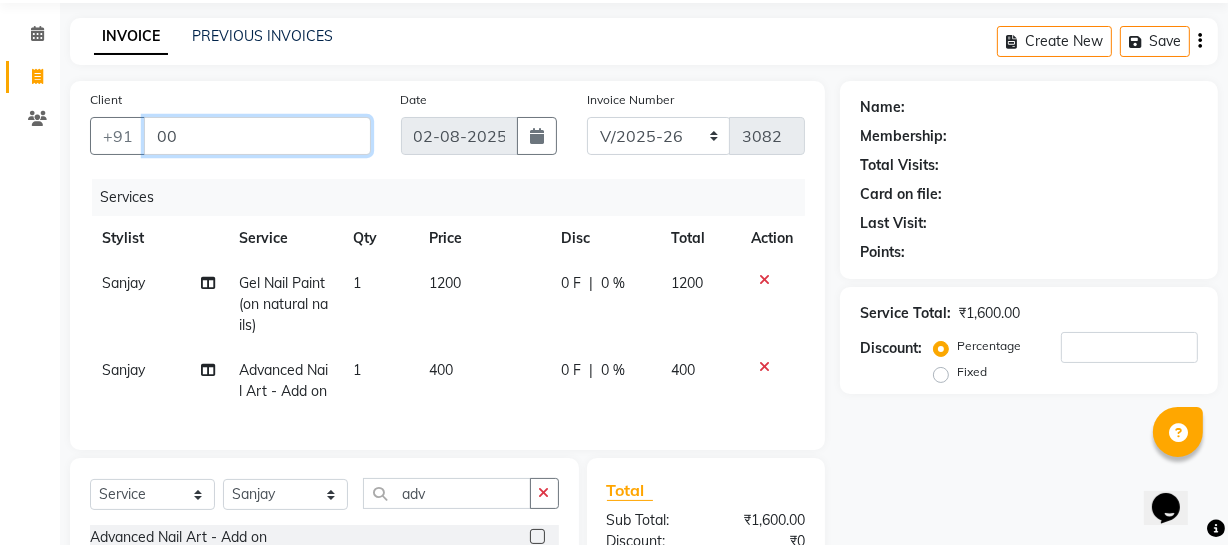type on "0" 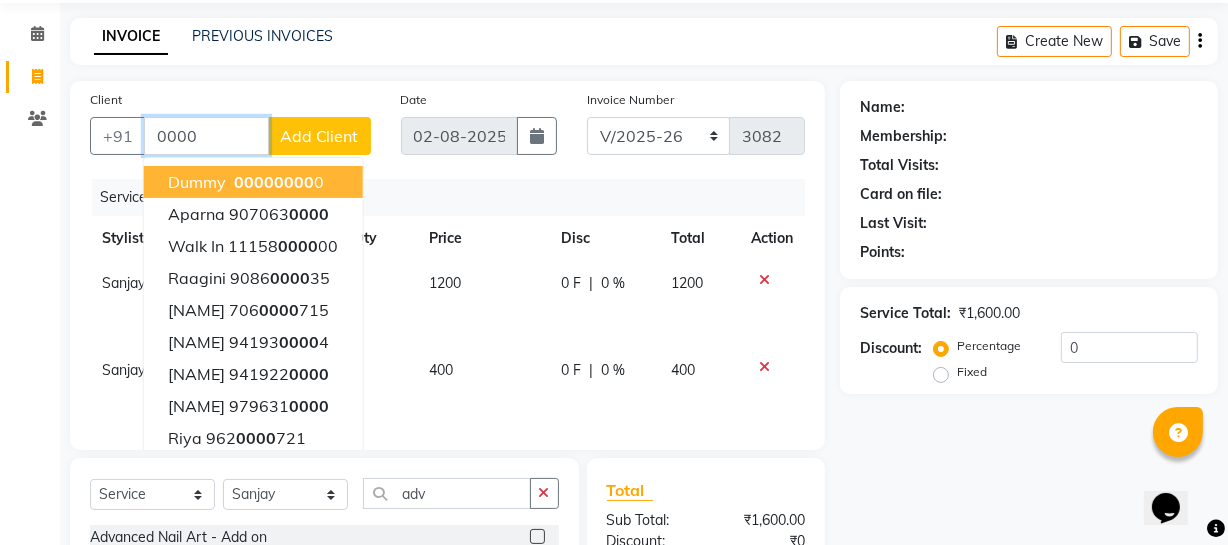click on "0000" at bounding box center [254, 182] 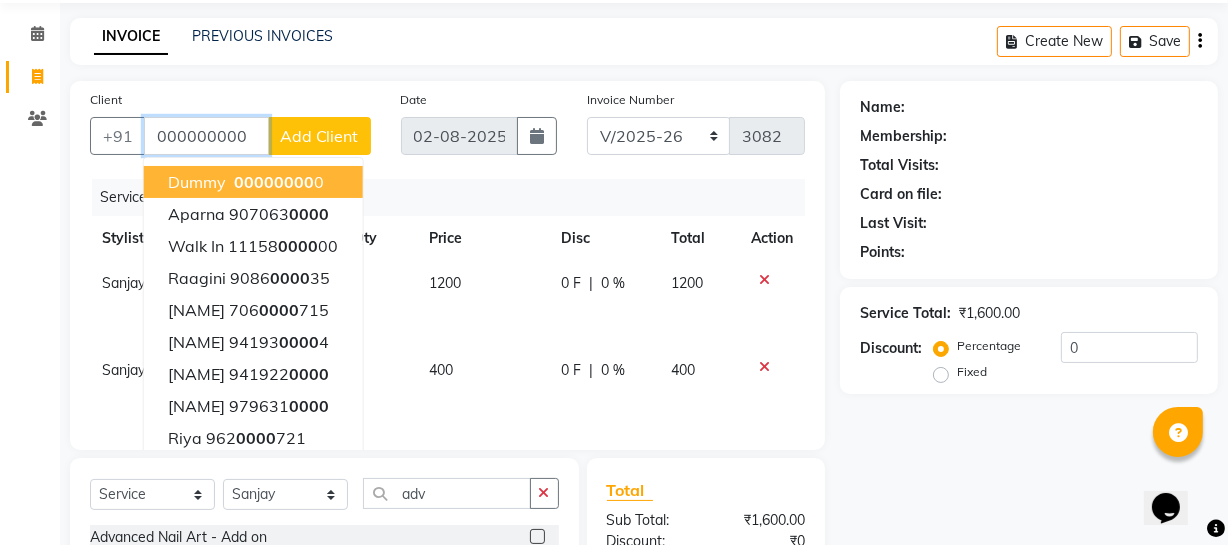 type on "000000000" 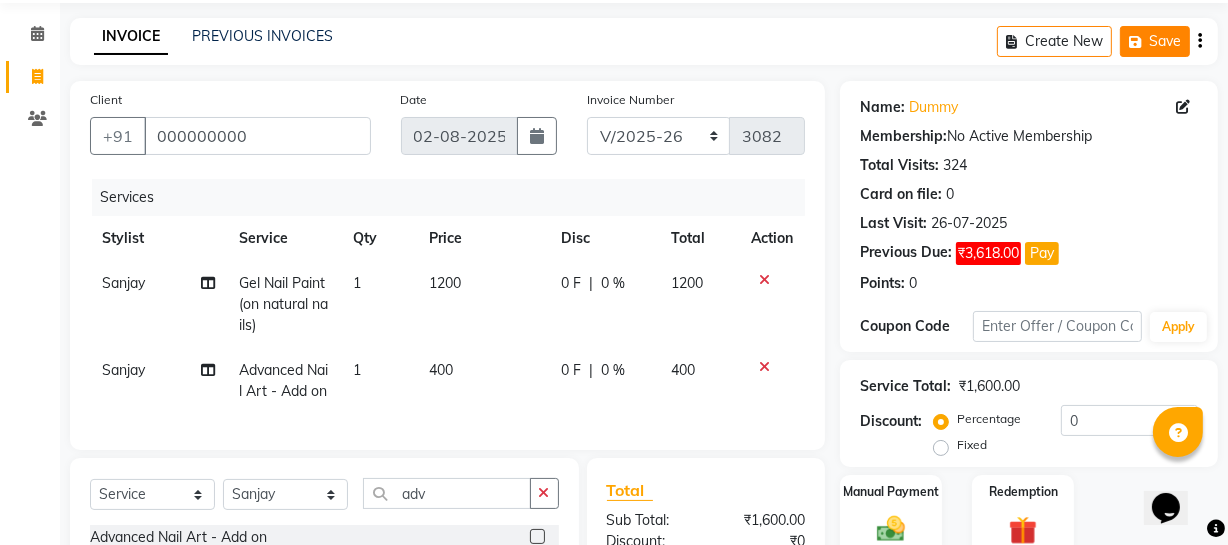 click 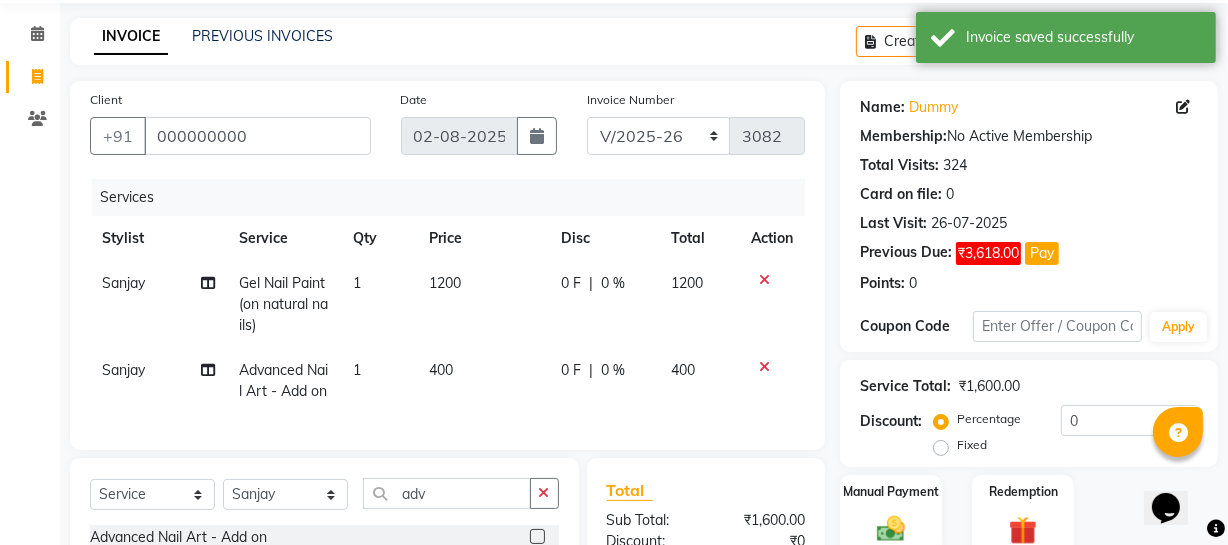 click on "Invoice" 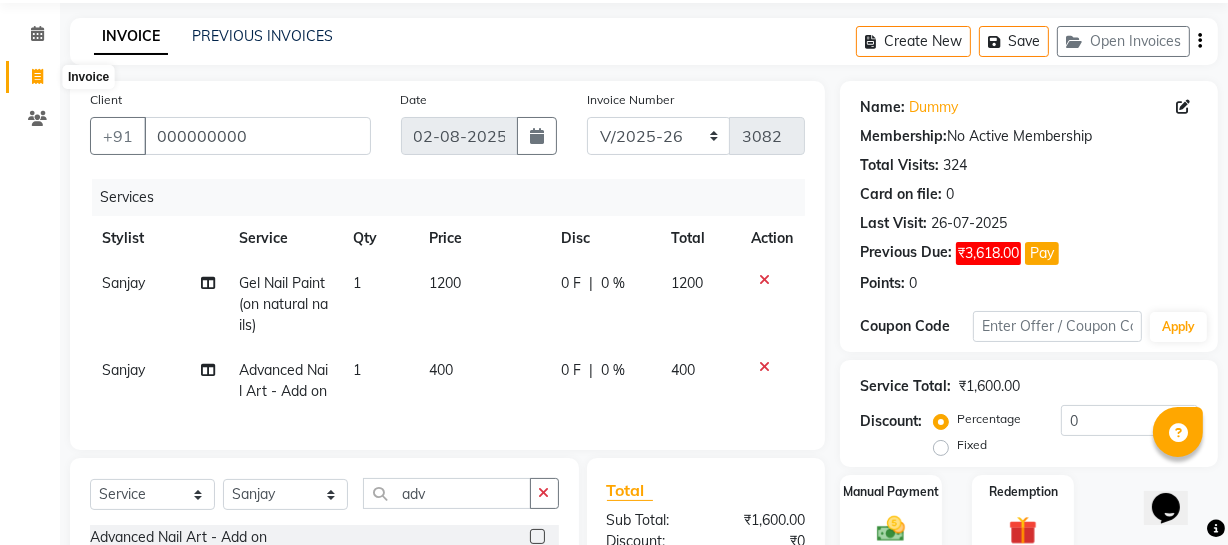 click 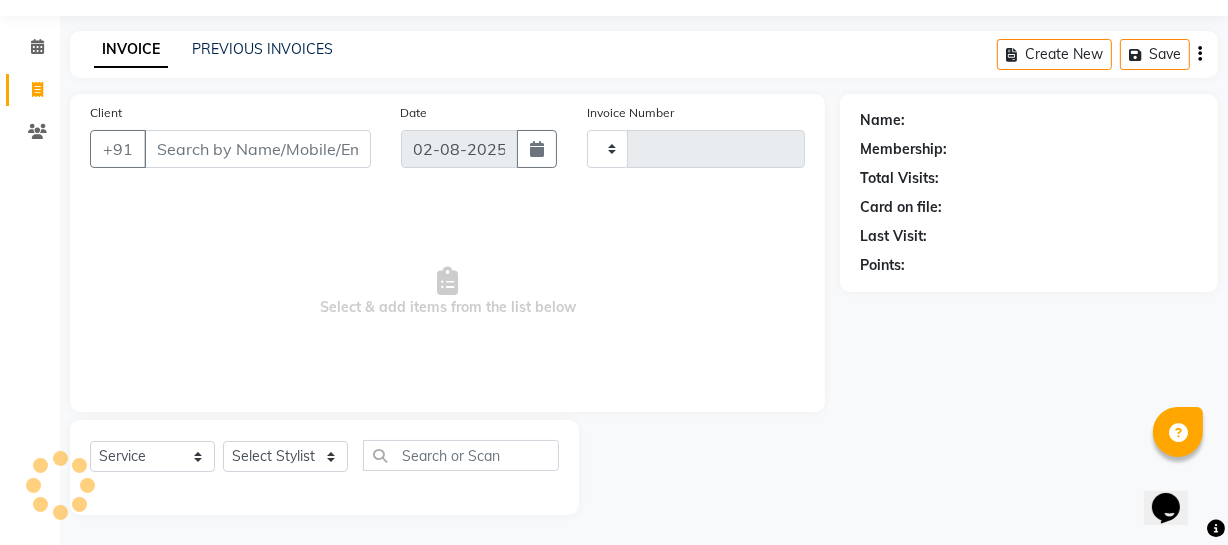 type on "3082" 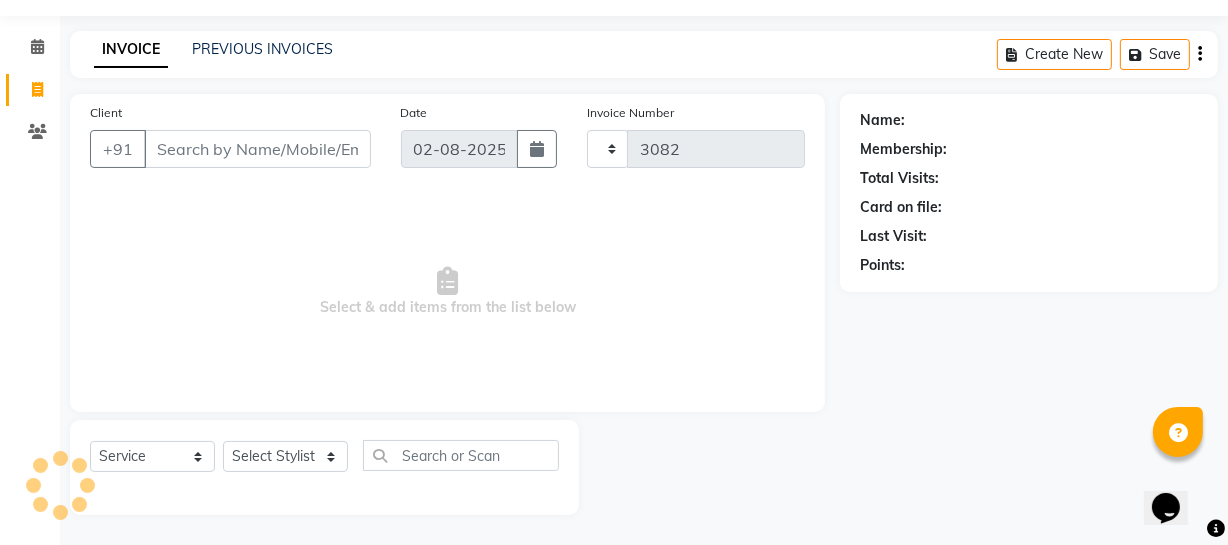 scroll, scrollTop: 57, scrollLeft: 0, axis: vertical 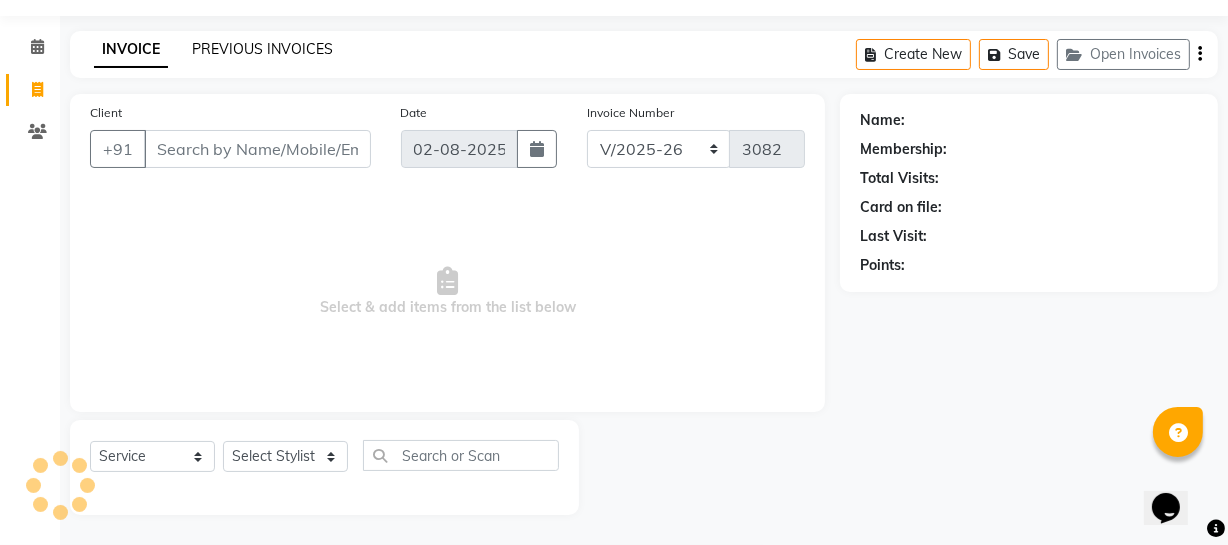click on "PREVIOUS INVOICES" 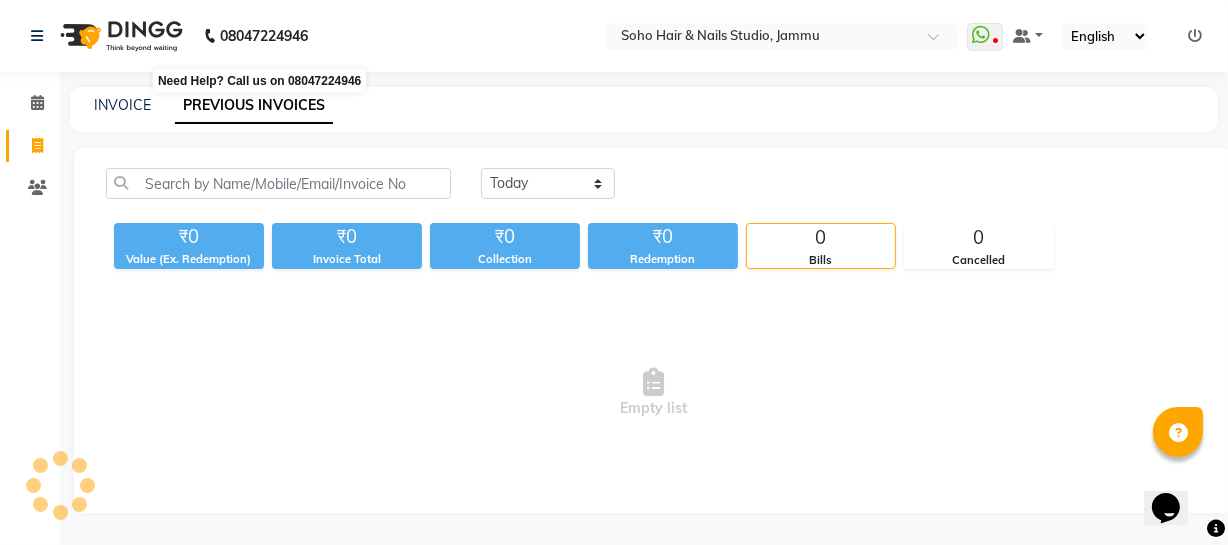 scroll, scrollTop: 0, scrollLeft: 0, axis: both 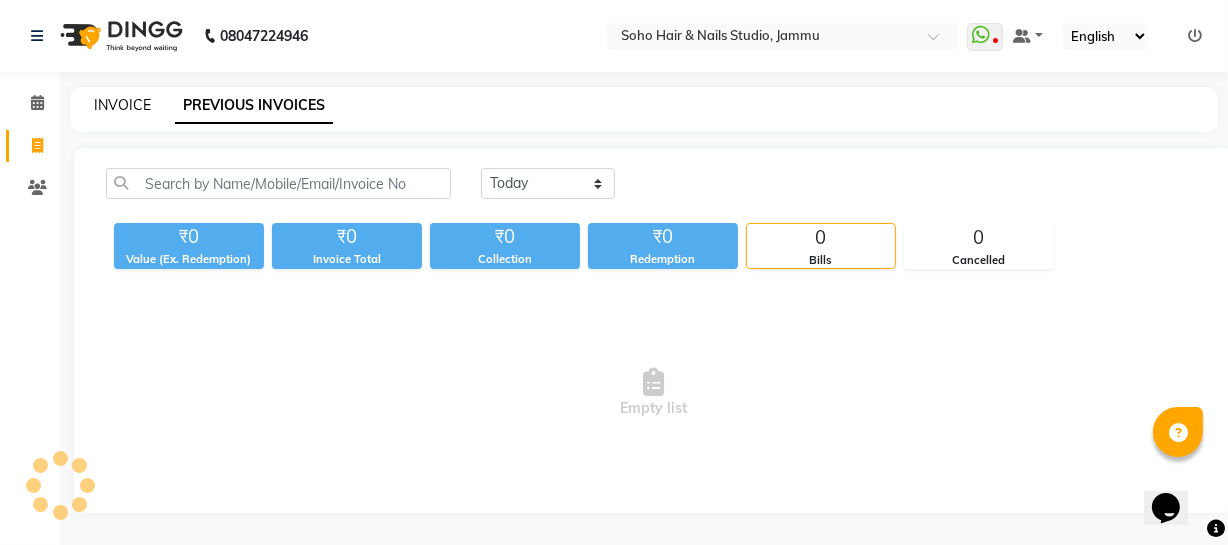 click on "INVOICE" 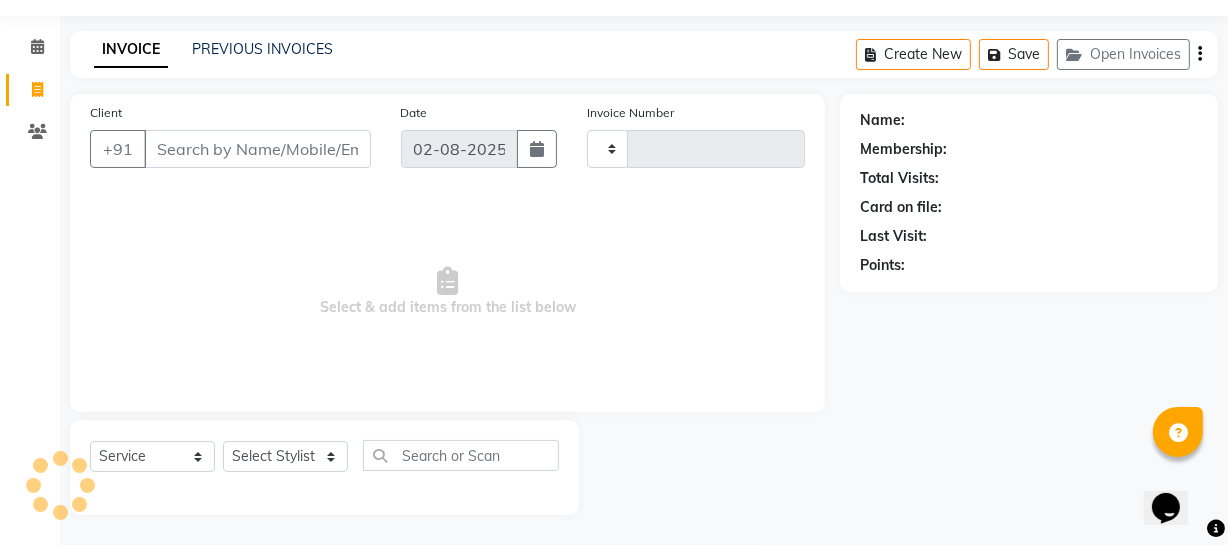 type on "3082" 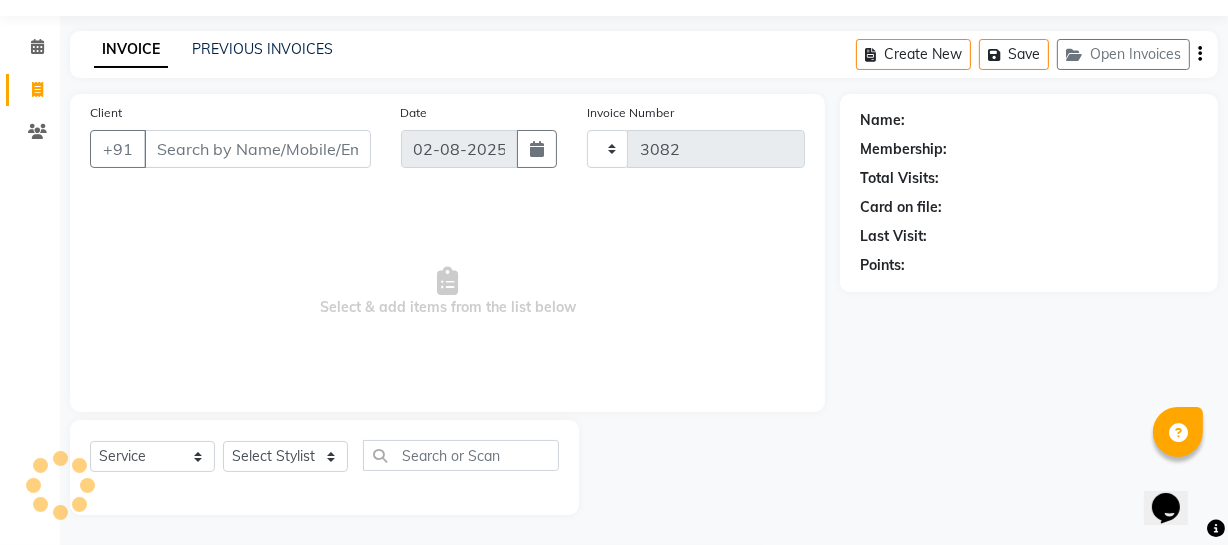 select on "735" 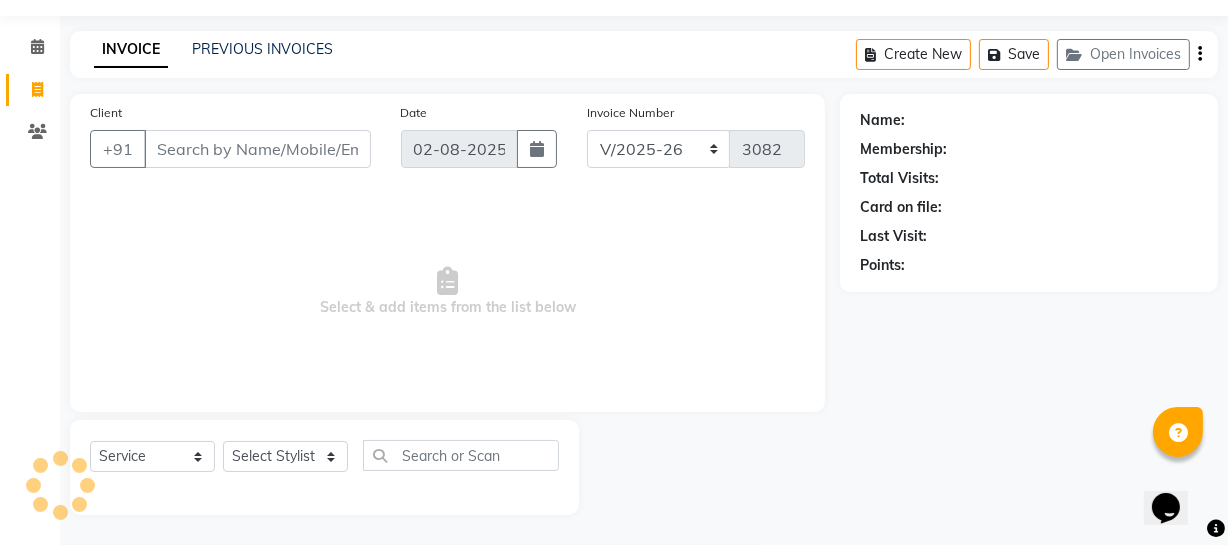 select on "membership" 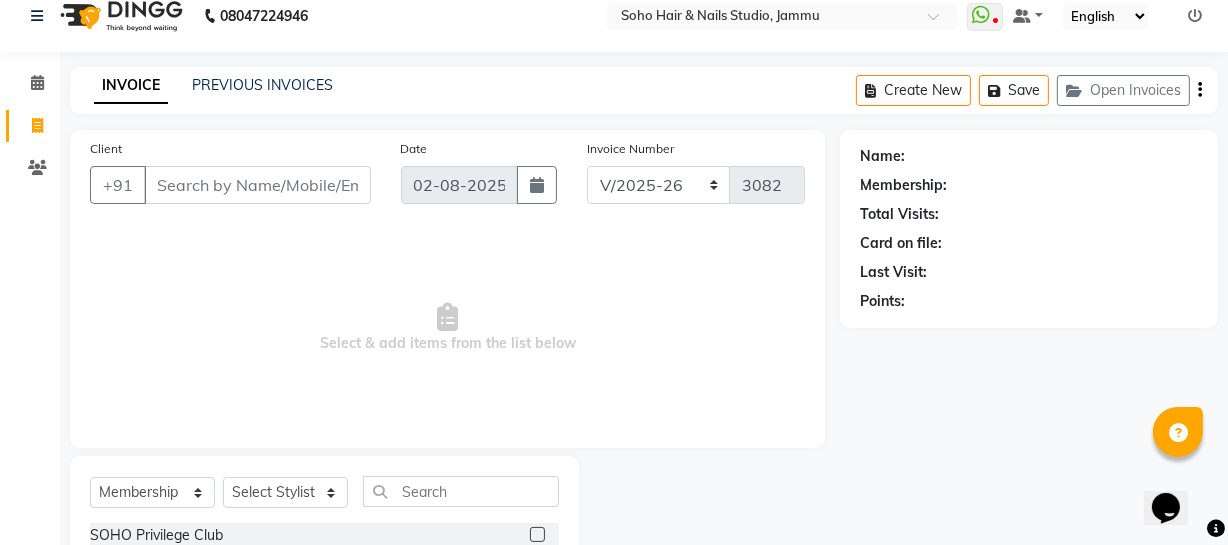 scroll, scrollTop: 0, scrollLeft: 0, axis: both 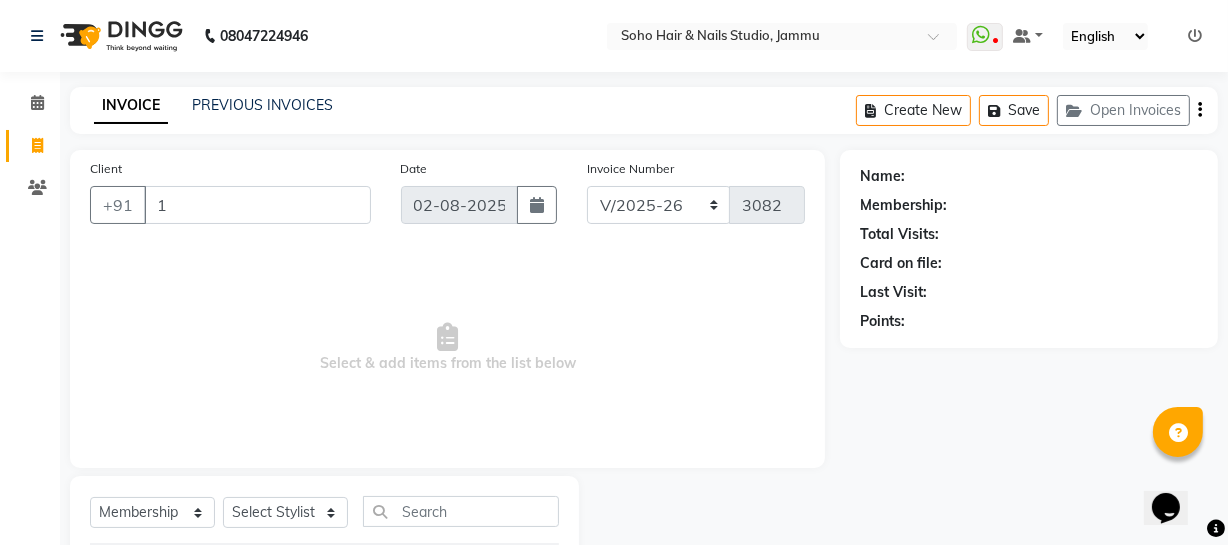 type on "1" 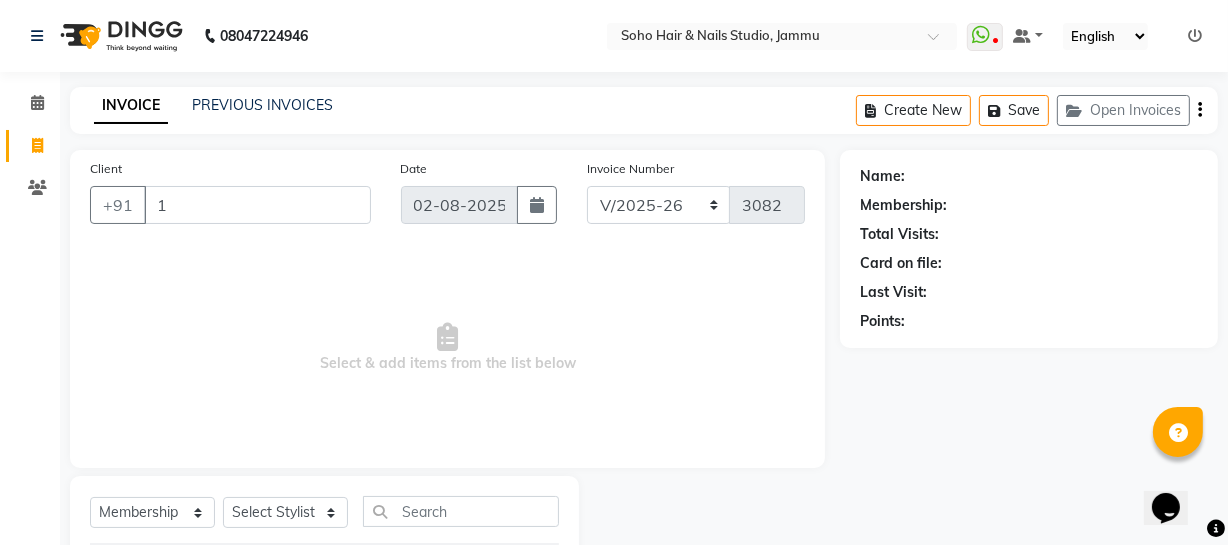 type 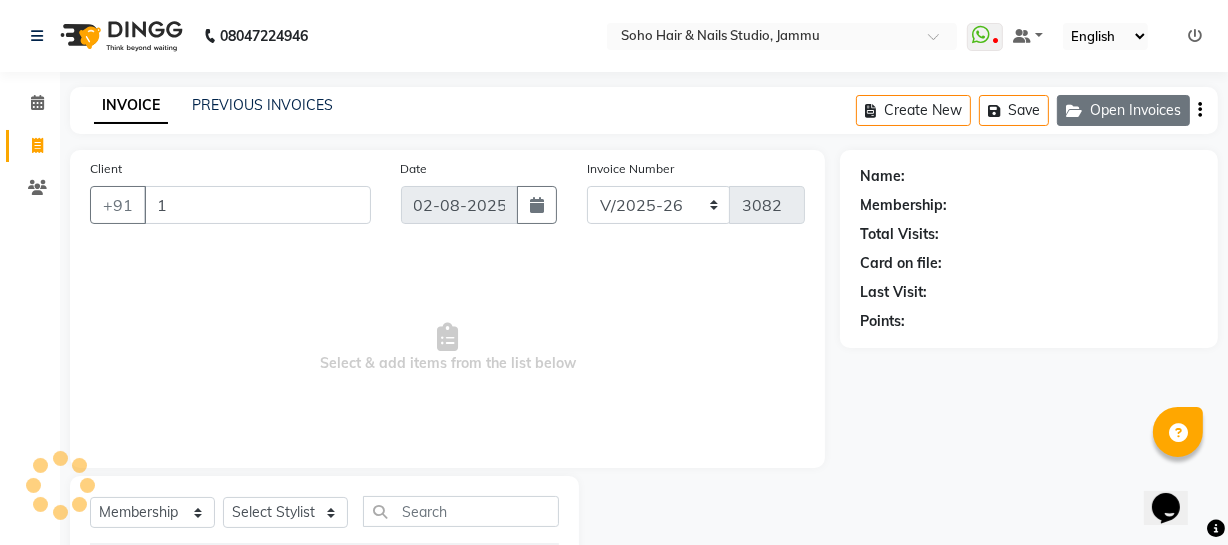 click on "Open Invoices" 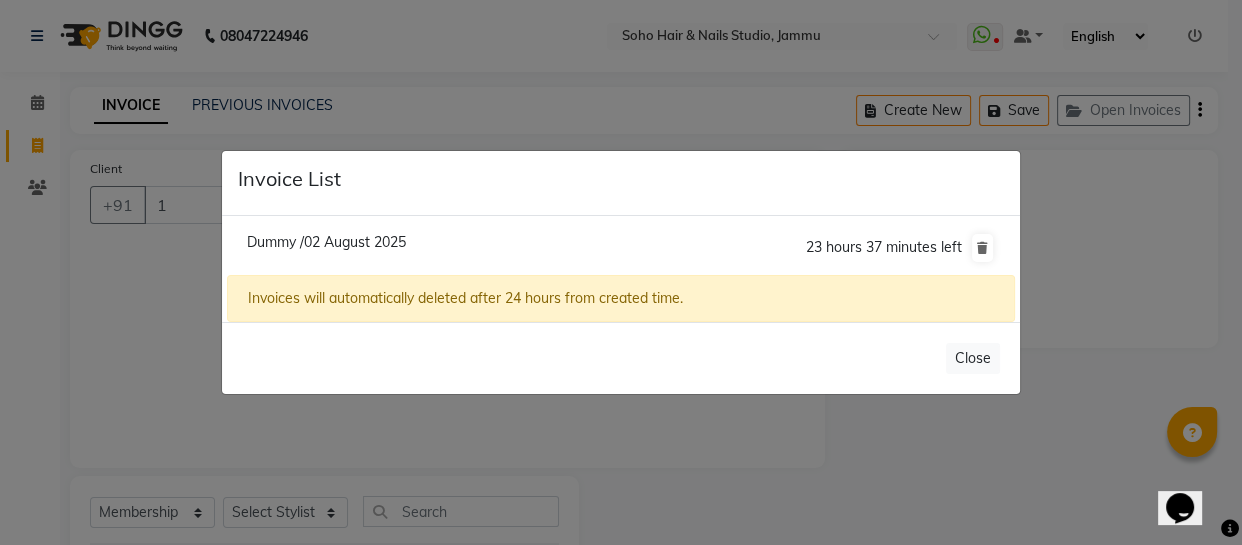 click on "Dummy /02 August 2025" 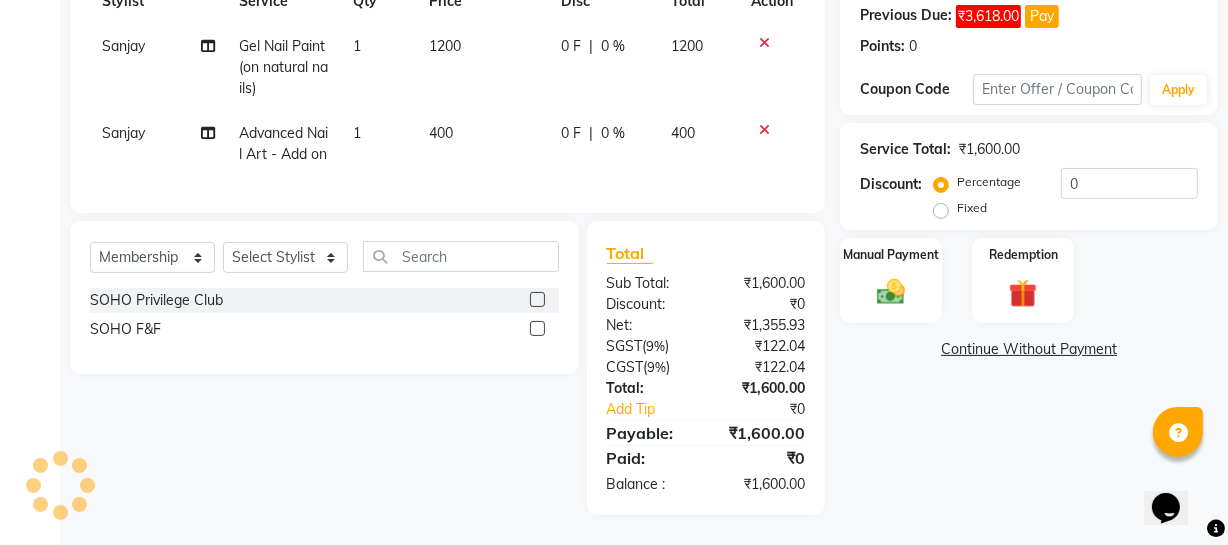 scroll, scrollTop: 341, scrollLeft: 0, axis: vertical 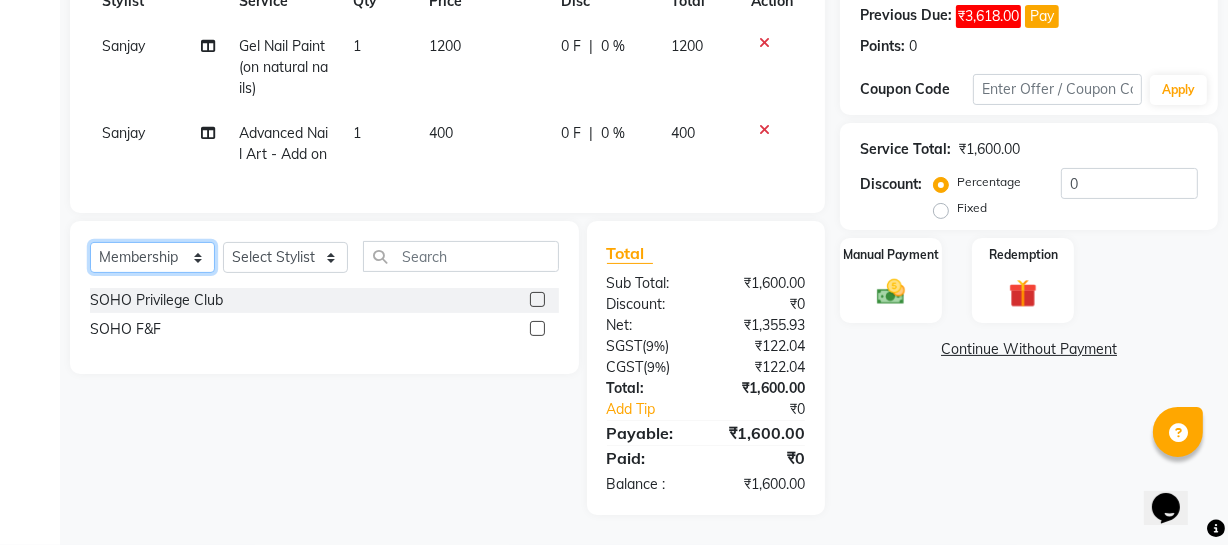 click on "Select  Service  Product  Membership  Package Voucher Prepaid Gift Card" 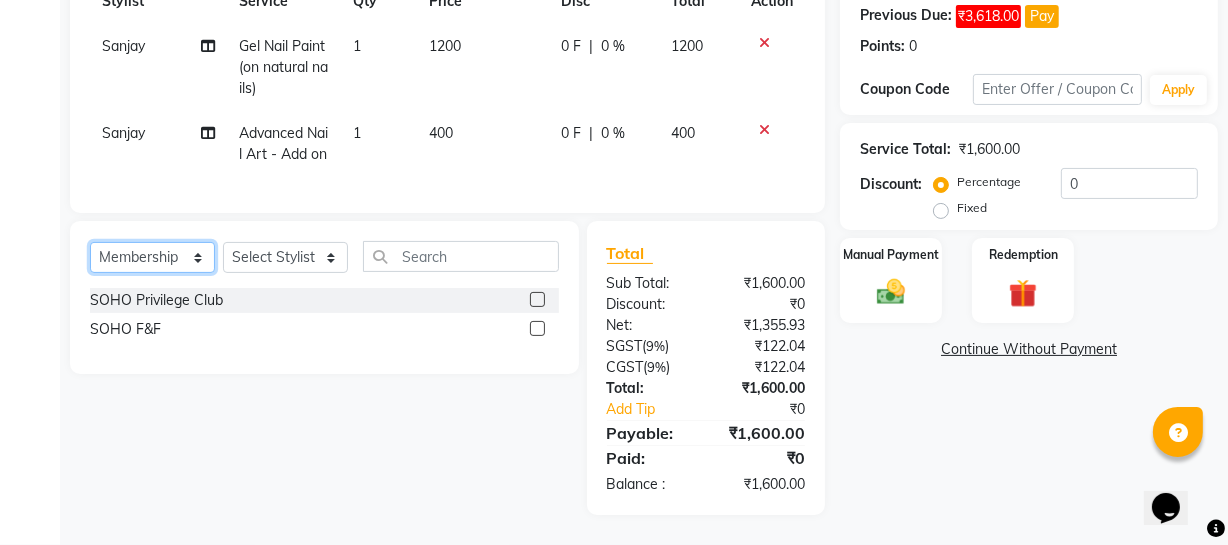select on "service" 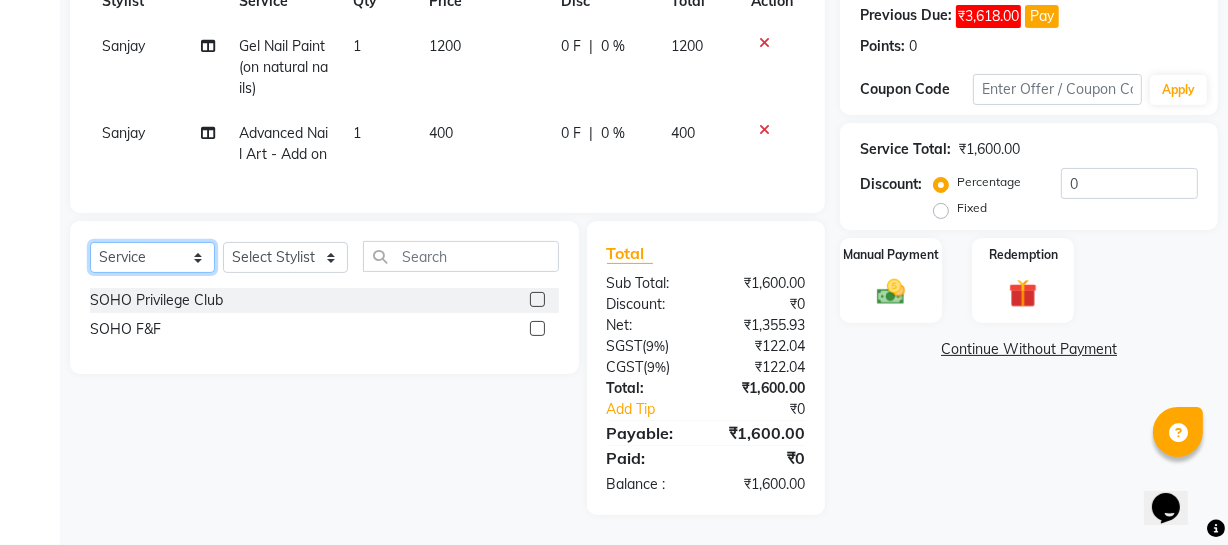 click on "Select  Service  Product  Membership  Package Voucher Prepaid Gift Card" 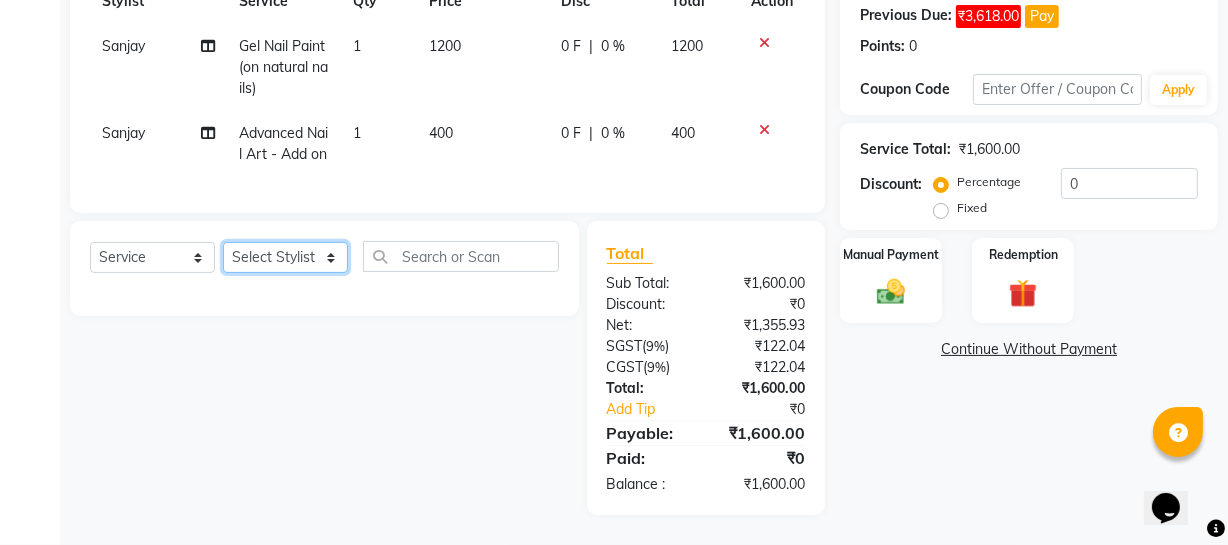 click on "Select Stylist Abhishek Kohli Adhamya Bamotra Amit Anita Kumari Arun Sain Avijit Das Bhabesh Dipanker  Harman Kevi  Komal Lakshya Dogra Meenakshi Jamwal Mitu Neha Nicky Nishant Swalia Nitin Reception Rose  Ruth Sahil sameer Sanjay Saurav pedi Saurav SAM Shameem Sharan Sorabh Salmani Vicky VISHAL DOGRA" 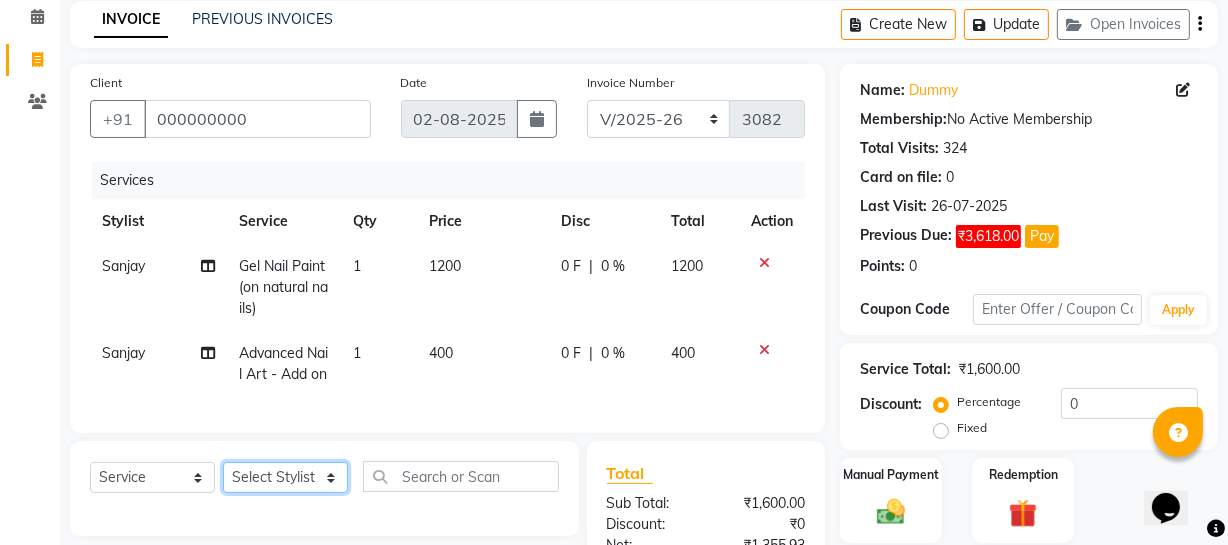 scroll, scrollTop: 181, scrollLeft: 0, axis: vertical 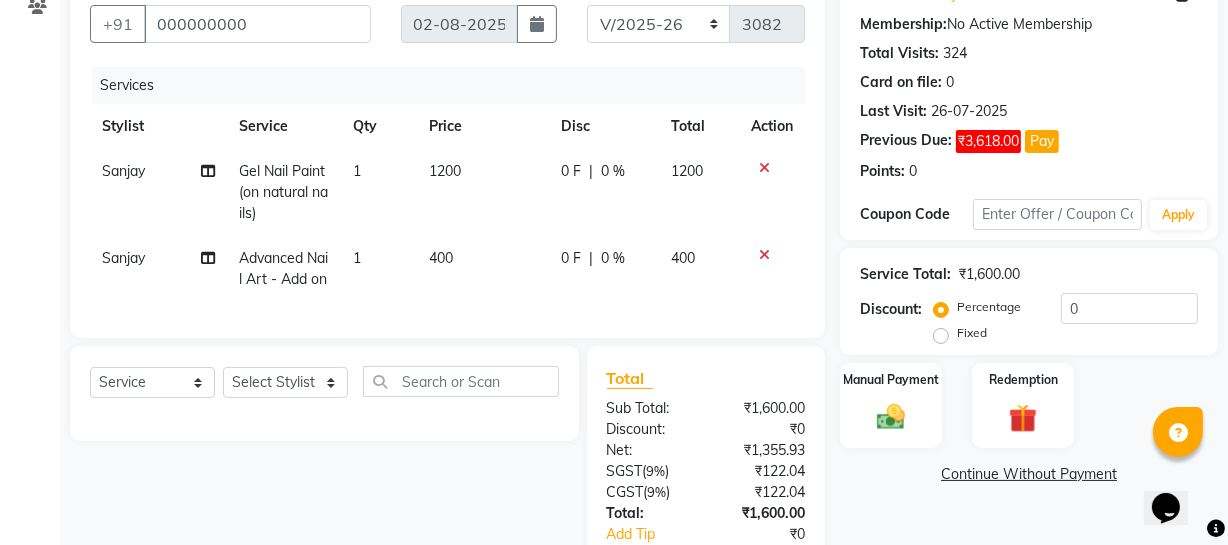 drag, startPoint x: 331, startPoint y: 402, endPoint x: 324, endPoint y: 412, distance: 12.206555 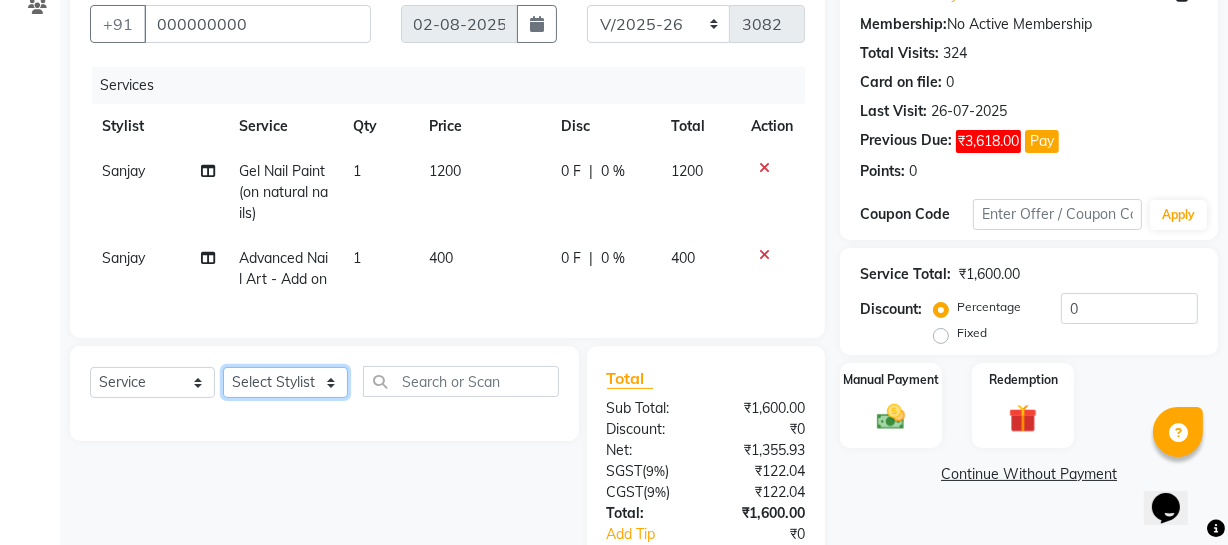 click on "Select Stylist Abhishek Kohli Adhamya Bamotra Amit Anita Kumari Arun Sain Avijit Das Bhabesh Dipanker  Harman Kevi  Komal Lakshya Dogra Meenakshi Jamwal Mitu Neha Nicky Nishant Swalia Nitin Reception Rose  Ruth Sahil sameer Sanjay Saurav pedi Saurav SAM Shameem Sharan Sorabh Salmani Vicky VISHAL DOGRA" 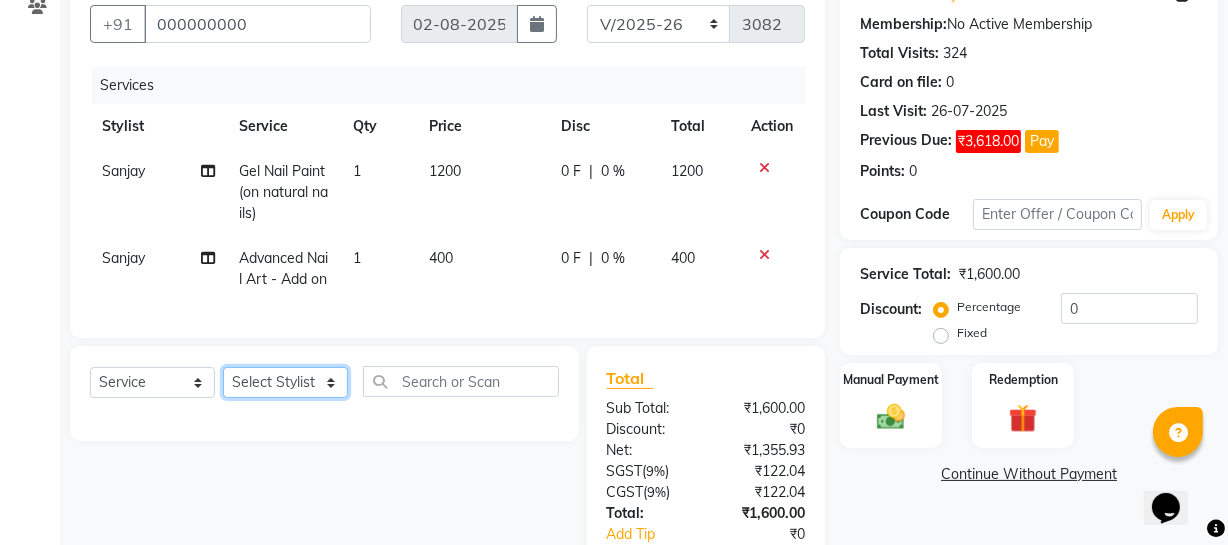 select on "85858" 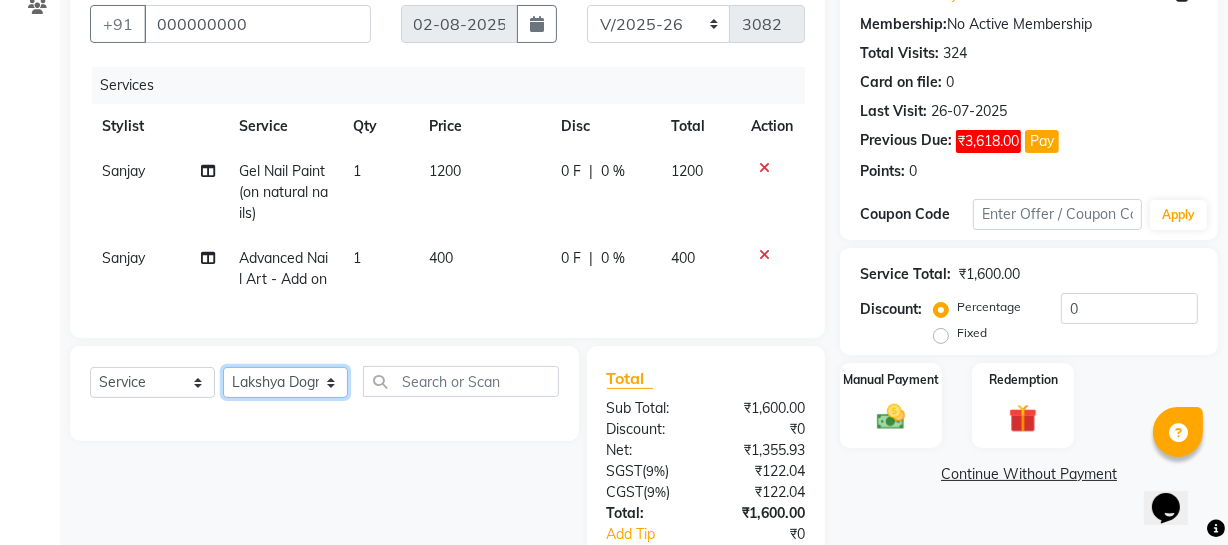 click on "Select Stylist Abhishek Kohli Adhamya Bamotra Amit Anita Kumari Arun Sain Avijit Das Bhabesh Dipanker  Harman Kevi  Komal Lakshya Dogra Meenakshi Jamwal Mitu Neha Nicky Nishant Swalia Nitin Reception Rose  Ruth Sahil sameer Sanjay Saurav pedi Saurav SAM Shameem Sharan Sorabh Salmani Vicky VISHAL DOGRA" 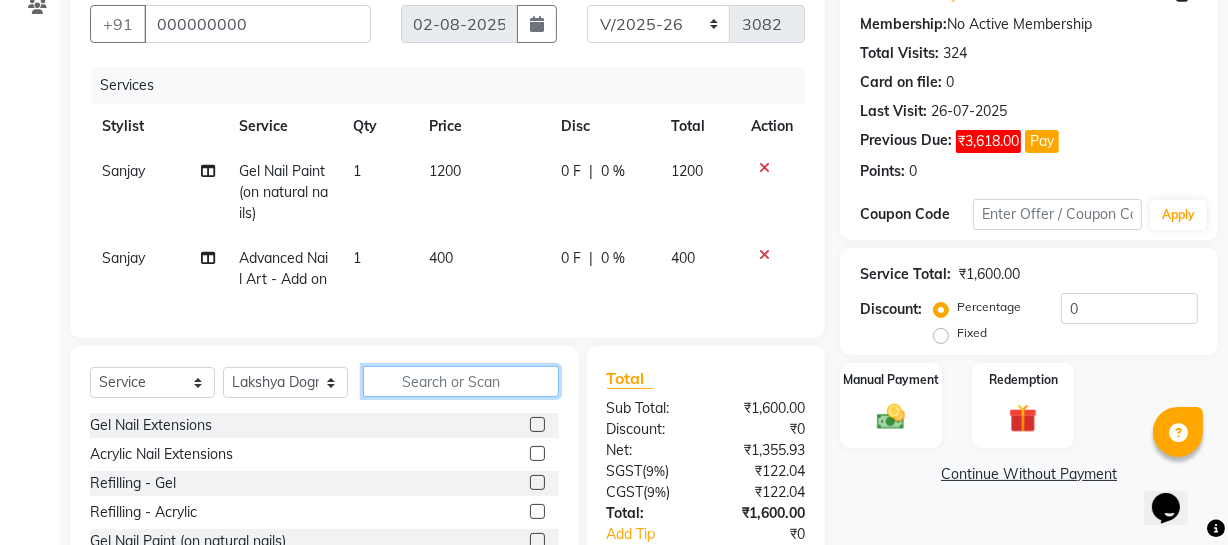 click 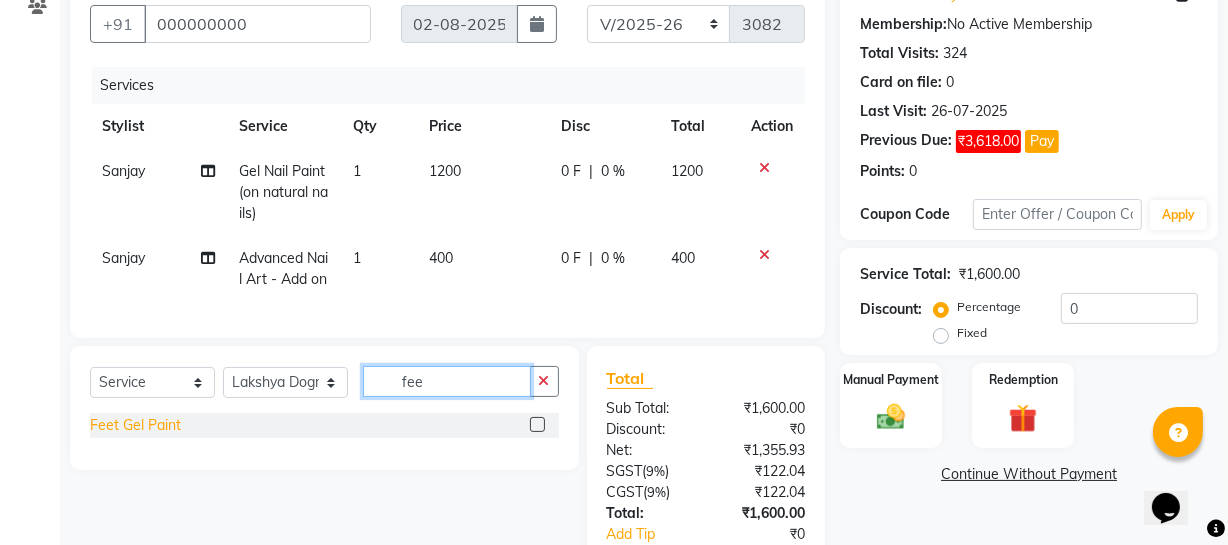 type on "fee" 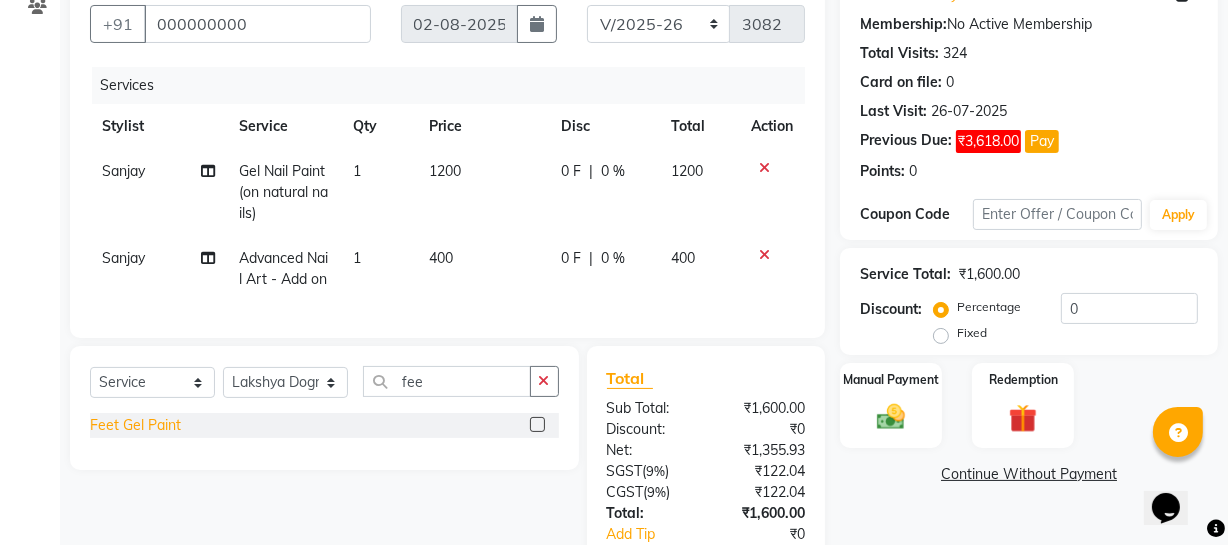 click on "Feet Gel Paint" 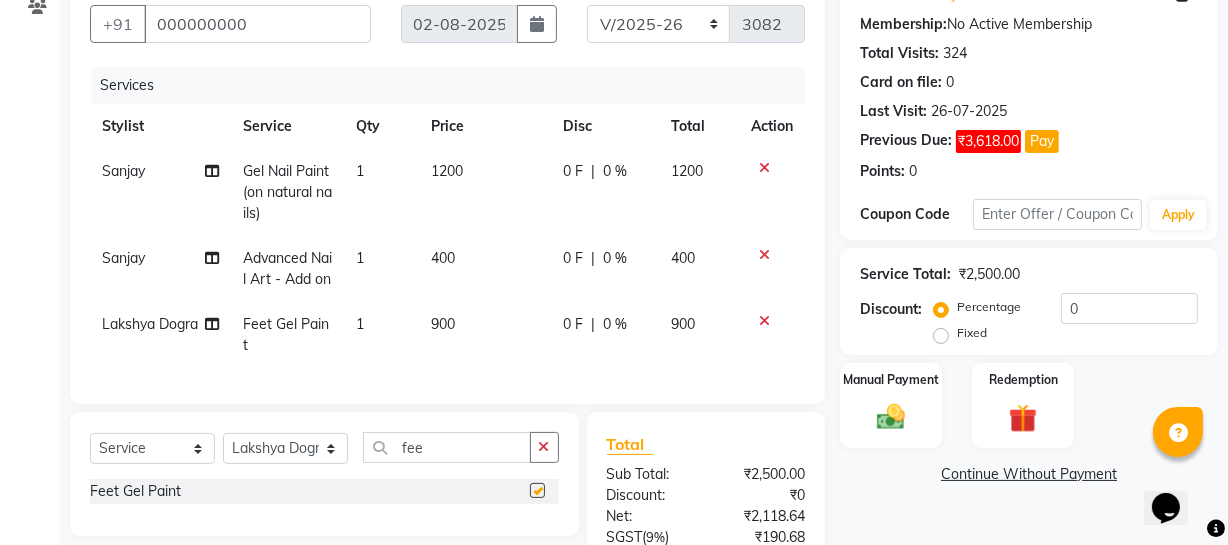 checkbox on "false" 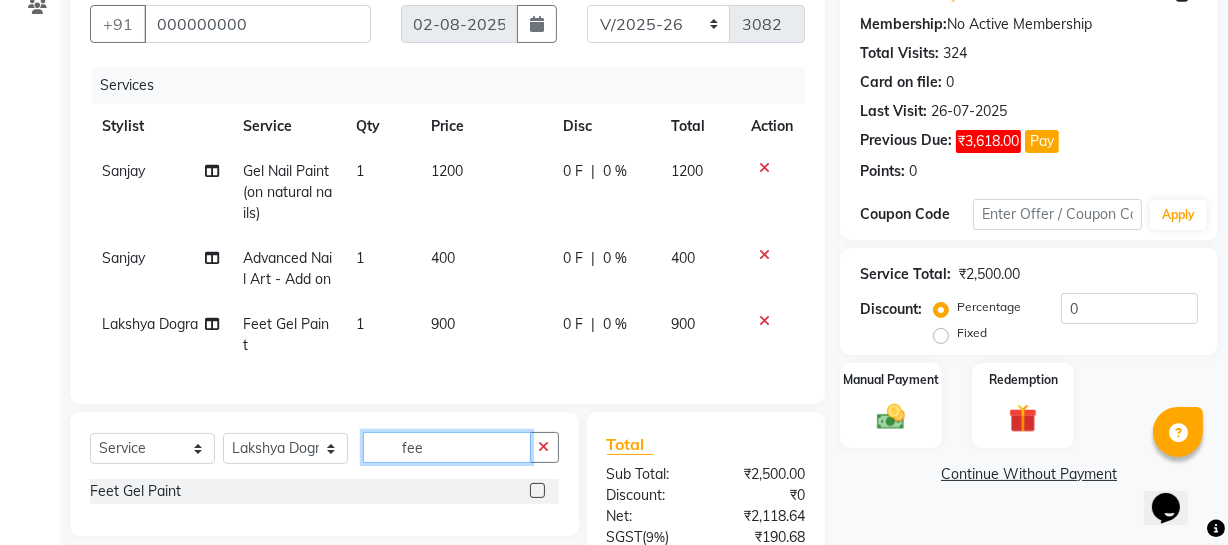 drag, startPoint x: 495, startPoint y: 465, endPoint x: 187, endPoint y: 519, distance: 312.69794 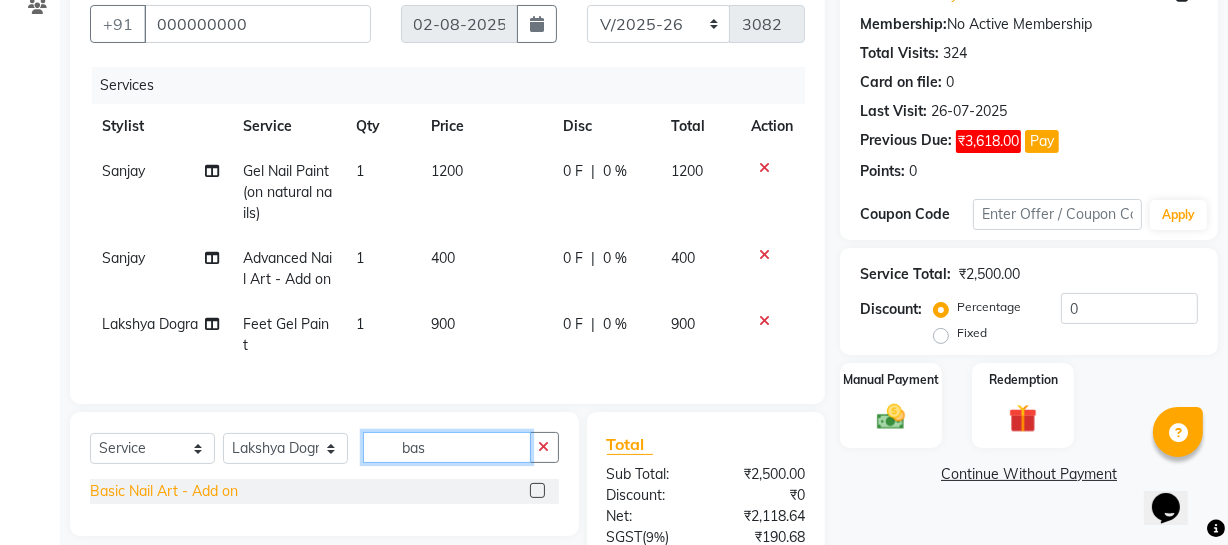 type on "bas" 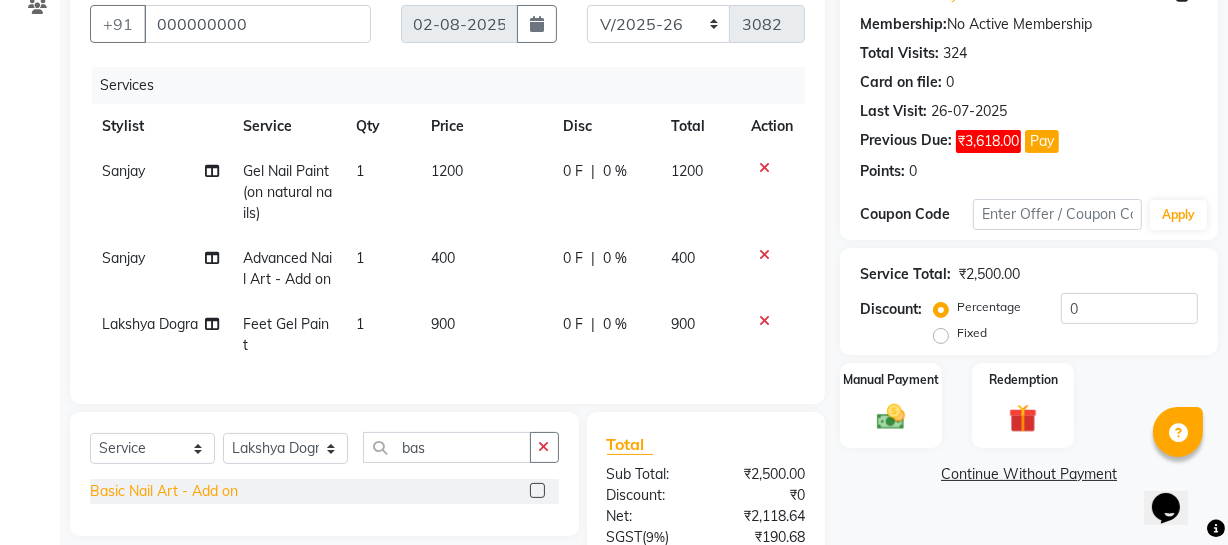 click on "Basic Nail Art - Add on" 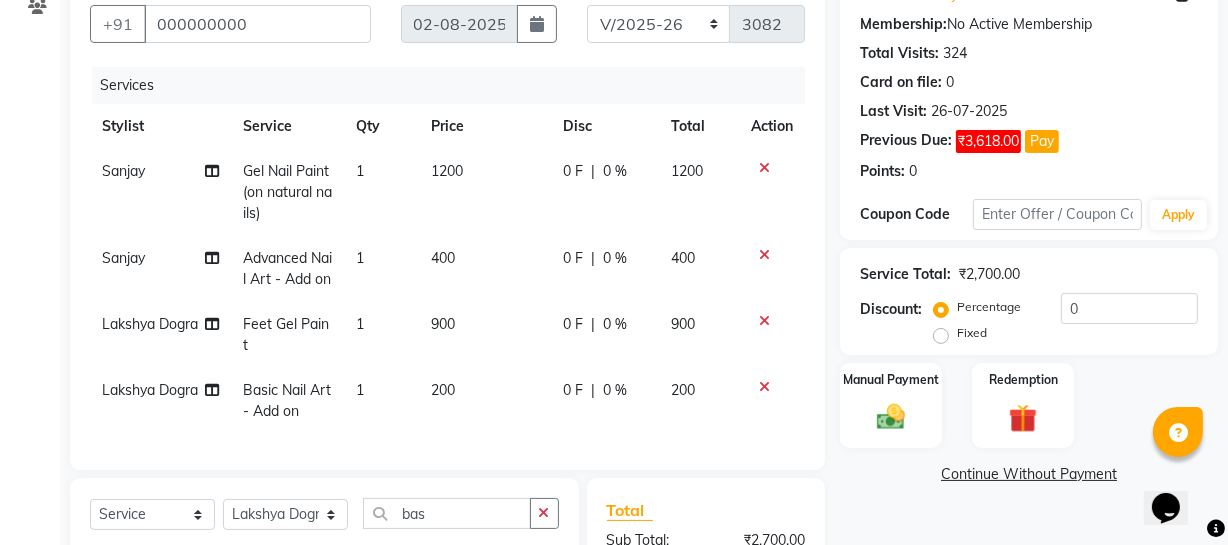 checkbox on "false" 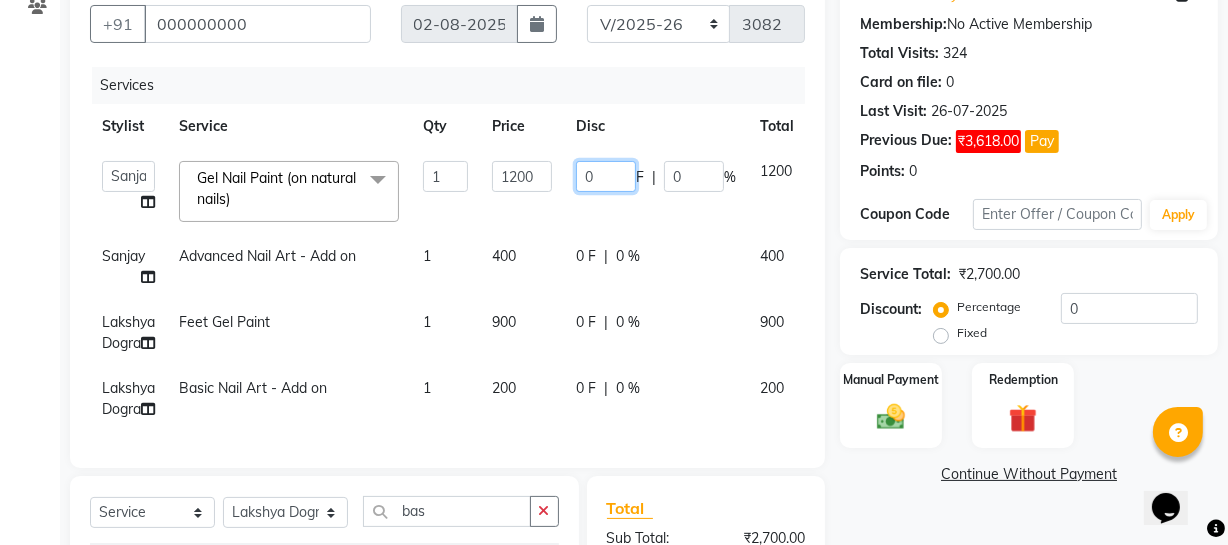 drag, startPoint x: 616, startPoint y: 168, endPoint x: 391, endPoint y: 200, distance: 227.26416 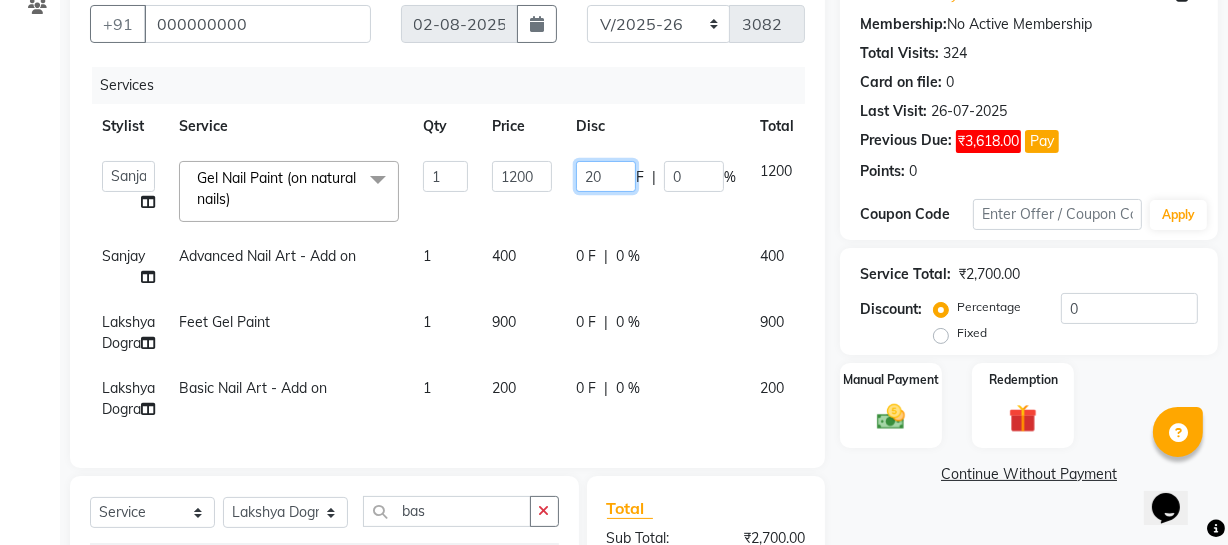 type on "200" 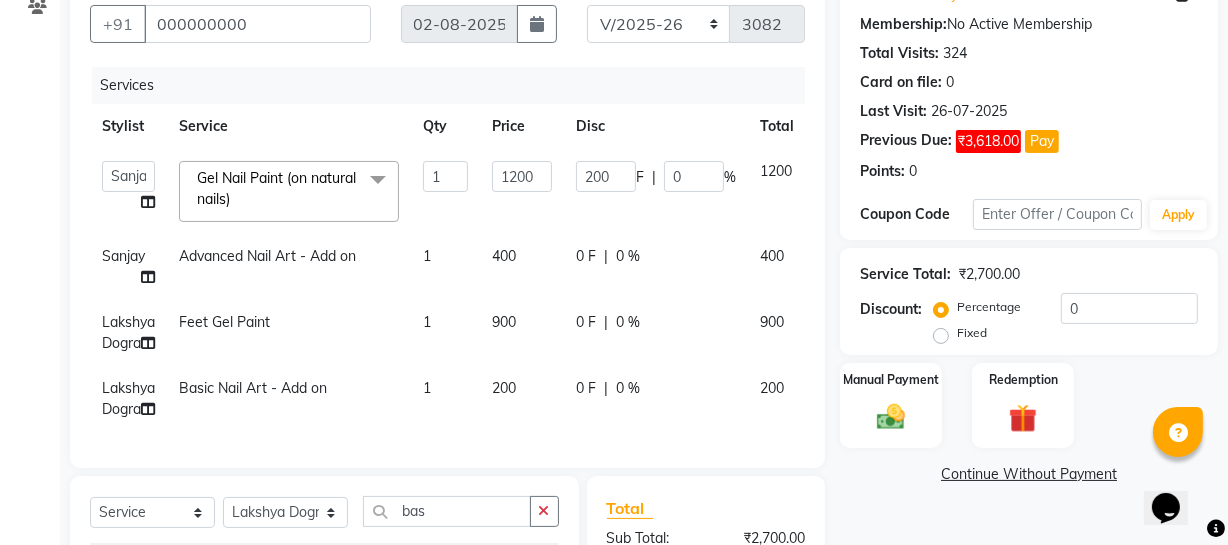 click on "Sanjay Advanced Nail Art - Add on 1 400 0 F | 0 % 400" 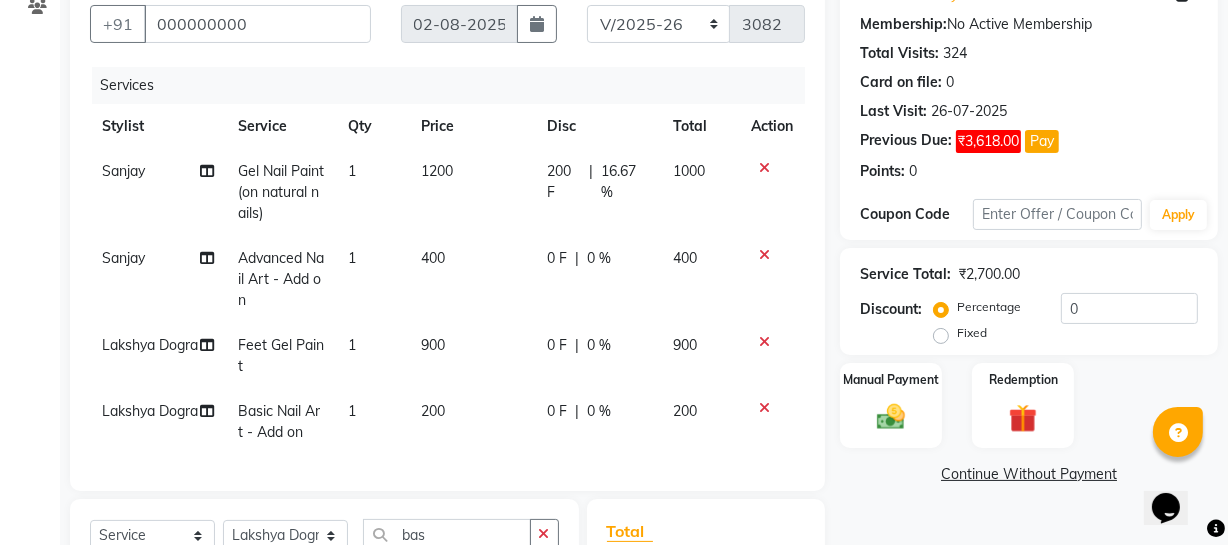 click on "0 %" 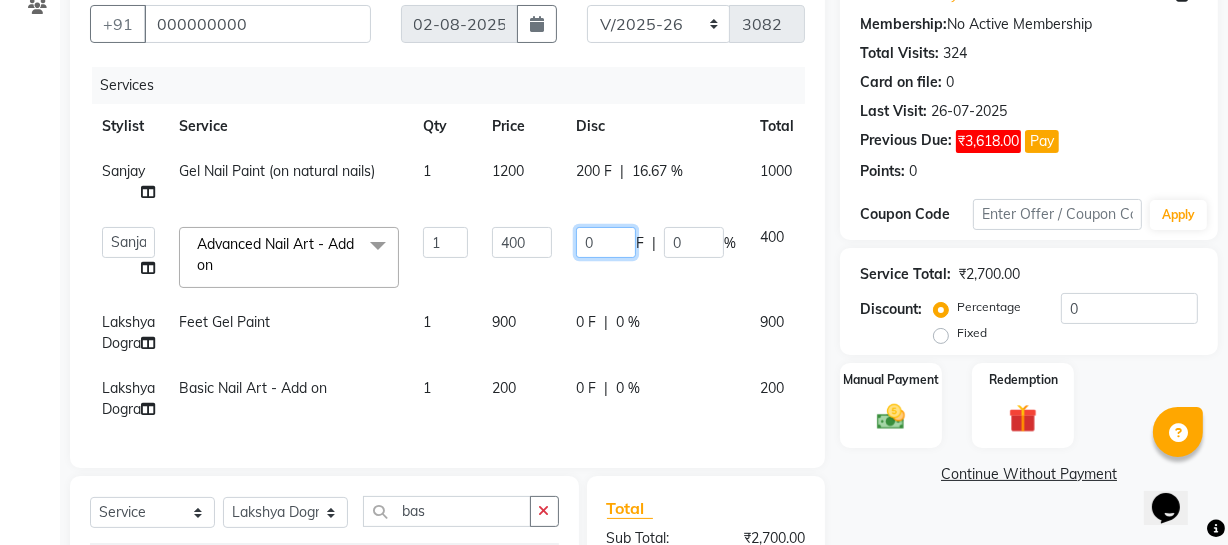 drag, startPoint x: 600, startPoint y: 245, endPoint x: 314, endPoint y: 254, distance: 286.14157 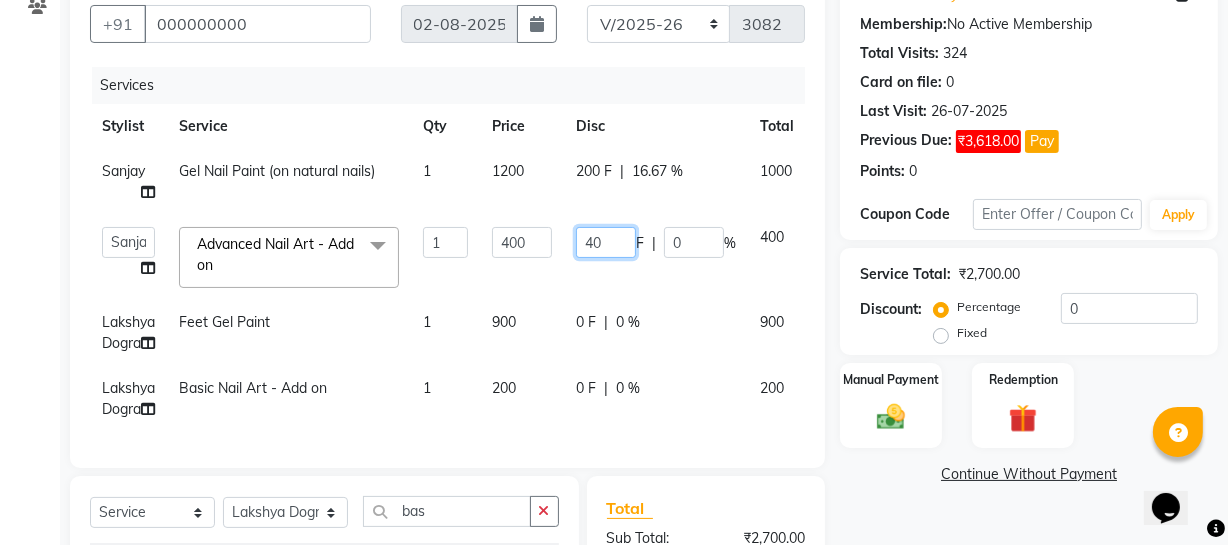 type on "400" 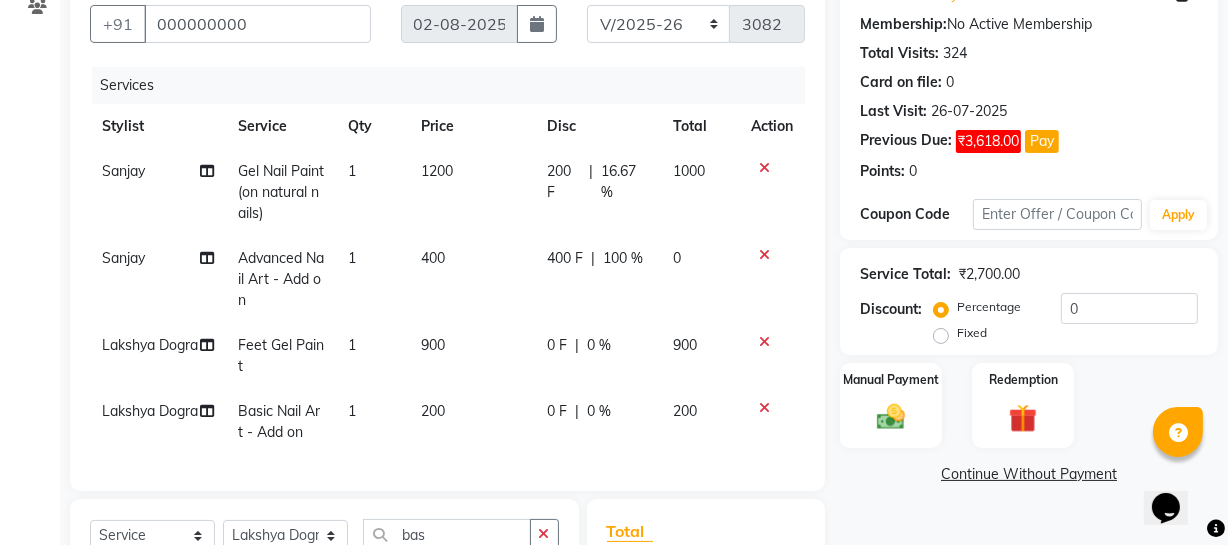 click on "0 F | 0 %" 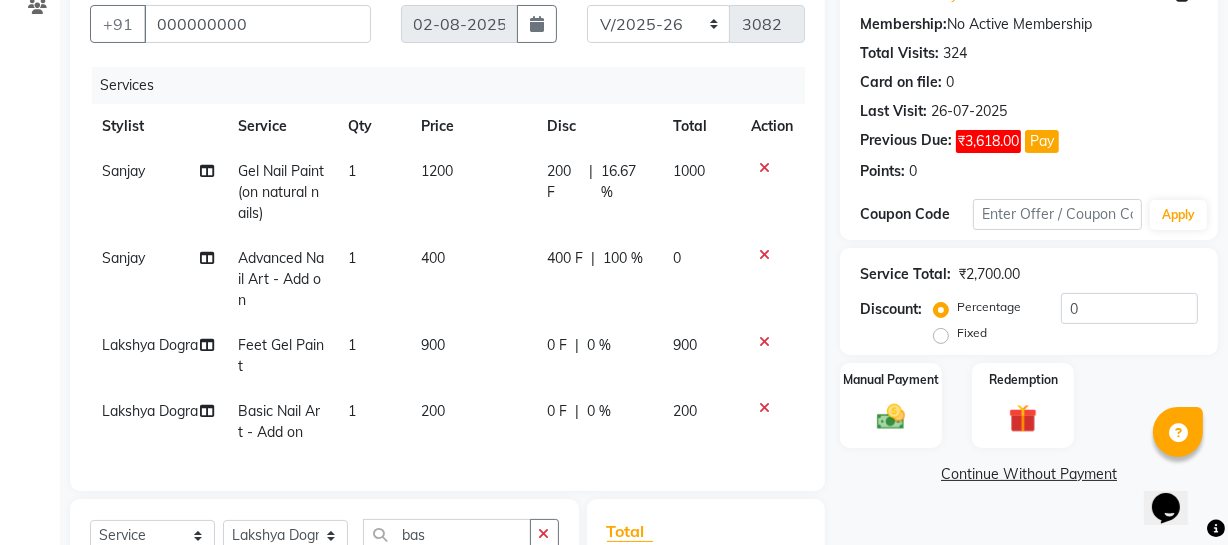select on "85858" 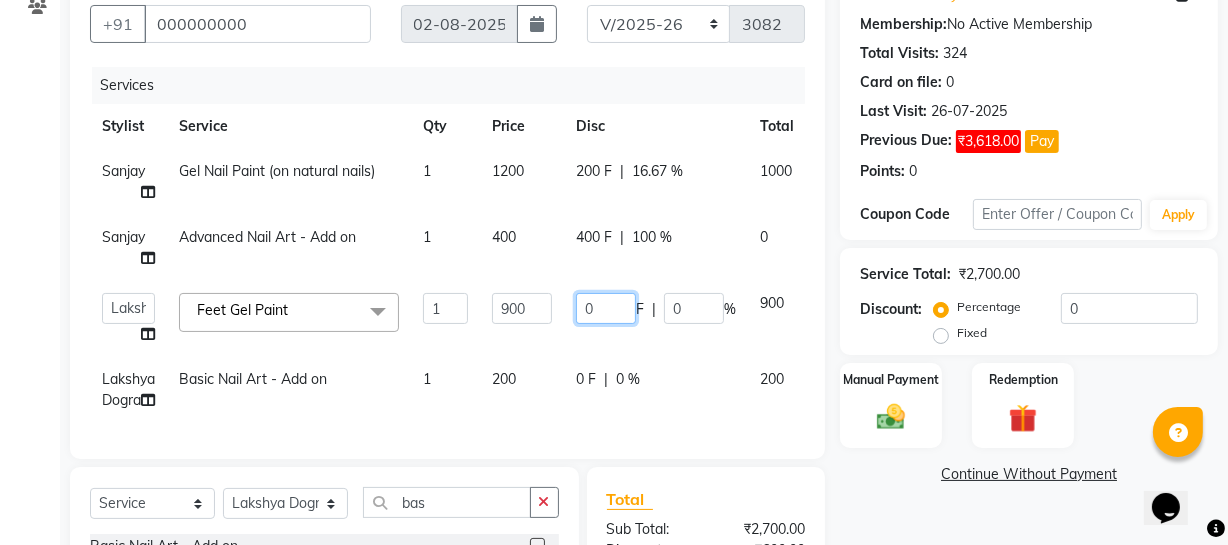 click on "0" 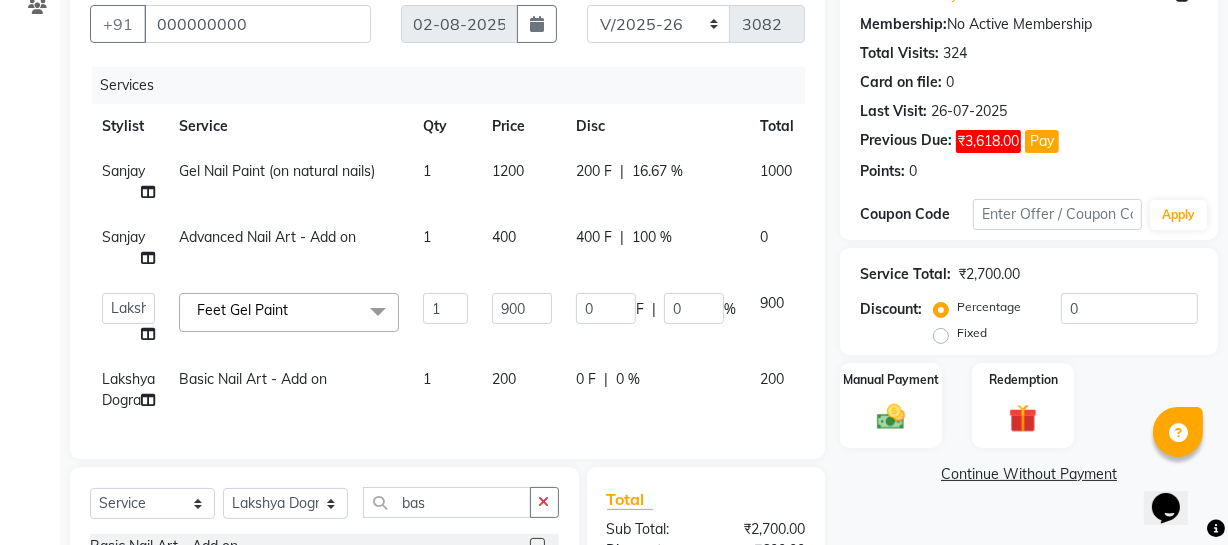 click on "Sanjay Gel Nail Paint (on natural nails) 1 1200 200 F | 16.67 % 1000 Sanjay Advanced Nail Art - Add on 1 400 400 F | 100 % 0 Abhishek Kohli Adhamya Bamotra Amit Anita Kumari Arun Sain Avijit Das Bhabesh Dipanker Harman Kevi Komal Lakshya Dogra Meenakshi Jamwal Mitu Neha Nicky Nishant Swalia Nitin Reception Rose Ruth Sahil sameer Sanjay Saurav pedi Saurav SAM Shameem Sharan Sorabh Salmani Vicky VISHAL DOGRA Feet Gel Paint x Gel Nail Extensions Acrylic Nail Extensions Refilling - Gel Refilling - Acrylic Gel Nail Paint (on natural nails) Gel Overlay (on natural nails) Feet Gel Paint Basic Nail Art - Add on Advanced Nail Art - Add on Accessories Extra Extensions Removal Gel Paint Removal Nail Tip 1 900 0 F | 0 % 900 Lakshya Dogra Basic Nail Art - Add on 1 200 0 F | 0 % 200" 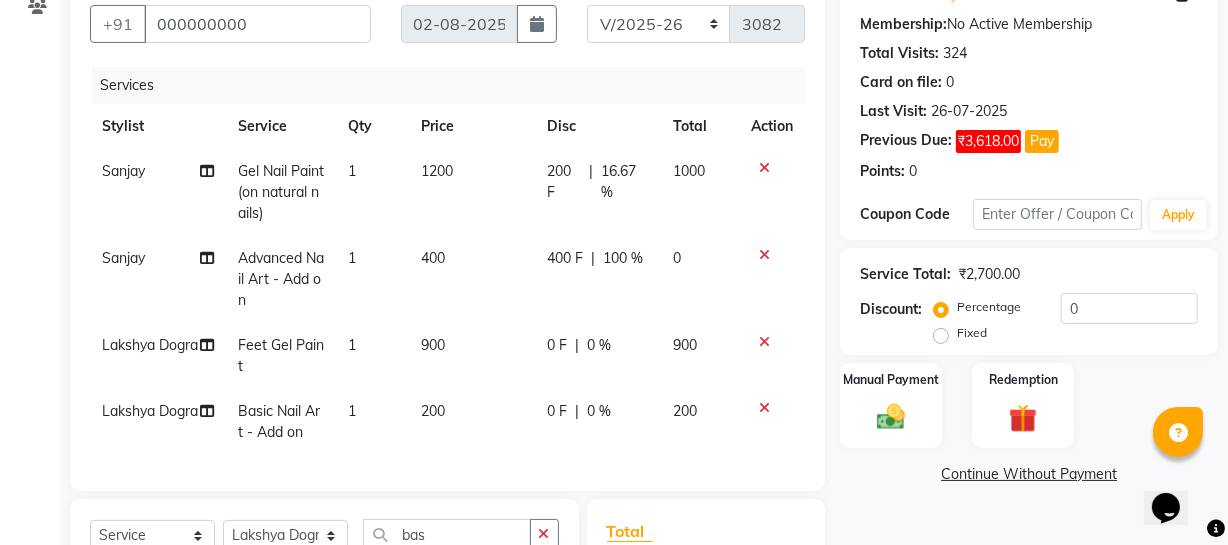 click on "0 %" 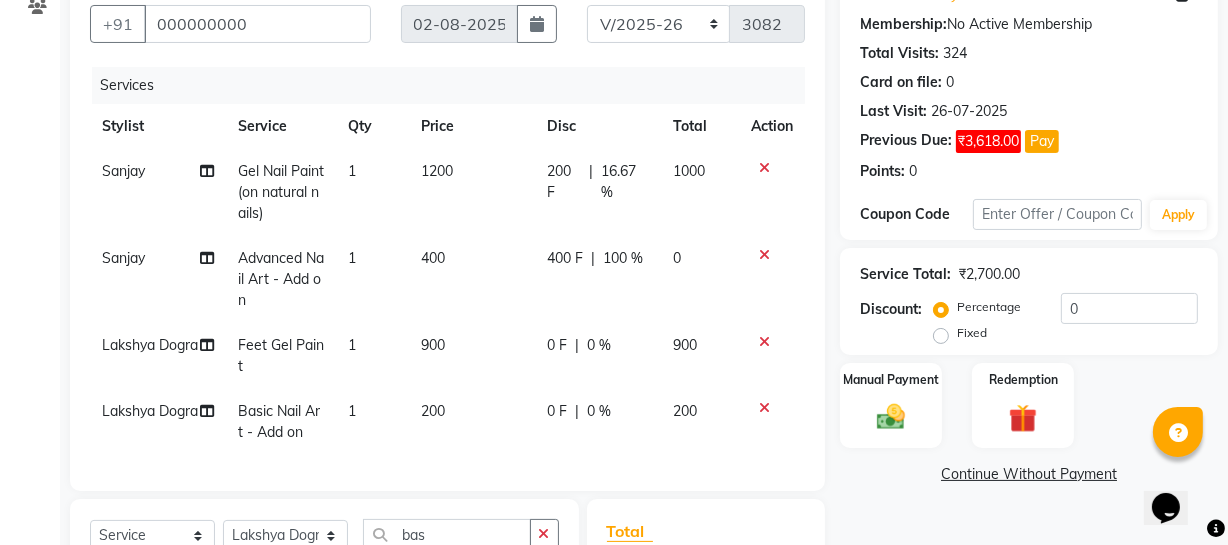 select on "85858" 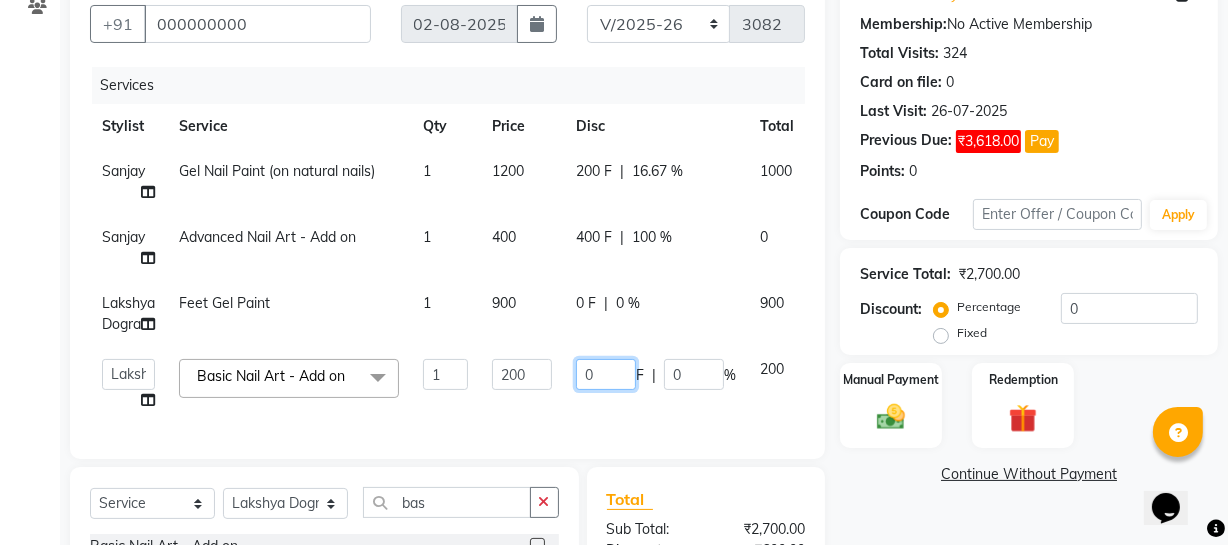 drag, startPoint x: 609, startPoint y: 399, endPoint x: 500, endPoint y: 397, distance: 109.01835 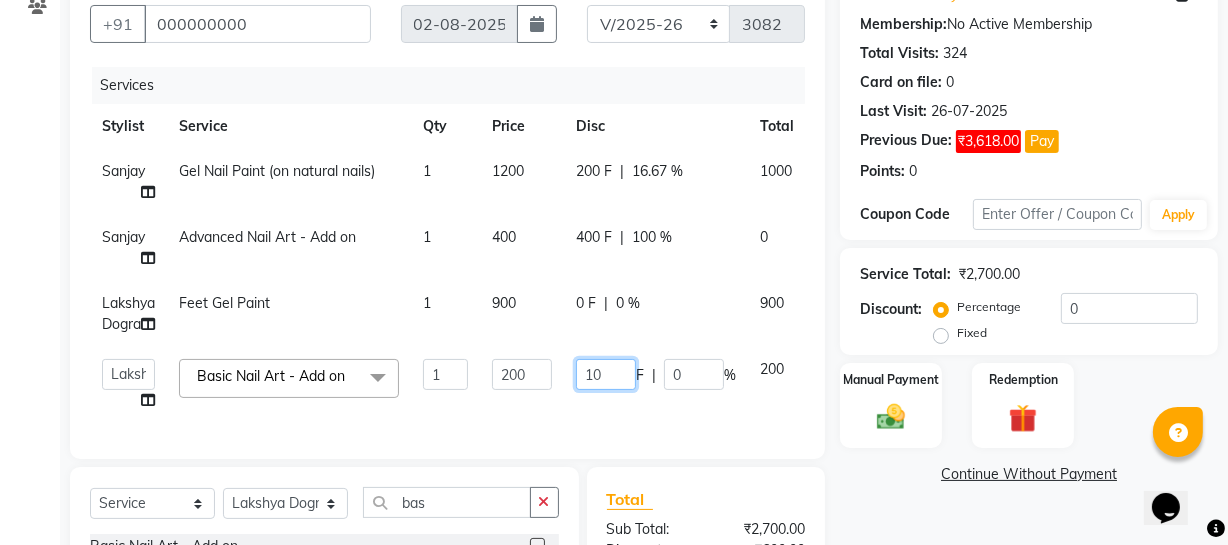 type on "100" 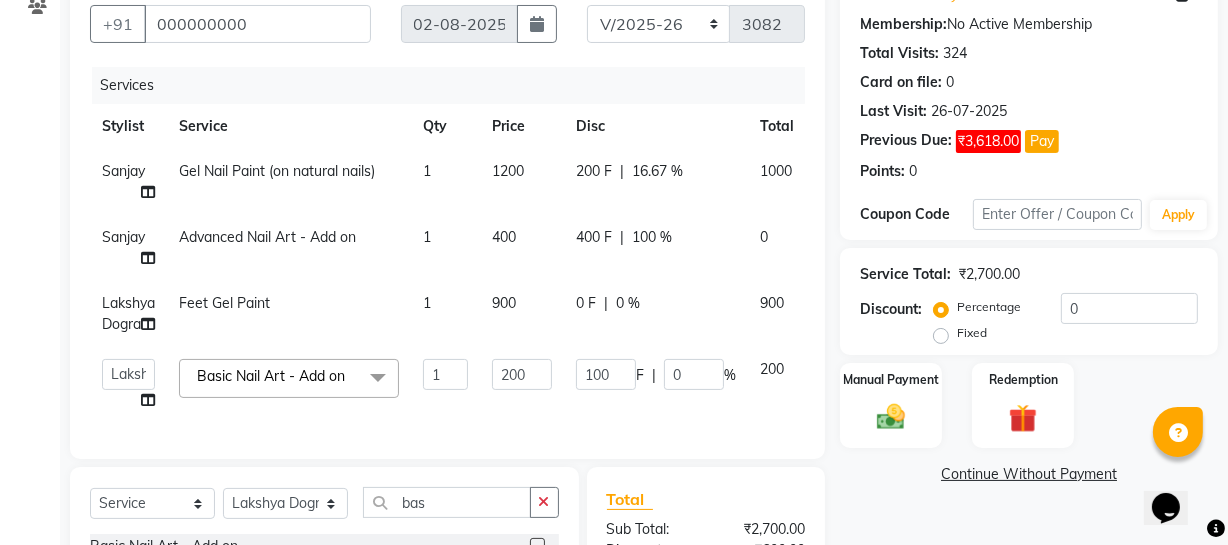 click on "Total Visits: 324" 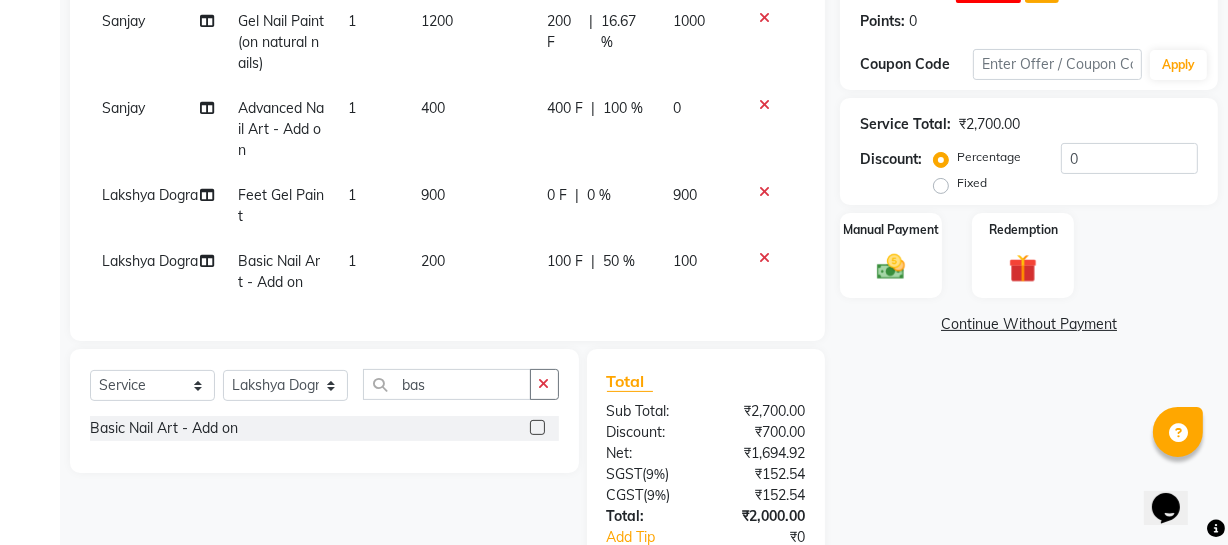 scroll, scrollTop: 473, scrollLeft: 0, axis: vertical 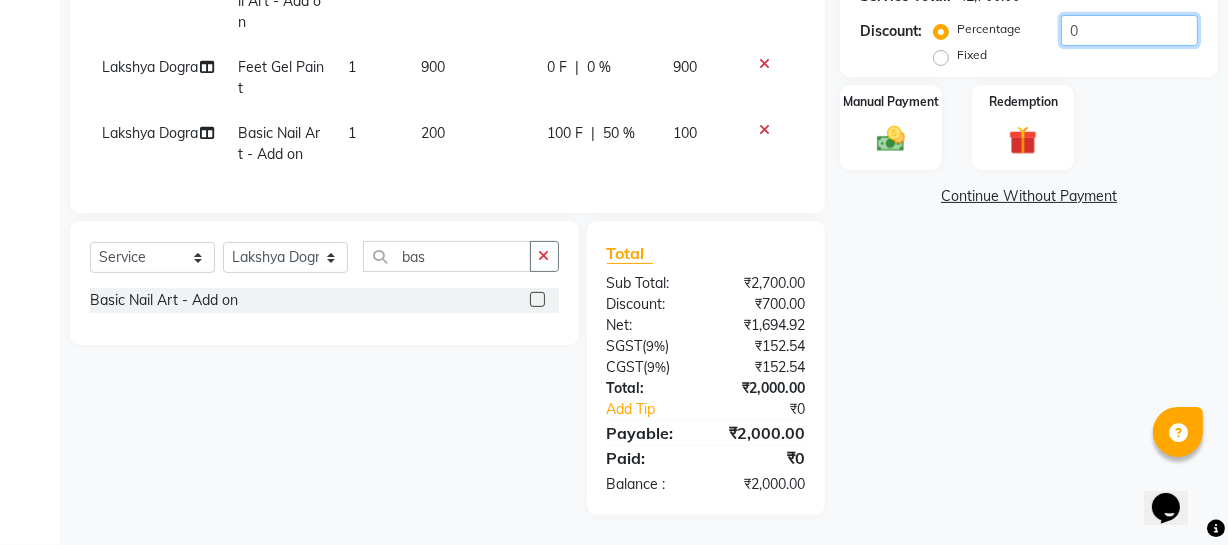 drag, startPoint x: 1111, startPoint y: 17, endPoint x: 707, endPoint y: 0, distance: 404.3575 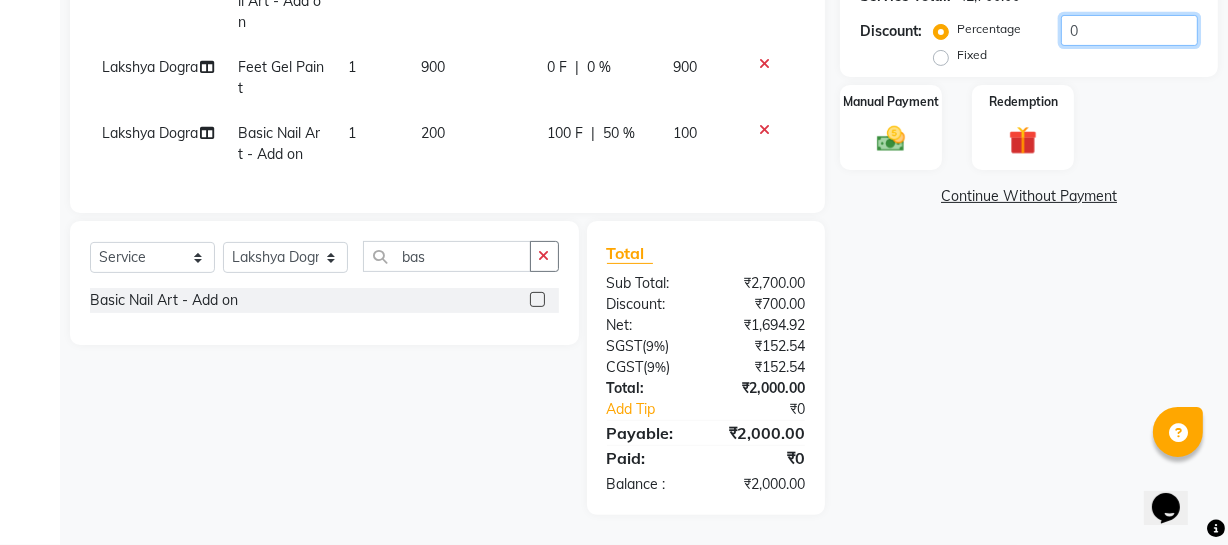 click on "Client +91 [PHONE] Date 02-08-2025 Invoice Number Red/2025-26 V/2025 V/2025-26 3082 Services Stylist Service Qty Price Disc Total Action Sanjay Gel Nail Paint (on natural nails) 1 1200 200 F | 16.67 % 1000 Sanjay Advanced Nail Art - Add on 1 400 400 F | 100 % 0 Lakshya Dogra Feet Gel Paint 1 900 0 F | 0 % 900 Lakshya Dogra Basic Nail Art - Add on 1 200 100 F | 50 % 100 Select Service Product Membership Package Voucher Prepaid Gift Card Select Stylist Abhishek Kohli Adhamya Bamotra Amit Anita Kumari Arun Sain Avijit Das Bhabesh Dipanker Harman Kevi Komal Lakshya Dogra Meenakshi Jamwal Mitu Neha Nicky Nishant Swalia Nitin Reception Rose Ruth Sahil sameer Sanjay Saurav pedi Saurav SAM Shameem Sharan Sorabh Salmani Vicky VISHAL DOGRA bas Basic Nail Art - Add on Total Sub Total: ₹2,700.00 Discount: ₹700.00 Net: ₹1,694.92 SGST ( 9% ) ₹152.54 CGST ( 9% ) ₹152.54 Total: ₹2,000.00 Add Tip ₹0 Payable: ₹2,000.00 Paid: ₹0 Balance : ₹2,000.00 Name: Dummy Membership: Total Visits: 324 0" 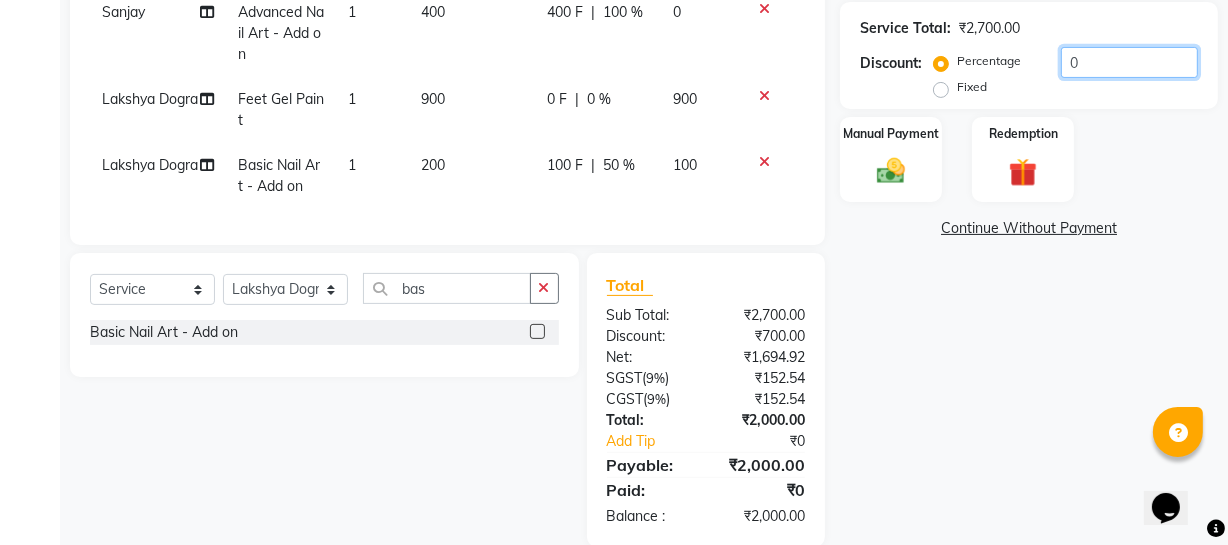 scroll, scrollTop: 382, scrollLeft: 0, axis: vertical 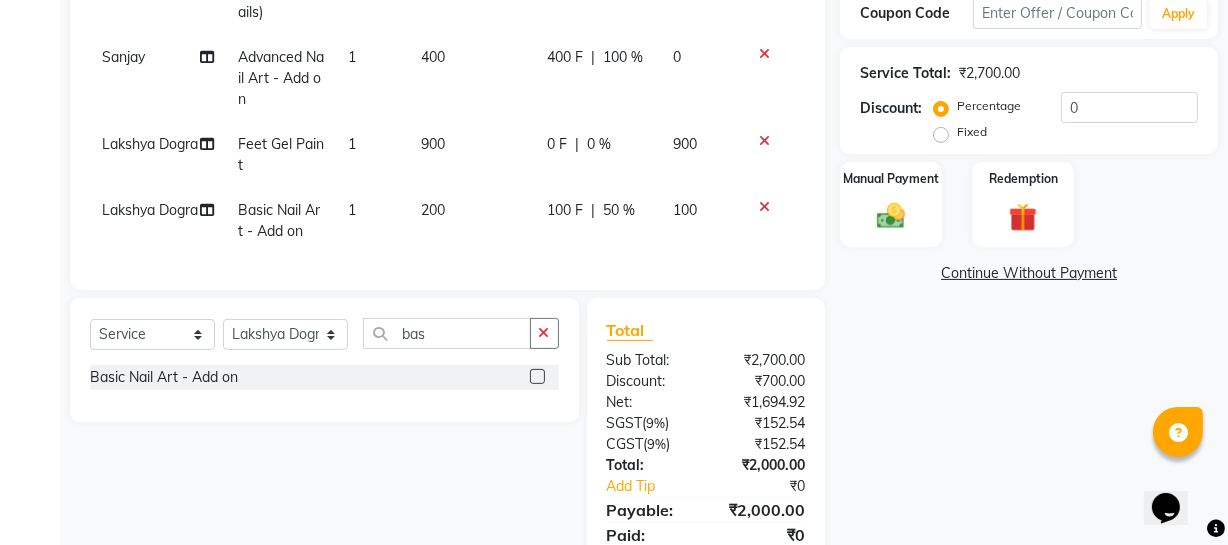 click on "50 %" 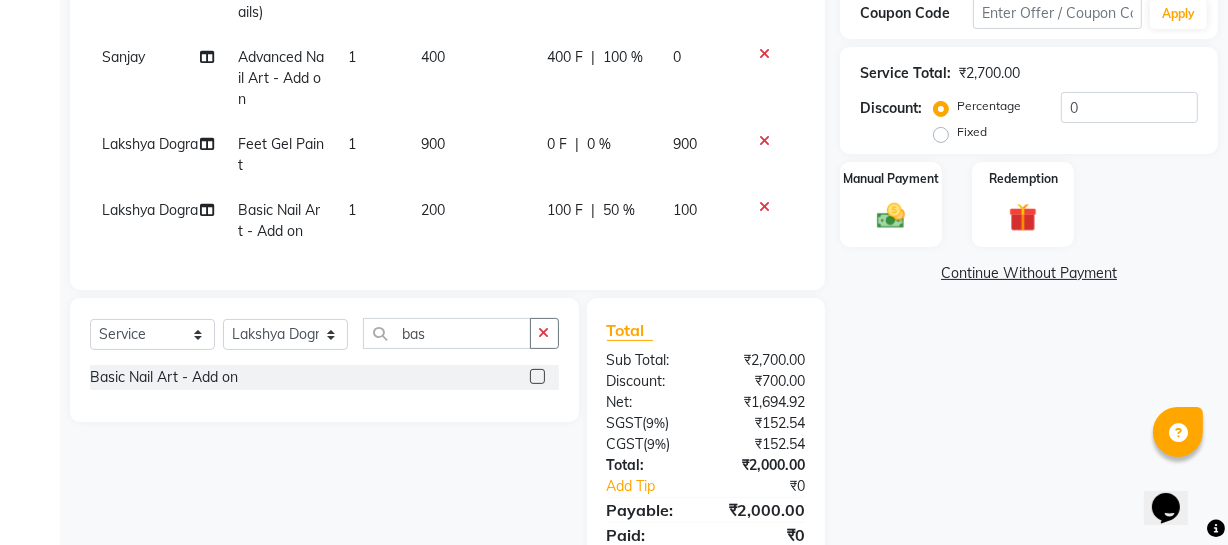 select on "85858" 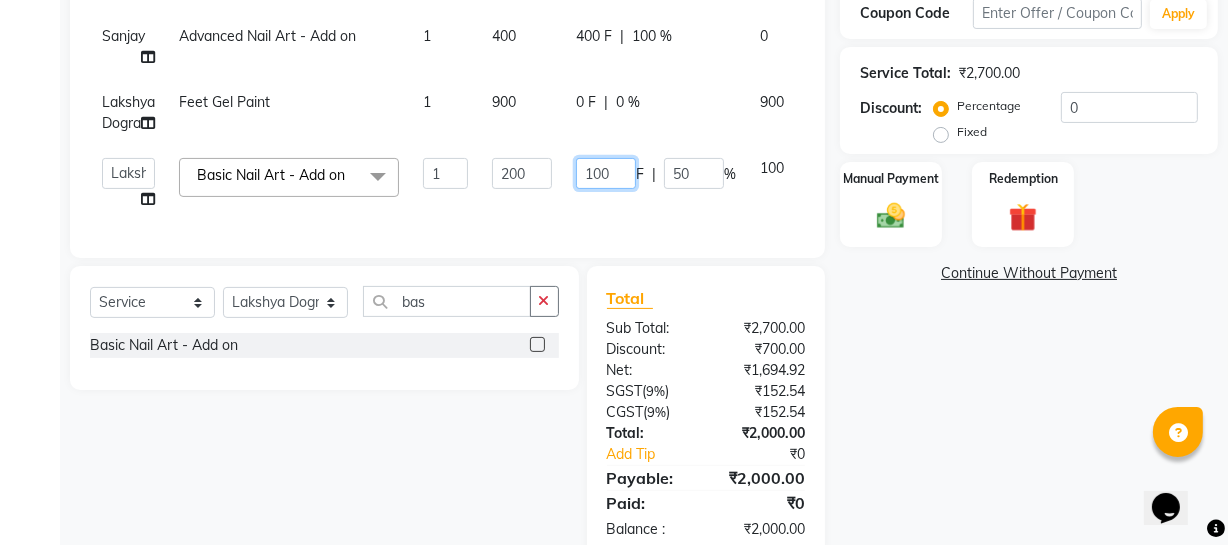 drag, startPoint x: 619, startPoint y: 190, endPoint x: 319, endPoint y: 229, distance: 302.52438 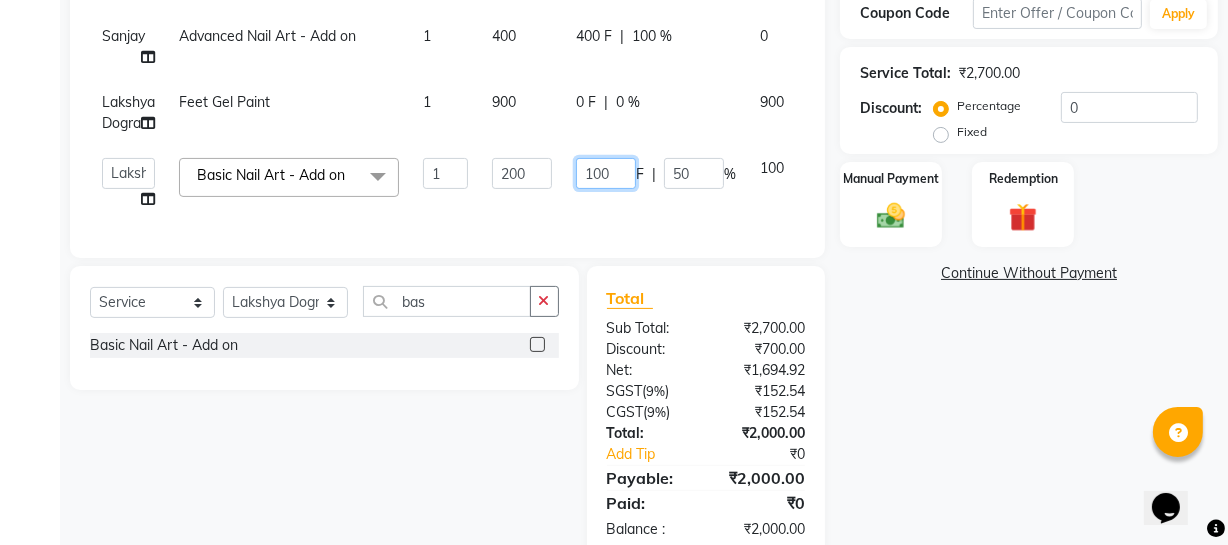 type 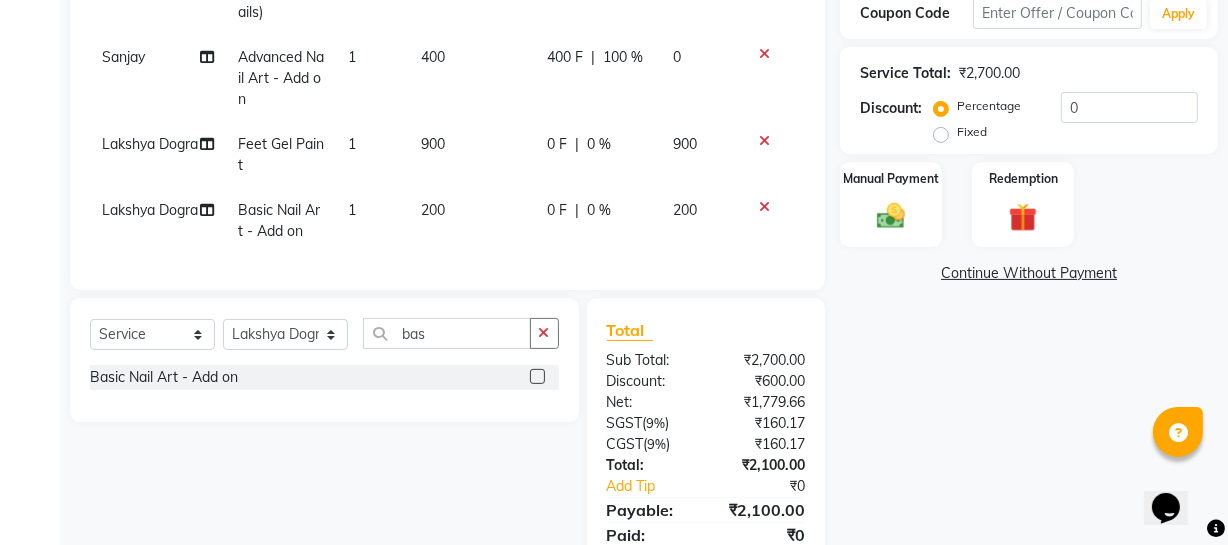 drag, startPoint x: 1084, startPoint y: 491, endPoint x: 948, endPoint y: 435, distance: 147.07822 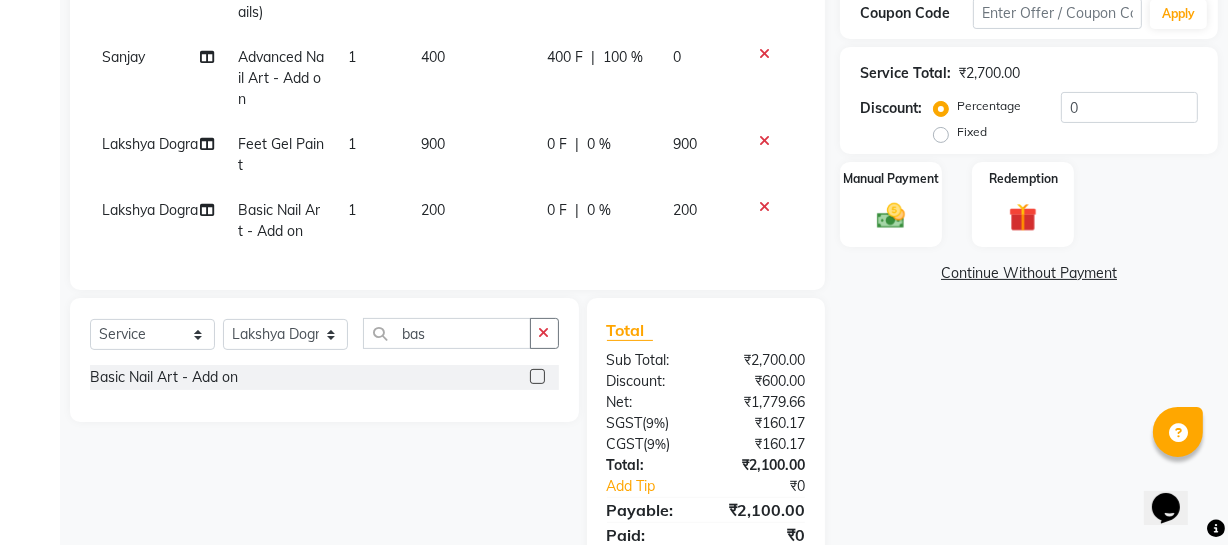 click on "Name: Dummy Membership: No Active Membership Total Visits: 324 Card on file: 0 Last Visit: 26-07-2025 Previous Due: ₹3,618.00 Pay Points: 0 Coupon Code Apply Service Total: ₹2,700.00 Discount: Percentage Fixed 0 Manual Payment Redemption Continue Without Payment" 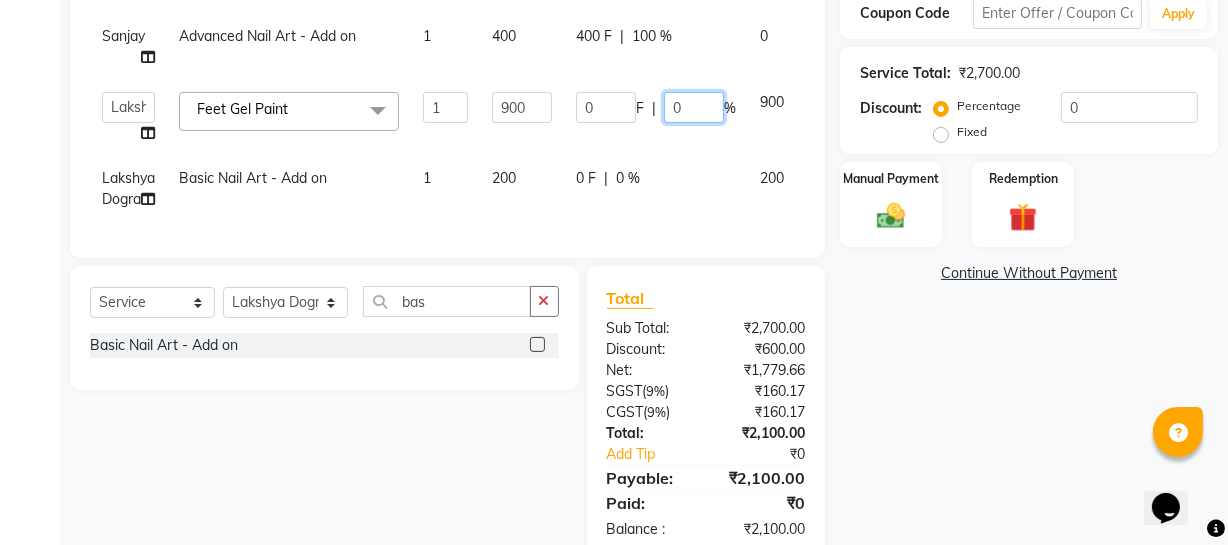 drag, startPoint x: 690, startPoint y: 110, endPoint x: 587, endPoint y: 79, distance: 107.563934 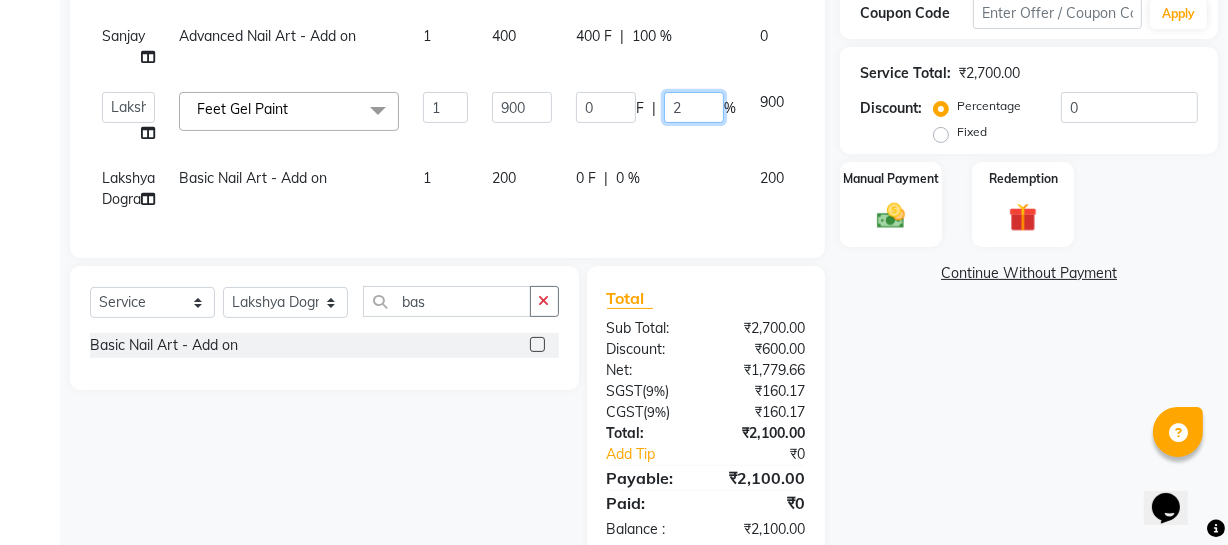 type on "20" 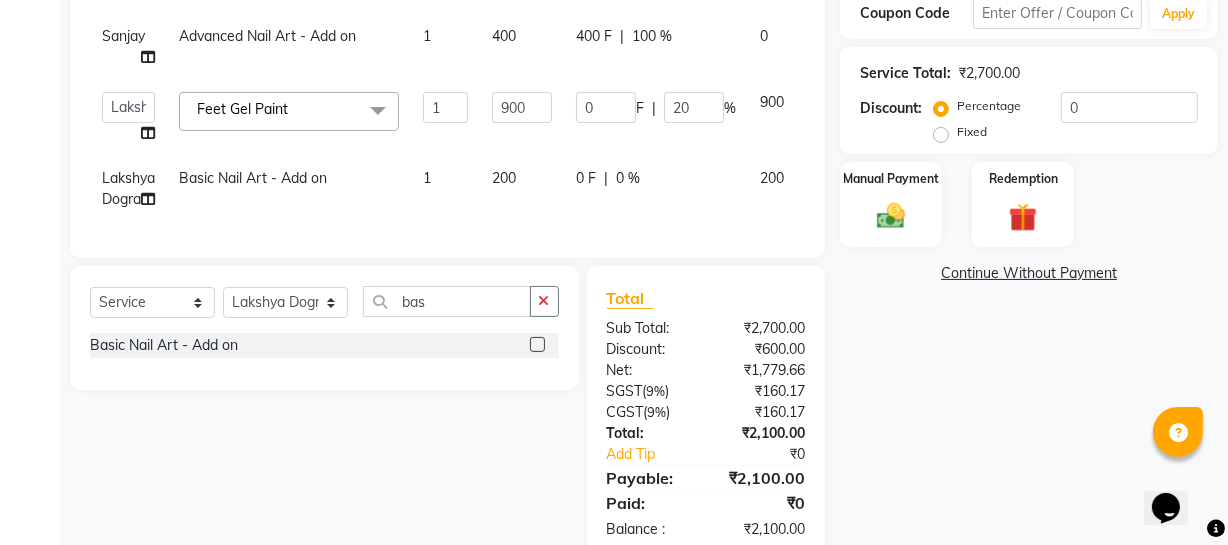 click on "Lakshya Dogra Basic Nail Art - Add on 1 200 0 F | 0 % 200" 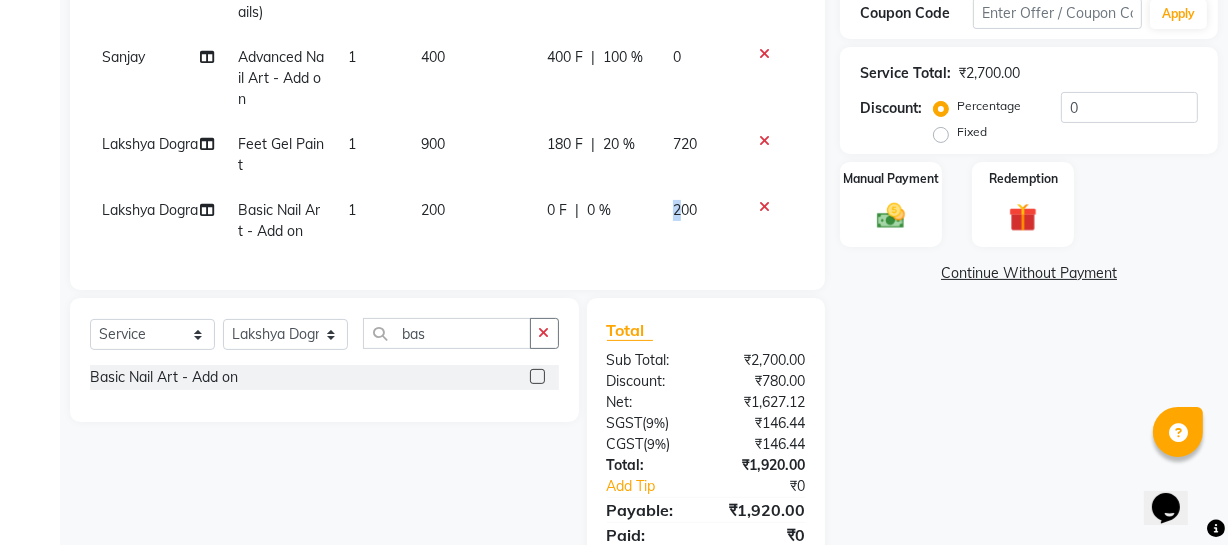 click on "200" 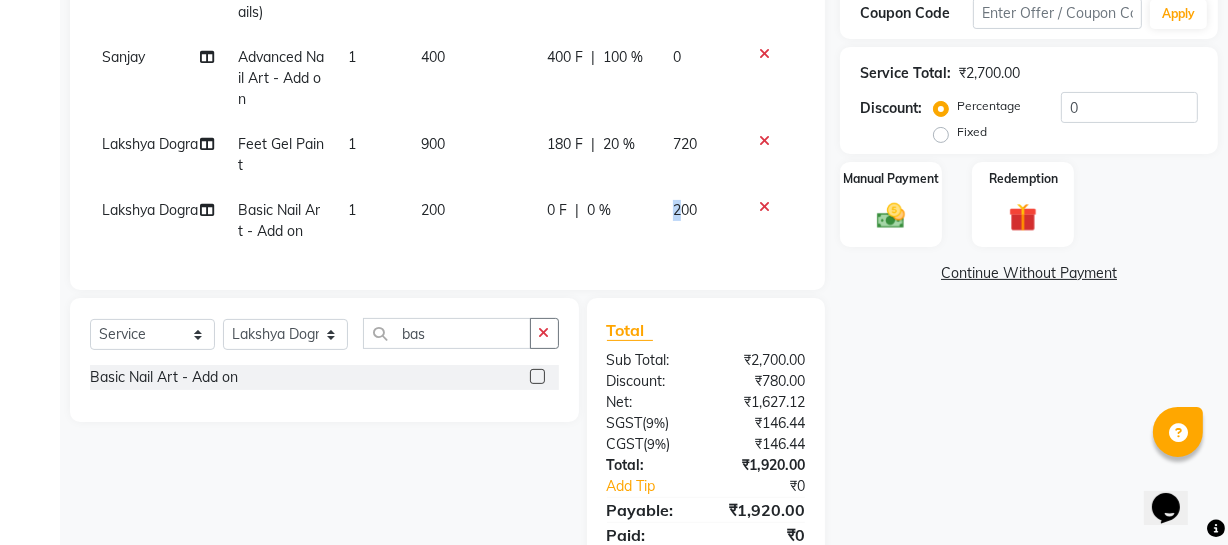 select on "85858" 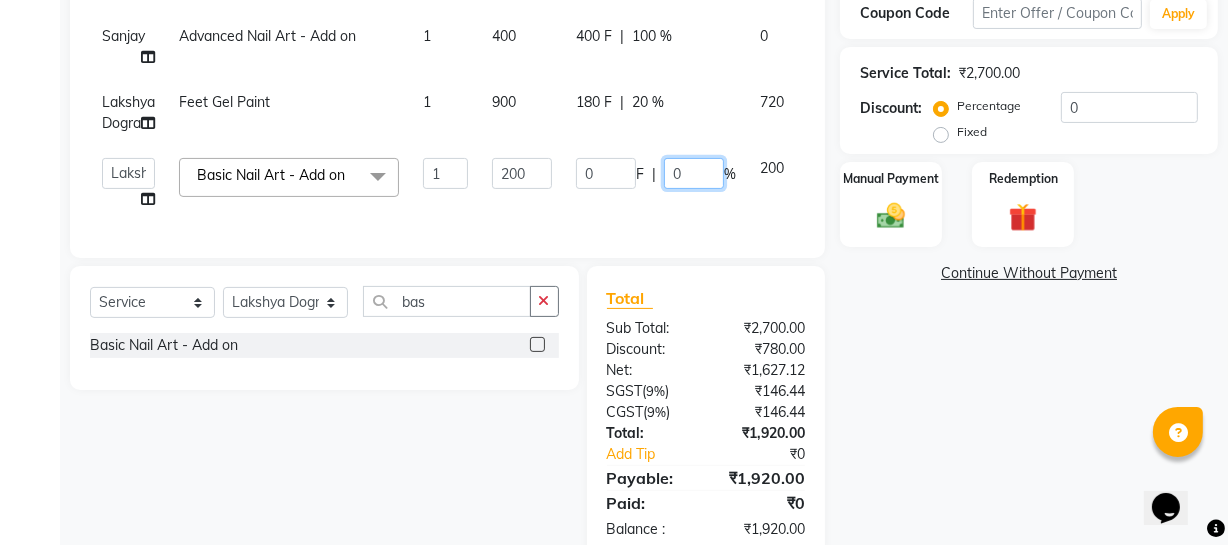 drag, startPoint x: 688, startPoint y: 195, endPoint x: 530, endPoint y: 162, distance: 161.40942 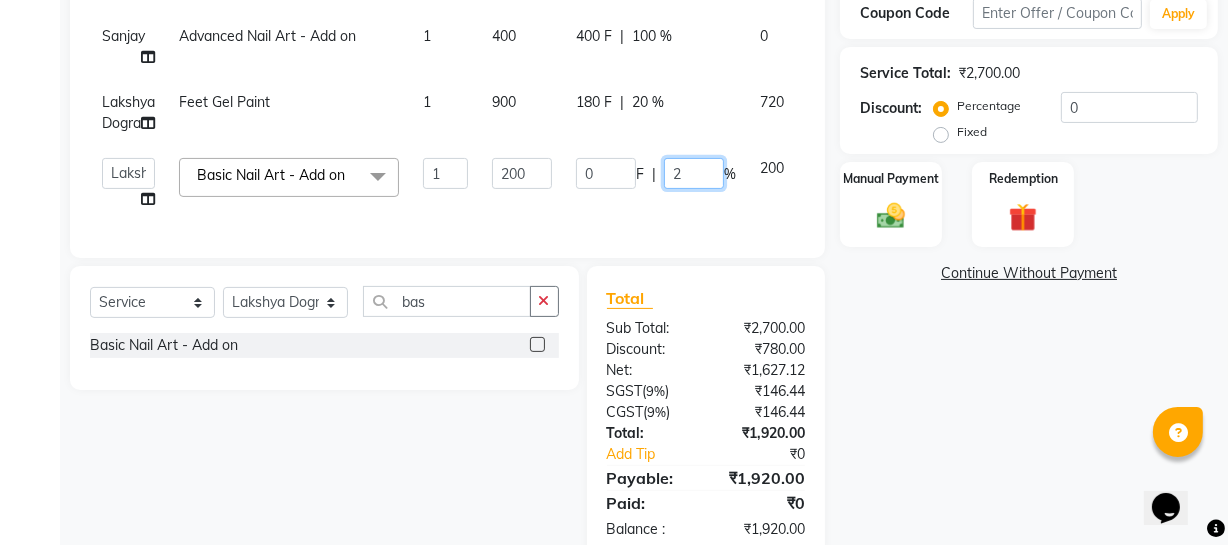 type on "20" 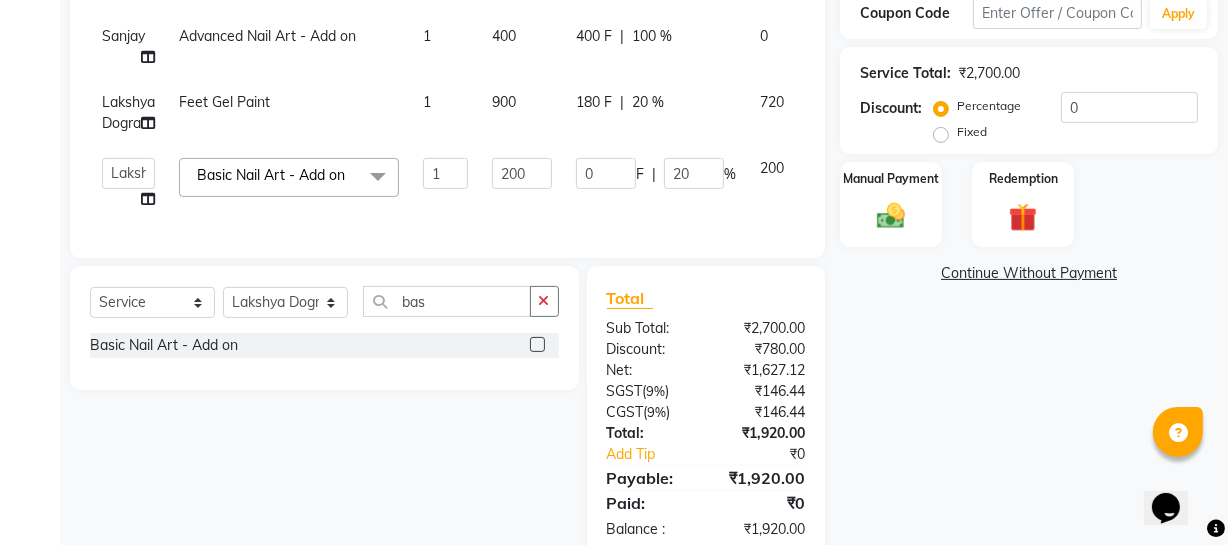 click on "Name: Dummy Membership: No Active Membership Total Visits: 324 Card on file: 0 Last Visit: 26-07-2025 Previous Due: ₹3,618.00 Pay Points: 0 Coupon Code Apply Service Total: ₹2,700.00 Discount: Percentage Fixed 0 Manual Payment Redemption Continue Without Payment" 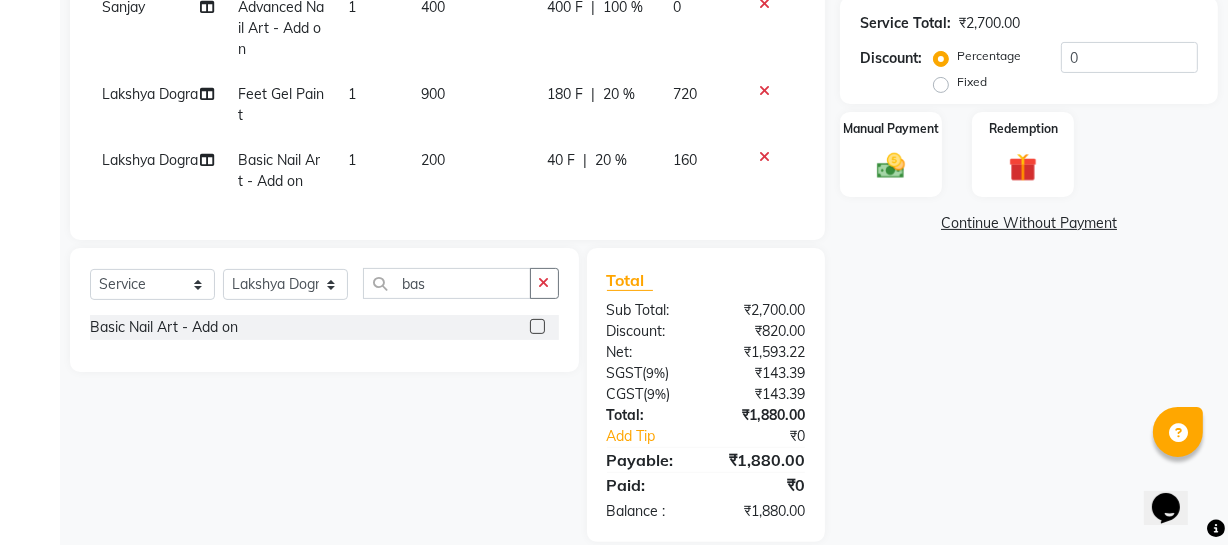 scroll, scrollTop: 473, scrollLeft: 0, axis: vertical 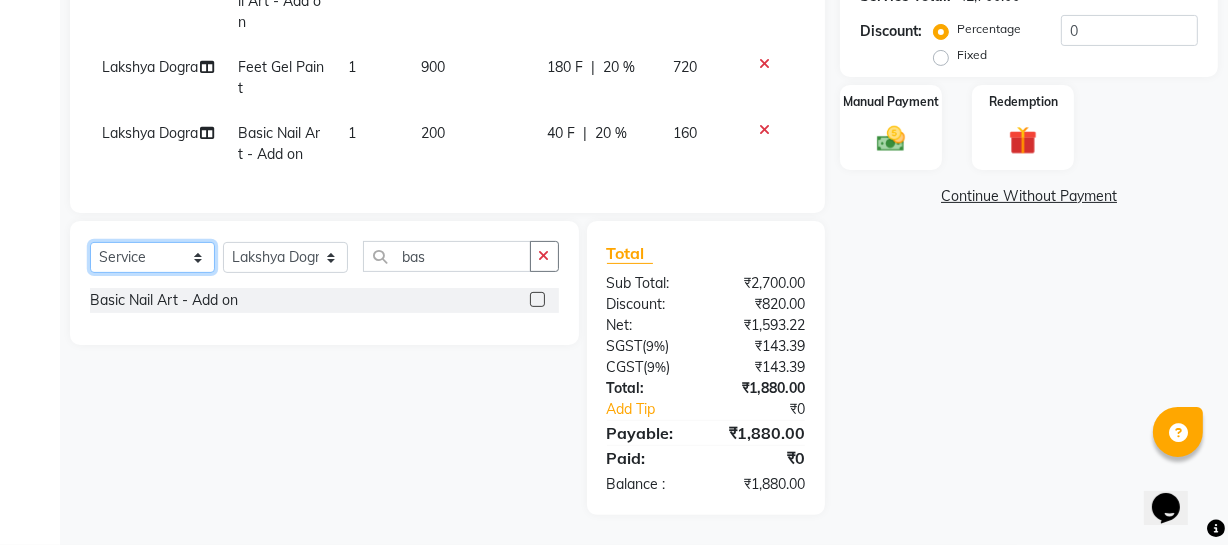 click on "Select  Service  Product  Membership  Package Voucher Prepaid Gift Card" 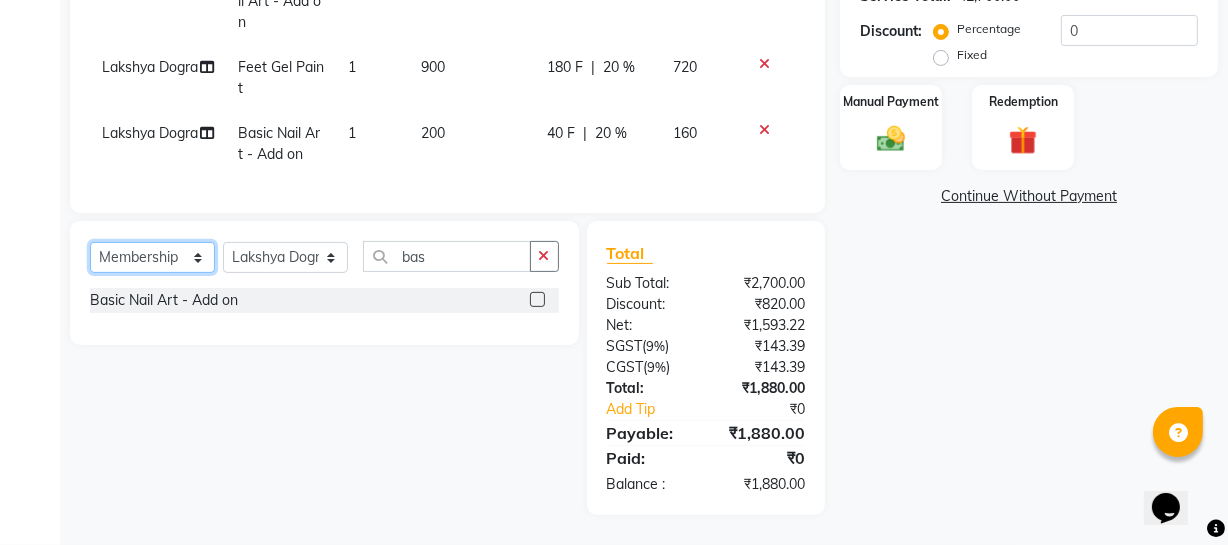 click on "Select  Service  Product  Membership  Package Voucher Prepaid Gift Card" 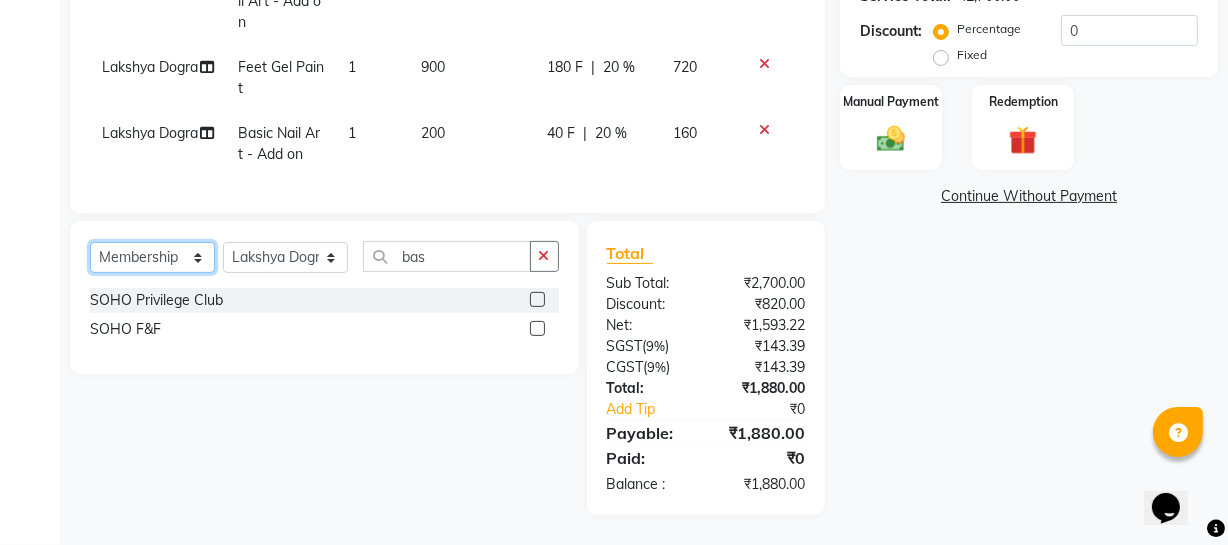 click on "Select  Service  Product  Membership  Package Voucher Prepaid Gift Card" 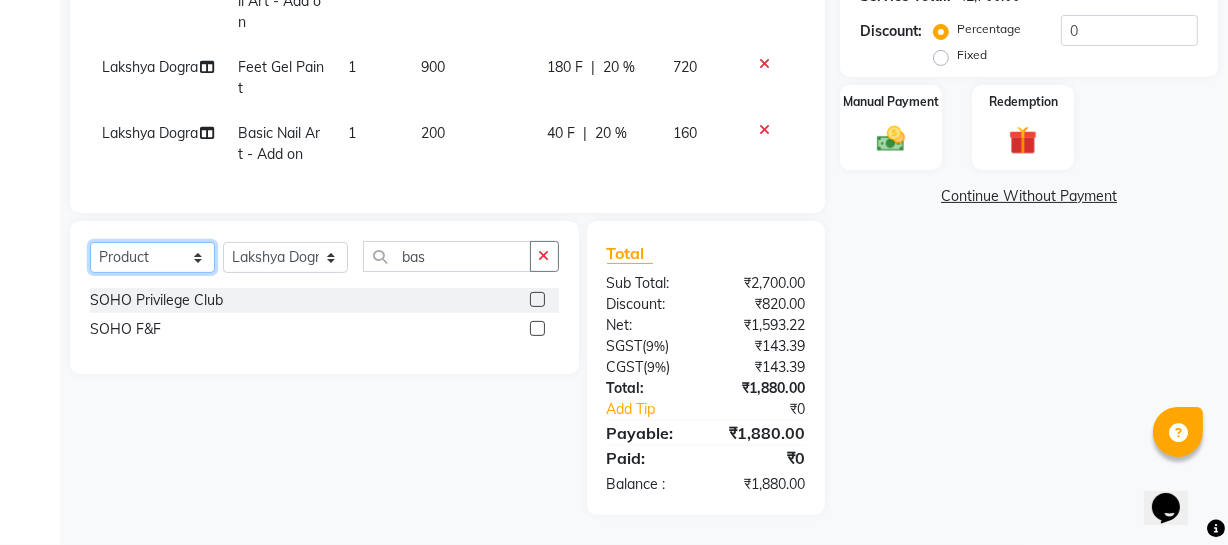 click on "Select  Service  Product  Membership  Package Voucher Prepaid Gift Card" 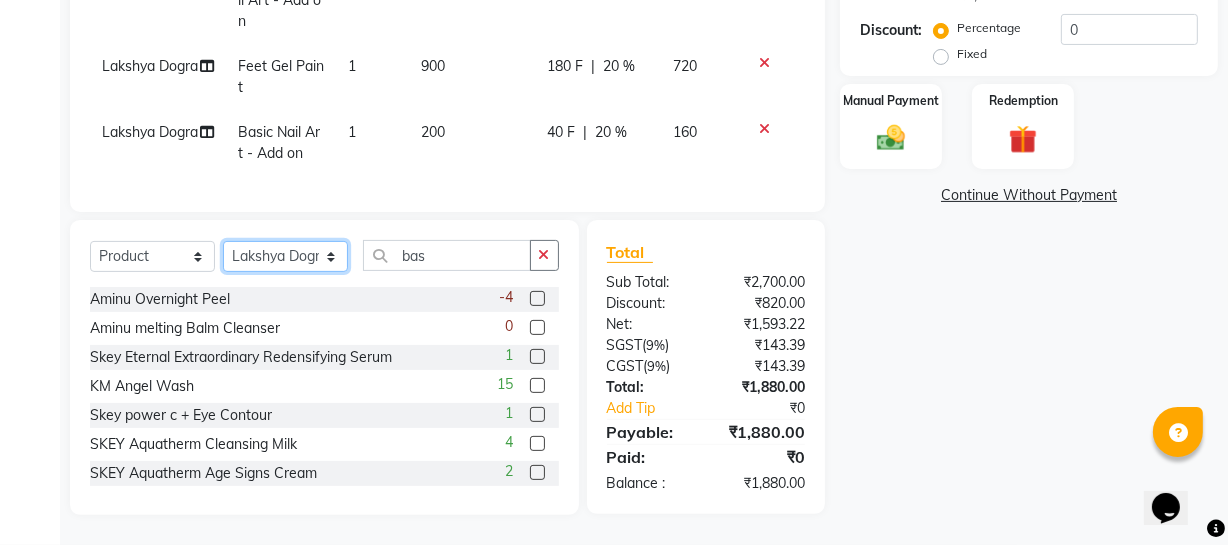 click on "Select Stylist Abhishek Kohli Adhamya Bamotra Amit Anita Kumari Arun Sain Avijit Das Bhabesh Dipanker  Harman Kevi  Komal Lakshya Dogra Meenakshi Jamwal Mitu Neha Nicky Nishant Swalia Nitin Reception Rose  Ruth Sahil sameer Sanjay Saurav pedi Saurav SAM Shameem Sharan Sorabh Salmani Vicky VISHAL DOGRA" 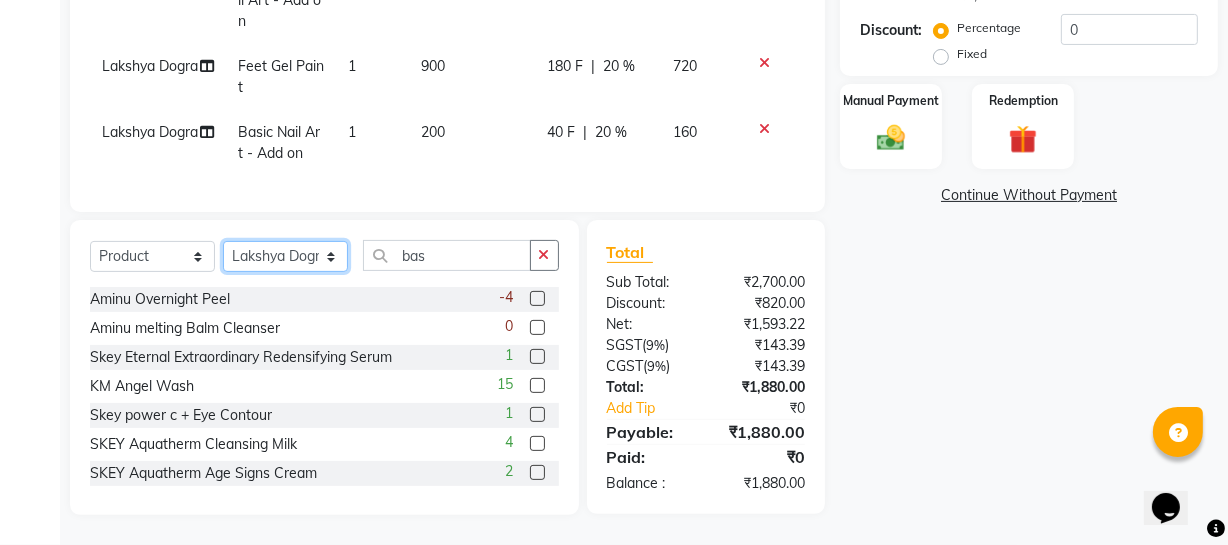 select on "11755" 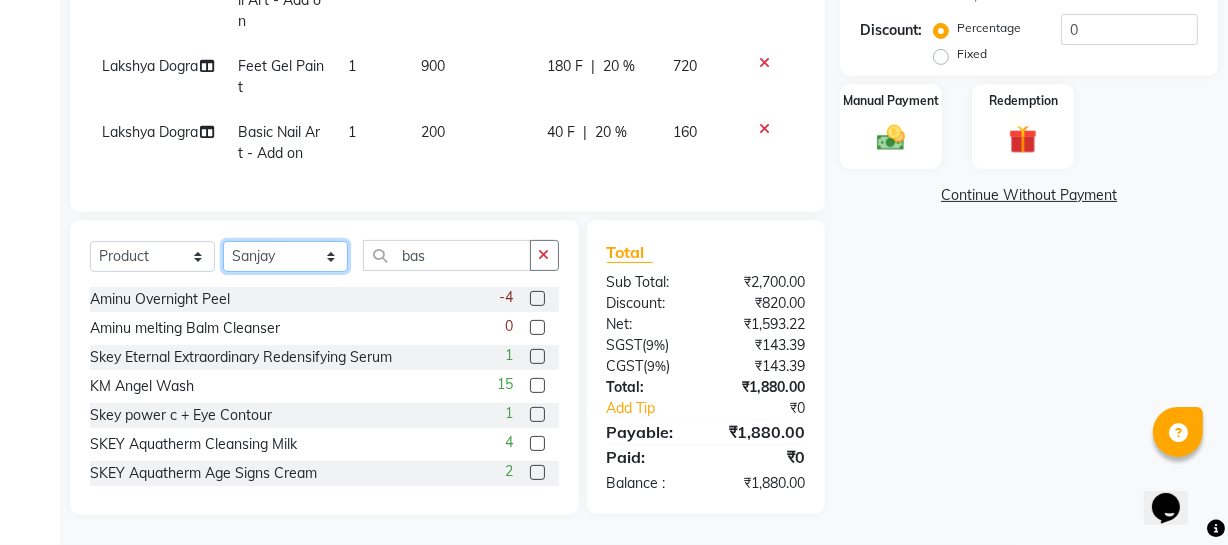 click on "Select Stylist Abhishek Kohli Adhamya Bamotra Amit Anita Kumari Arun Sain Avijit Das Bhabesh Dipanker  Harman Kevi  Komal Lakshya Dogra Meenakshi Jamwal Mitu Neha Nicky Nishant Swalia Nitin Reception Rose  Ruth Sahil sameer Sanjay Saurav pedi Saurav SAM Shameem Sharan Sorabh Salmani Vicky VISHAL DOGRA" 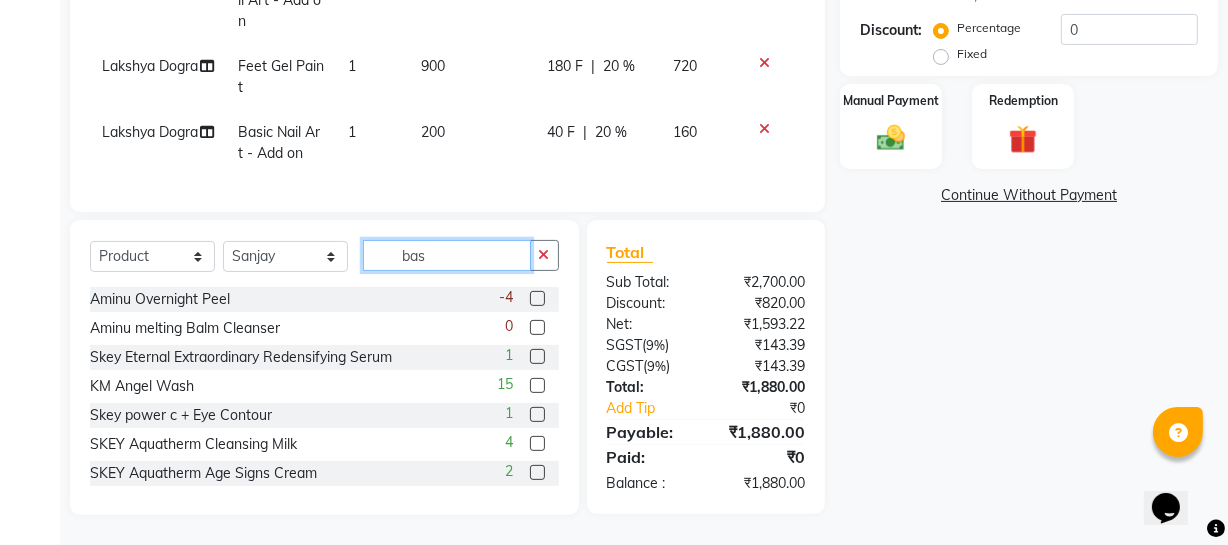 drag, startPoint x: 446, startPoint y: 250, endPoint x: 169, endPoint y: 261, distance: 277.21832 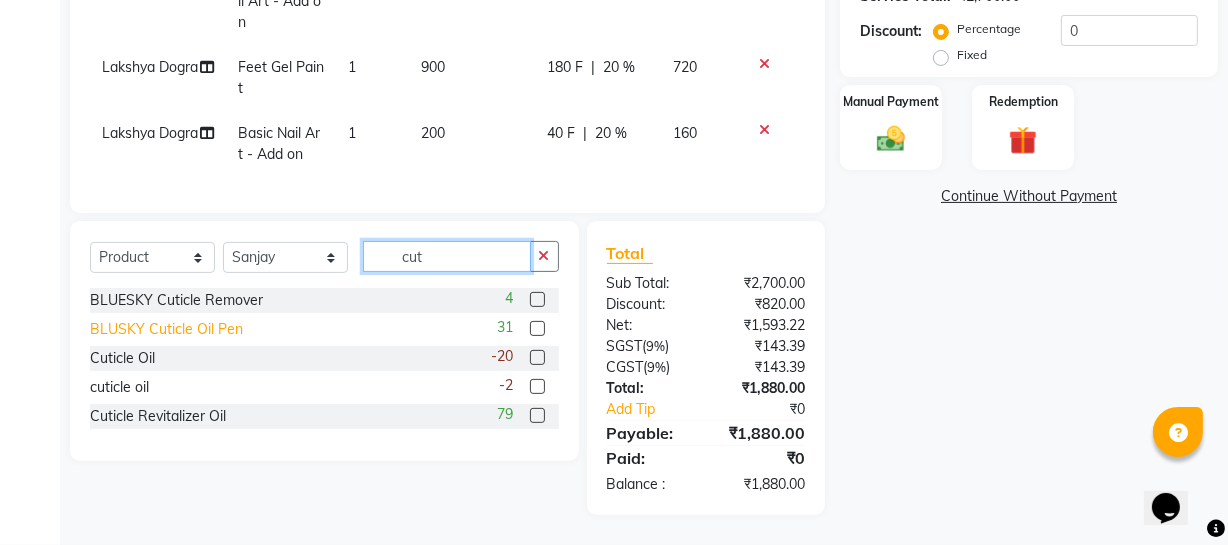 type on "cut" 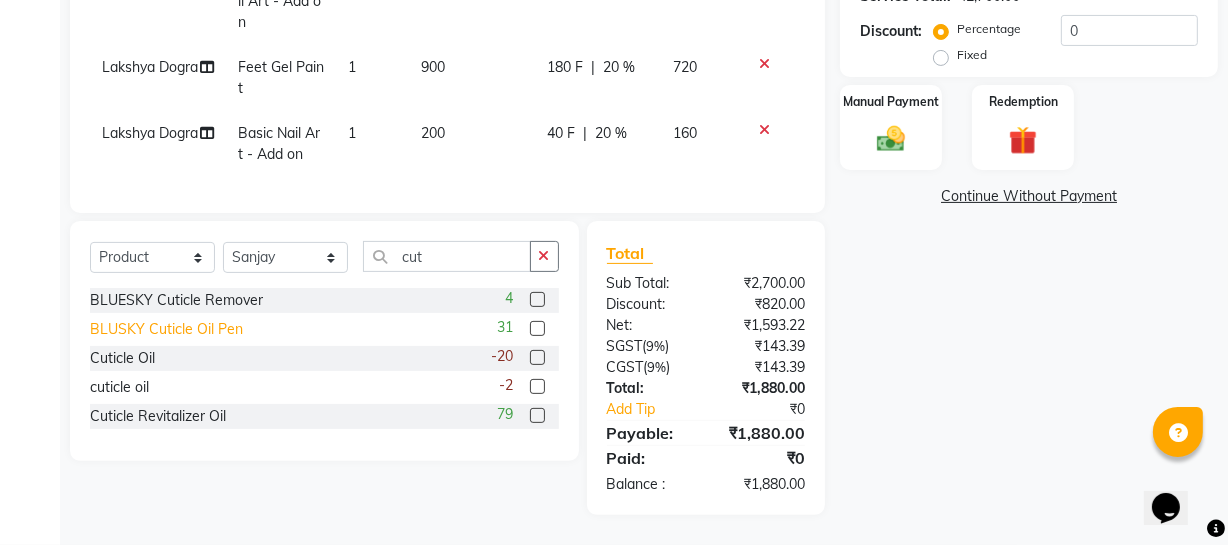 click on "BLUSKY Cuticle Oil Pen" 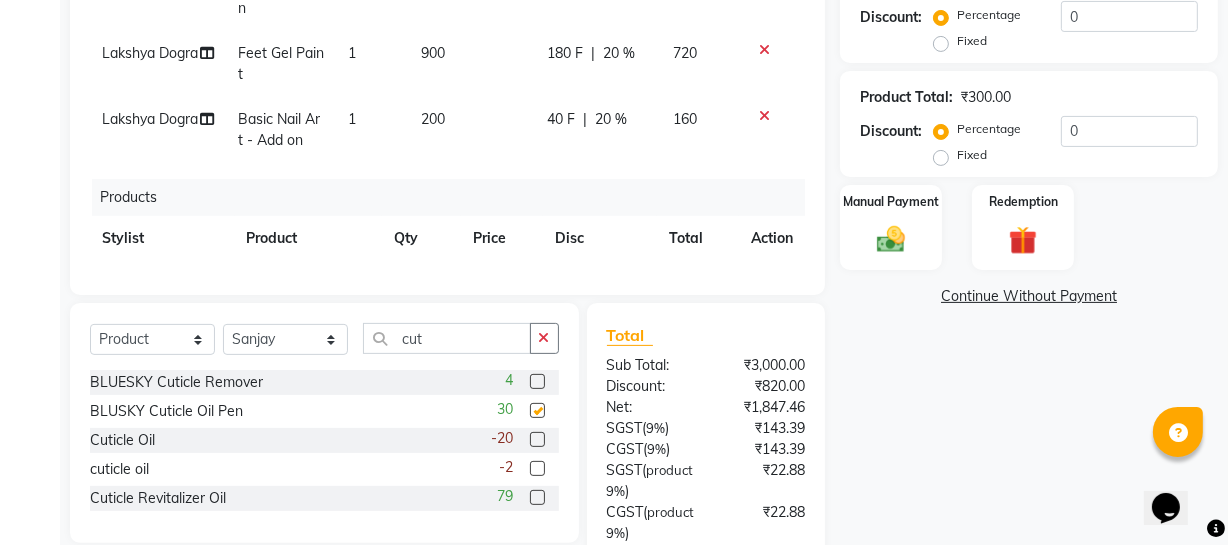 checkbox on "false" 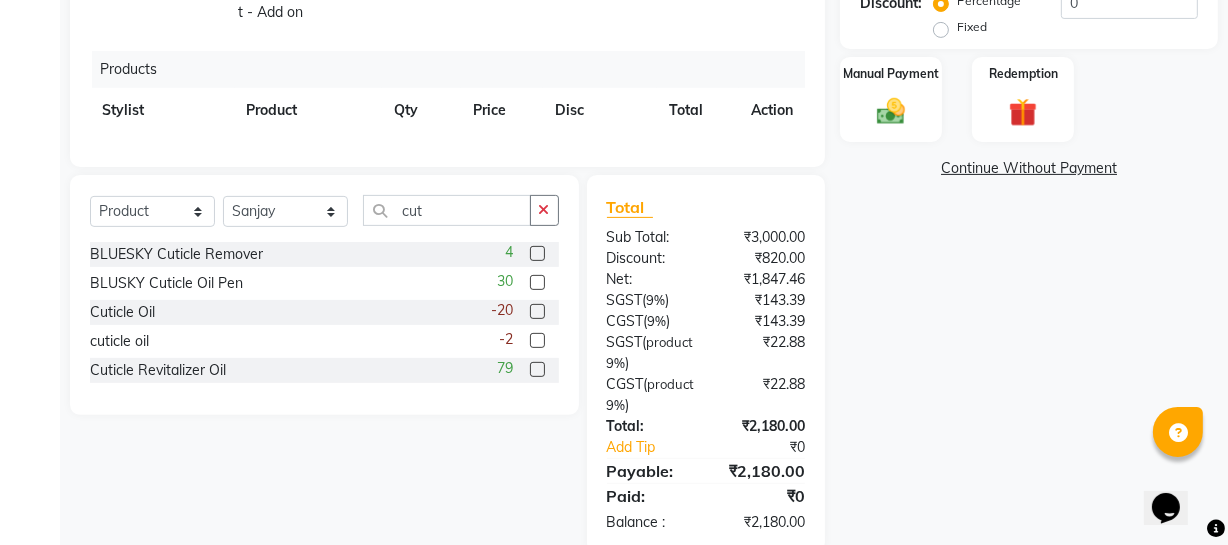scroll, scrollTop: 640, scrollLeft: 0, axis: vertical 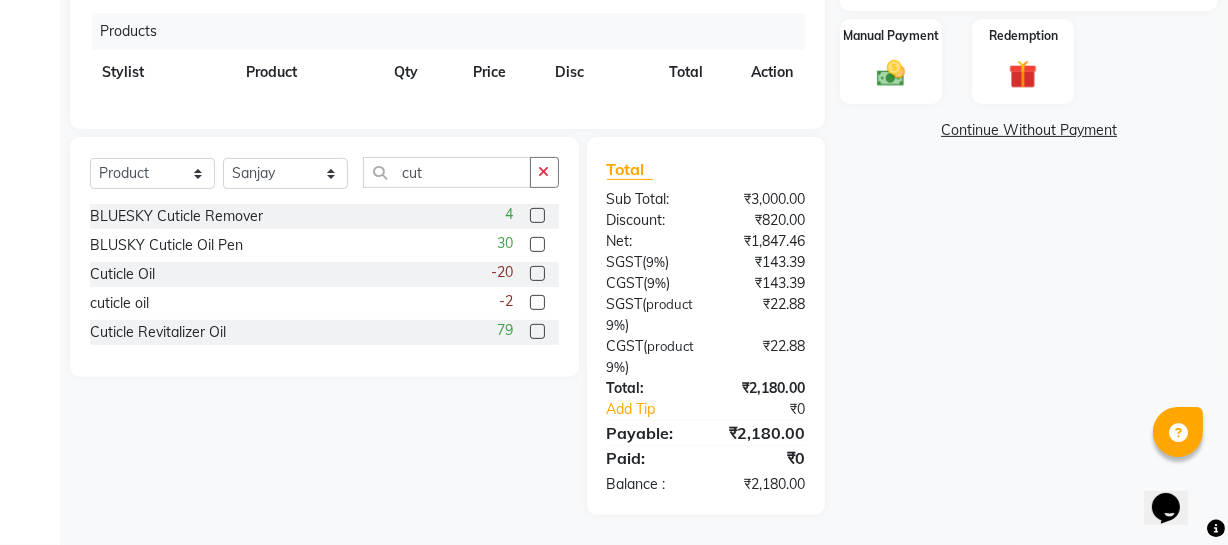 click on "Name: Dummy Membership: No Active Membership Total Visits: 324 Card on file: 0 Last Visit: 26-07-2025 Previous Due: ₹3,618.00 Pay Points: 0 Coupon Code Apply Service Total: ₹2,700.00 Discount: Percentage Fixed 0 Product Total: ₹300.00 Discount: Percentage Fixed 0 Manual Payment Redemption Continue Without Payment" 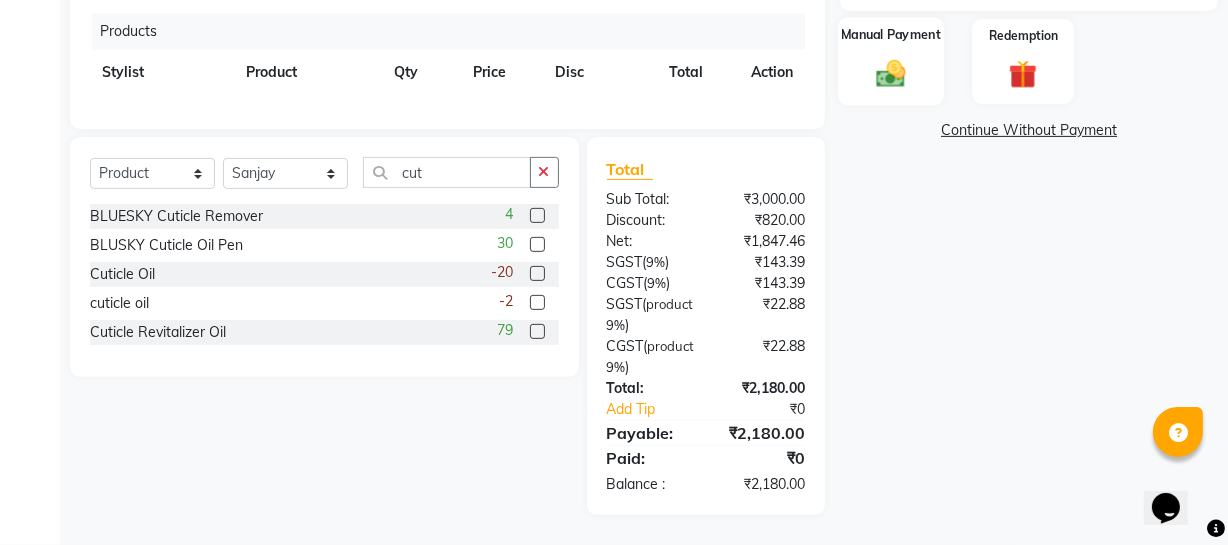 click 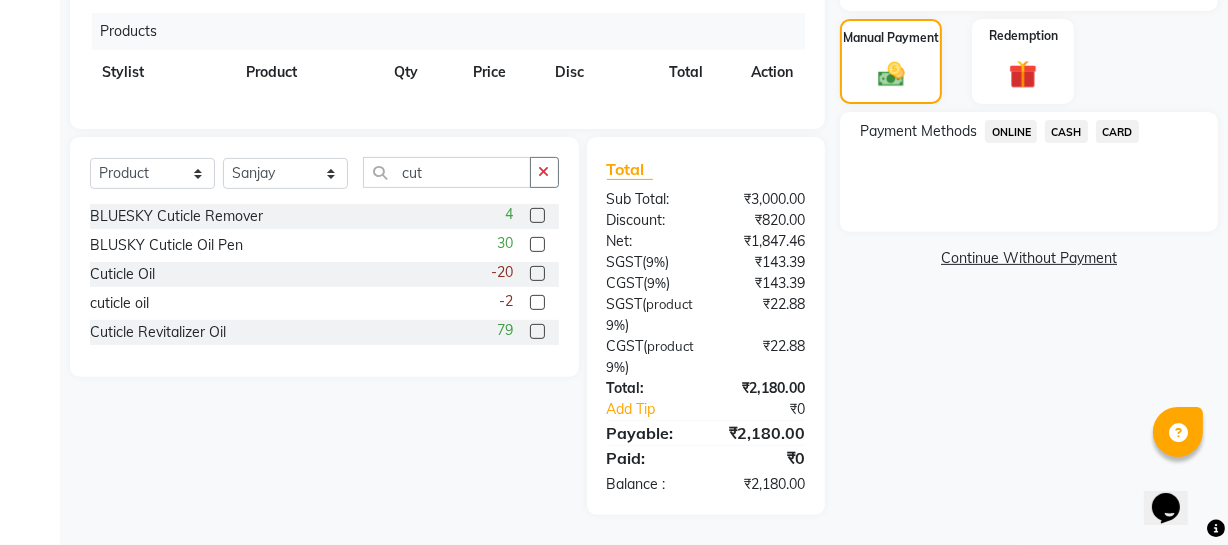 click on "CASH" 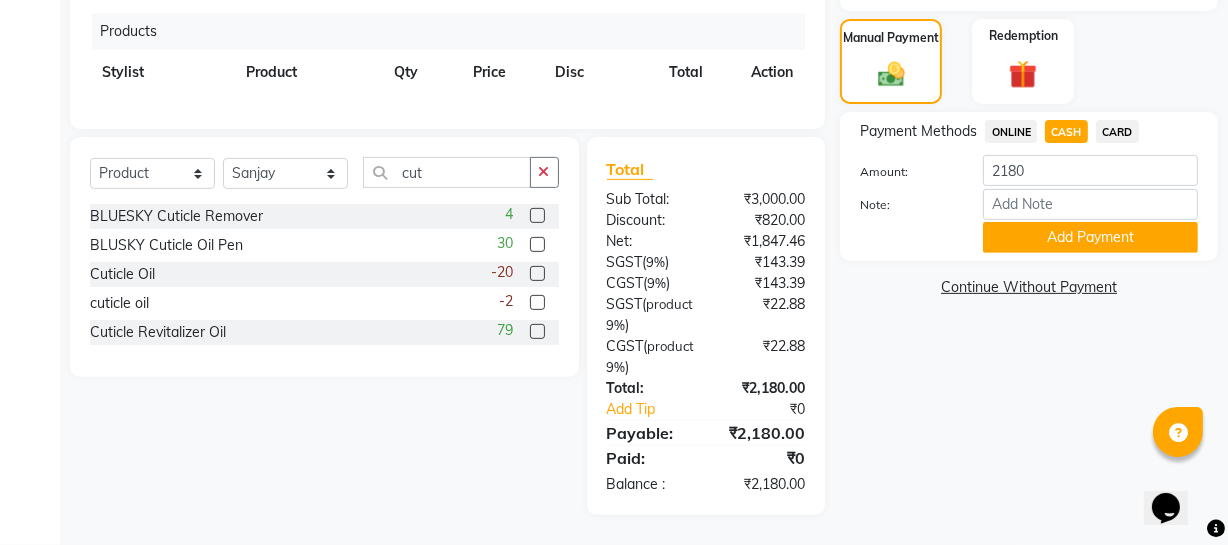 click on "Add Payment" 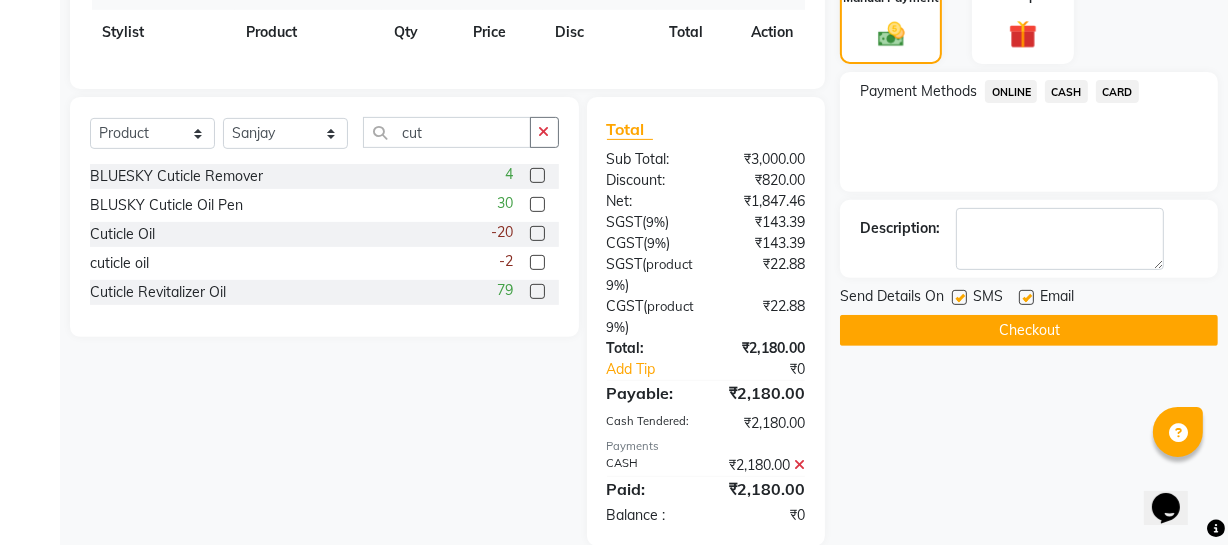 scroll, scrollTop: 711, scrollLeft: 0, axis: vertical 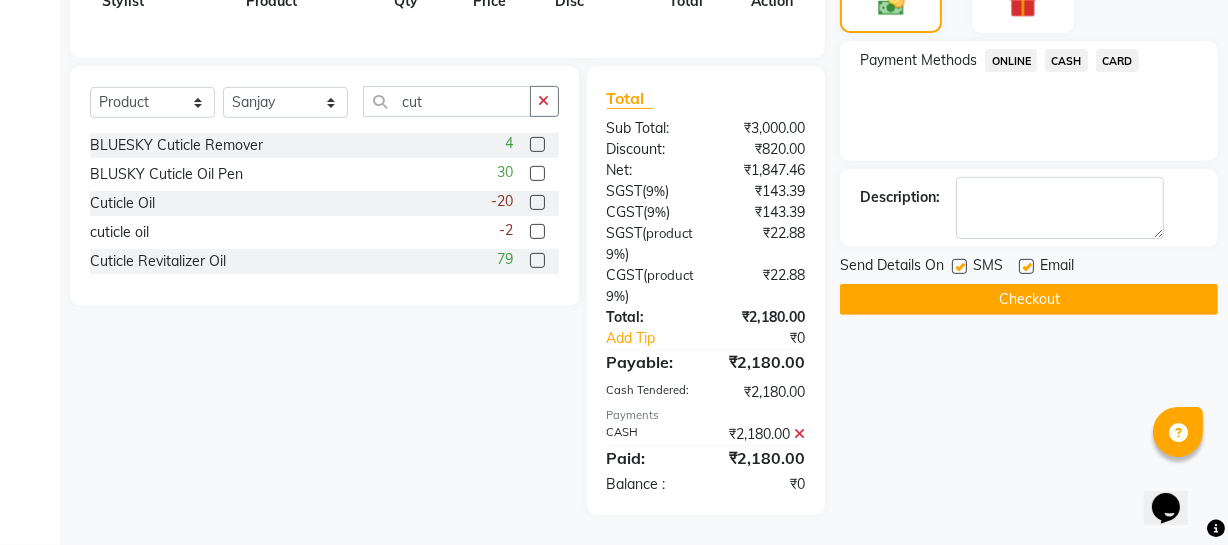 click on "Send Details On SMS Email  Checkout" 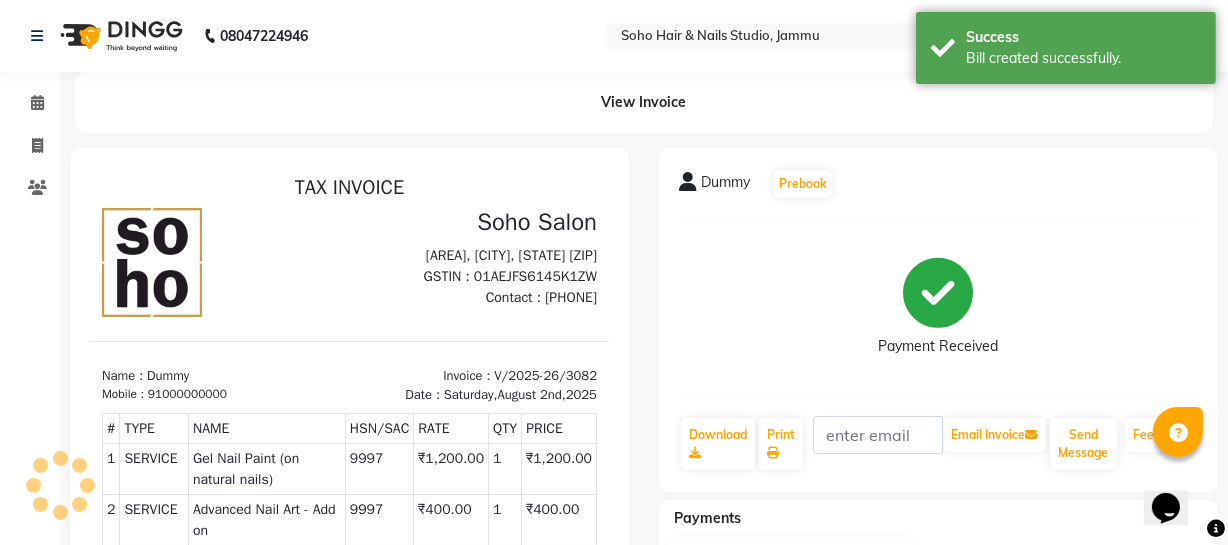 scroll, scrollTop: 0, scrollLeft: 0, axis: both 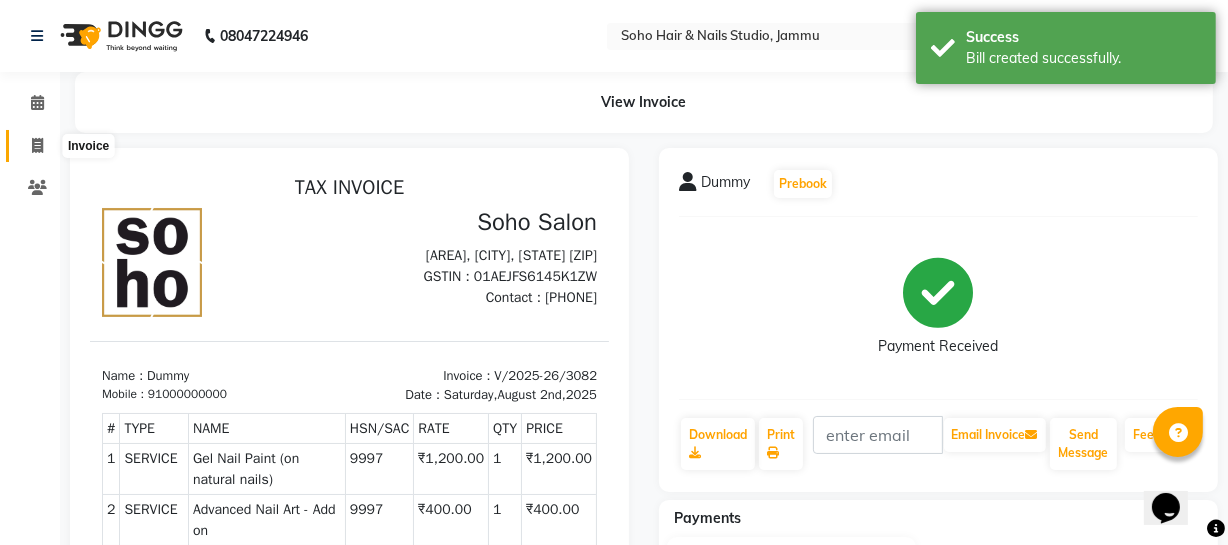click 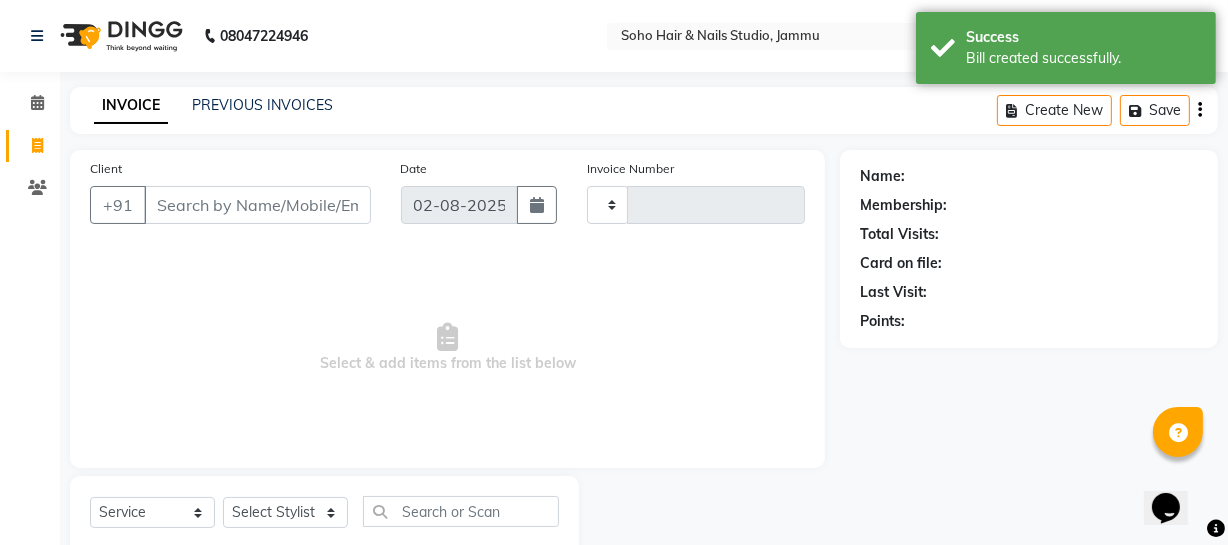 type on "3083" 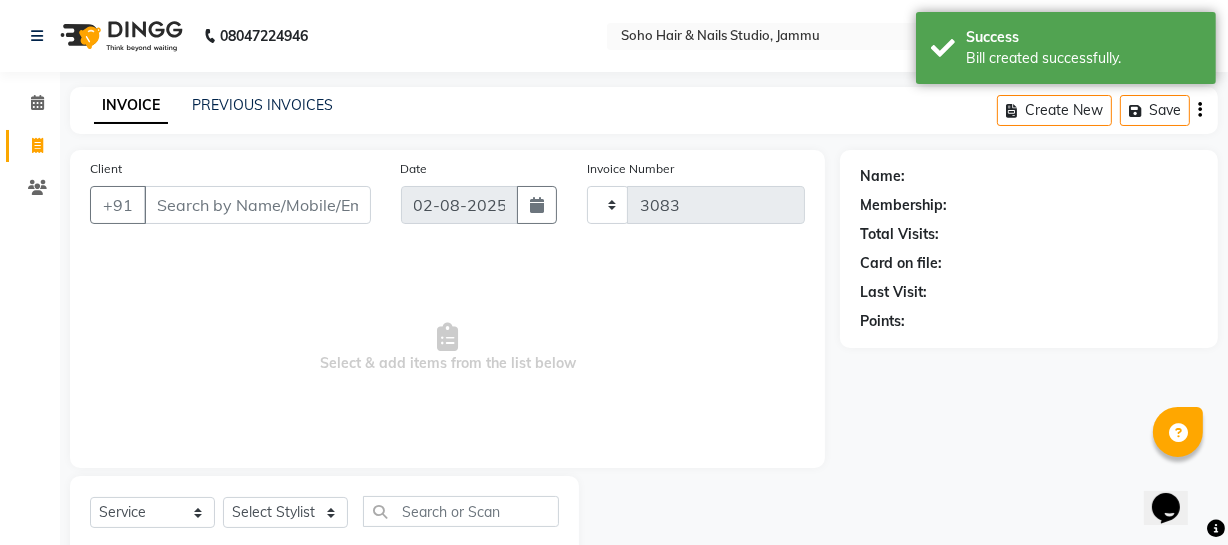 scroll, scrollTop: 57, scrollLeft: 0, axis: vertical 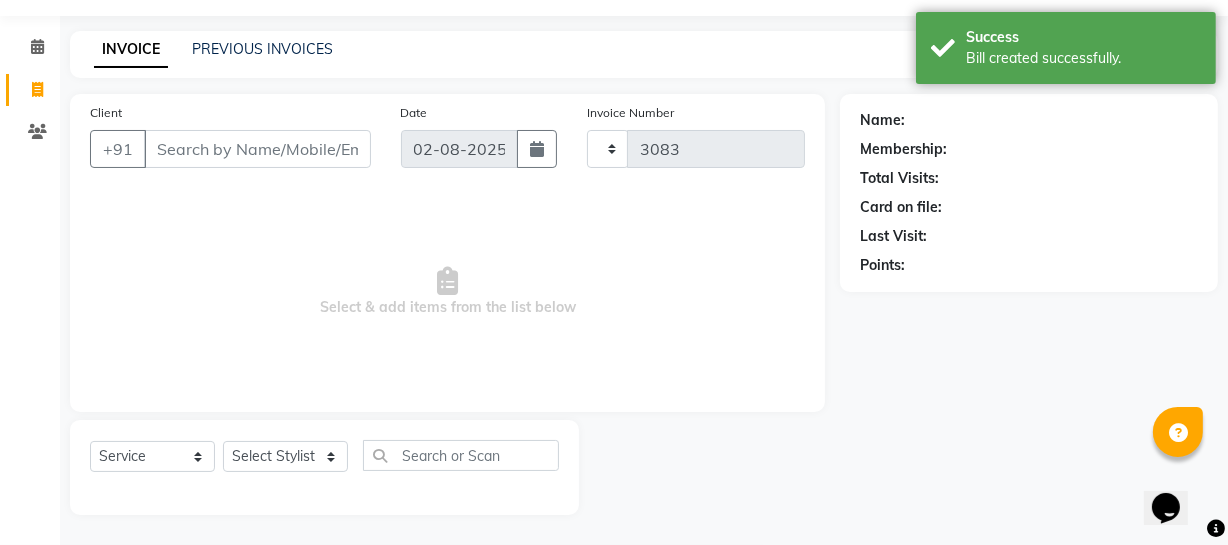 select on "735" 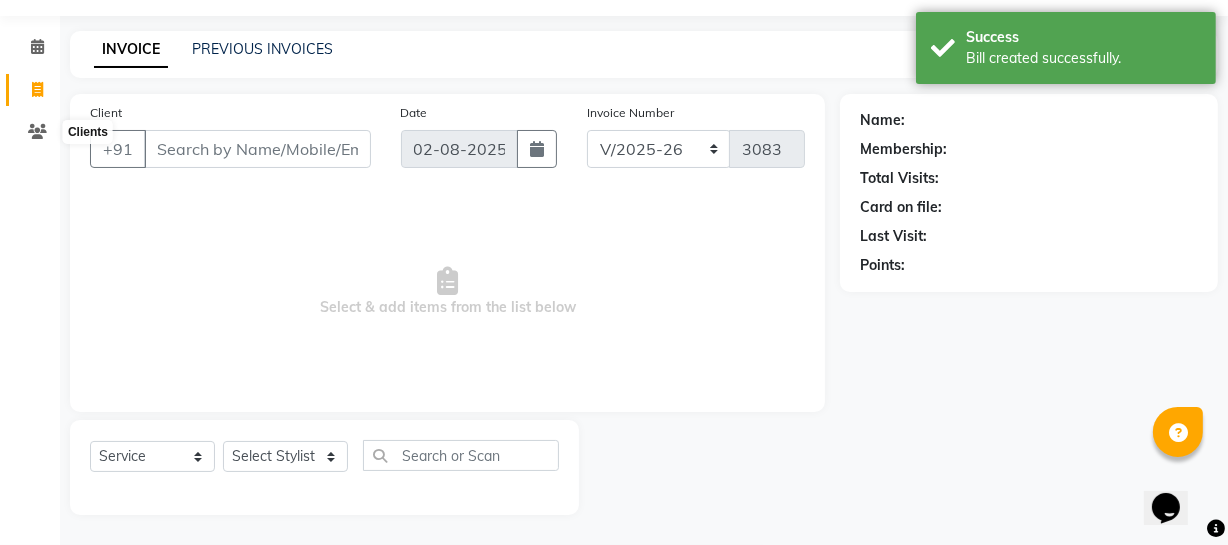 select on "membership" 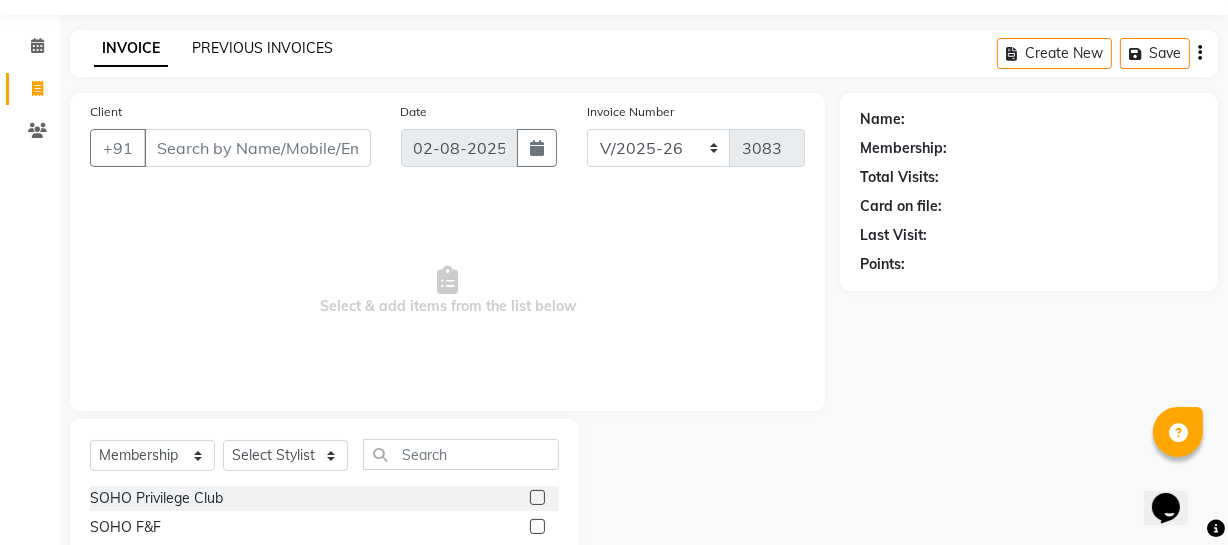 click on "PREVIOUS INVOICES" 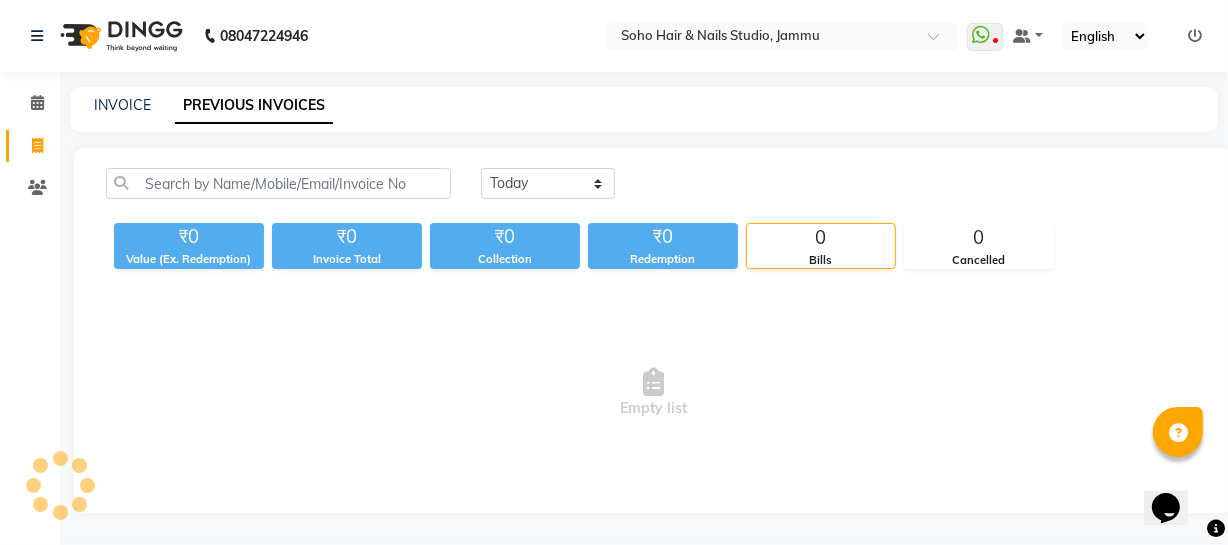 scroll, scrollTop: 0, scrollLeft: 0, axis: both 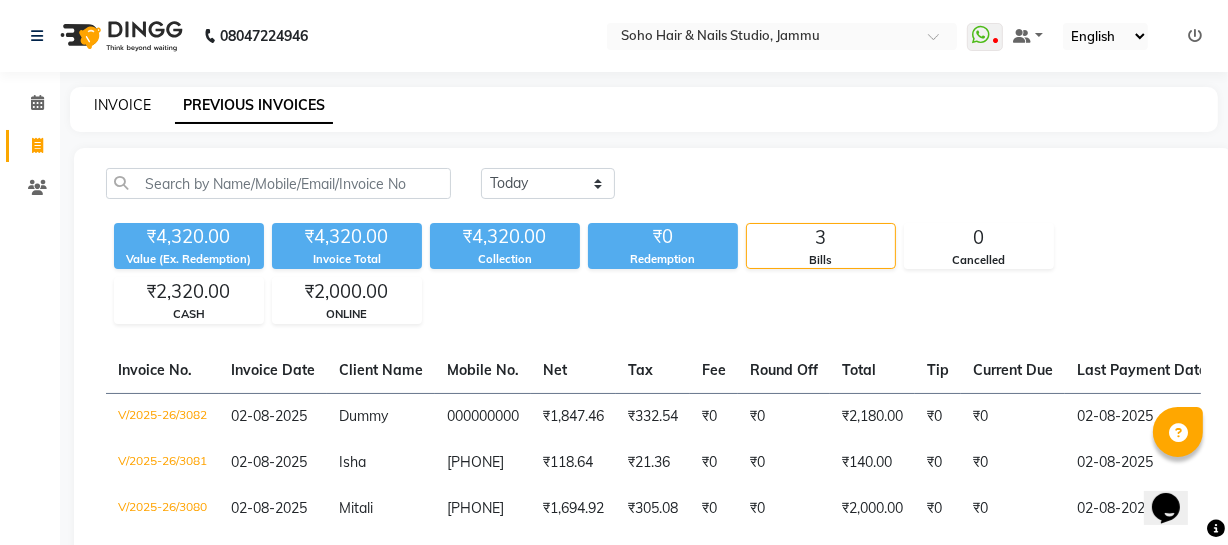 click on "INVOICE" 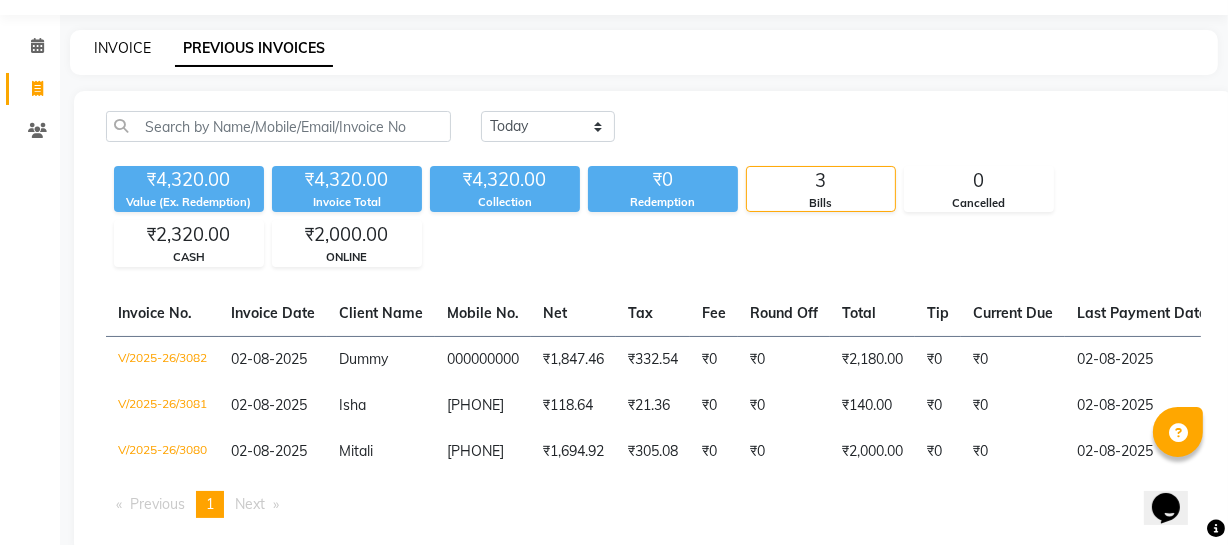 select on "735" 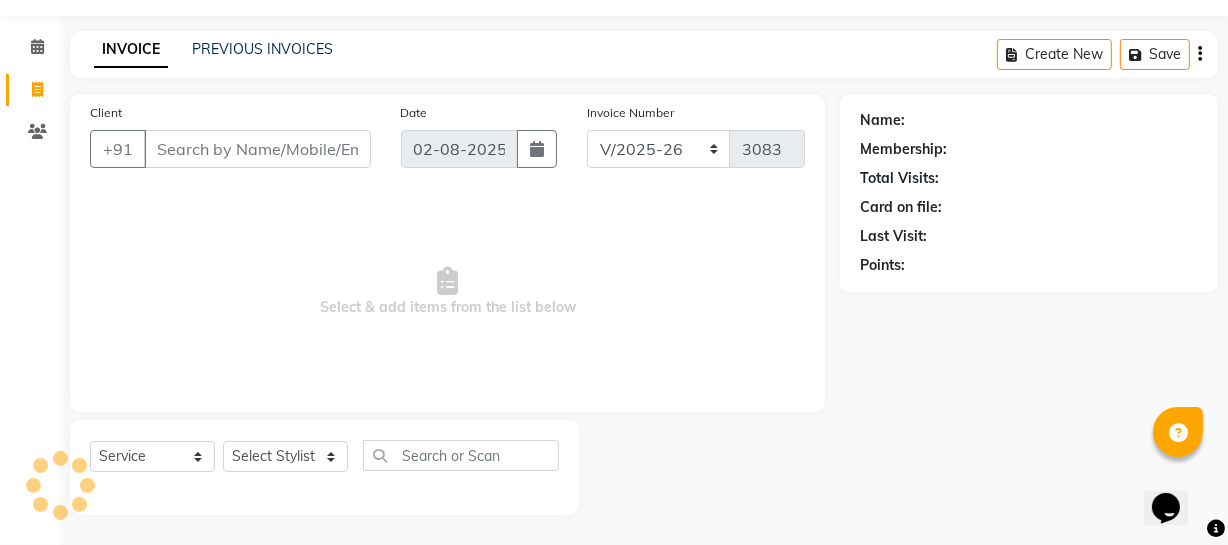 select on "membership" 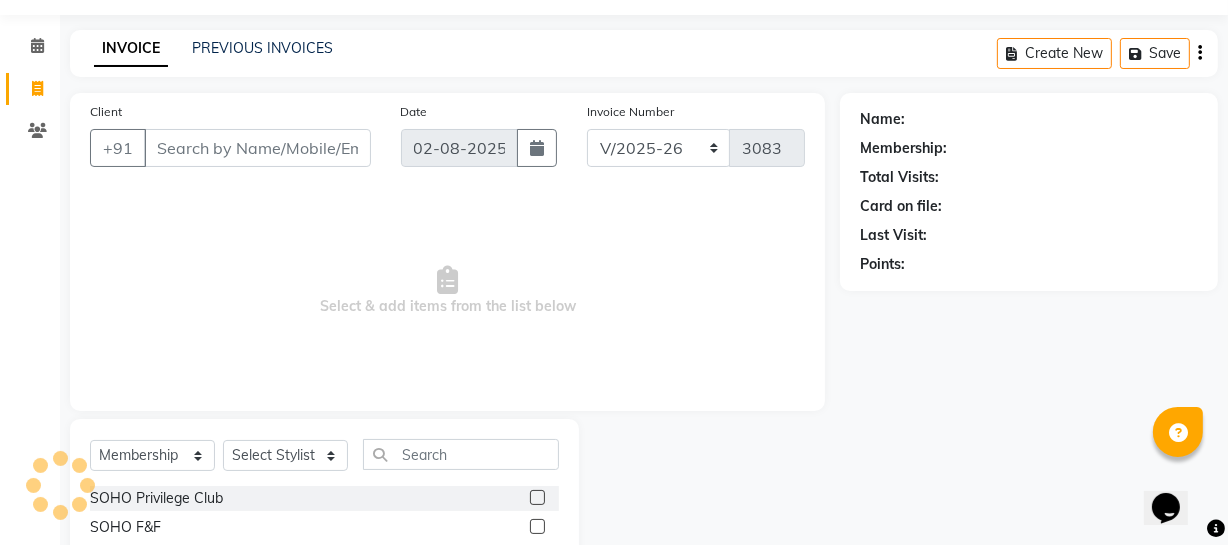 scroll, scrollTop: 0, scrollLeft: 0, axis: both 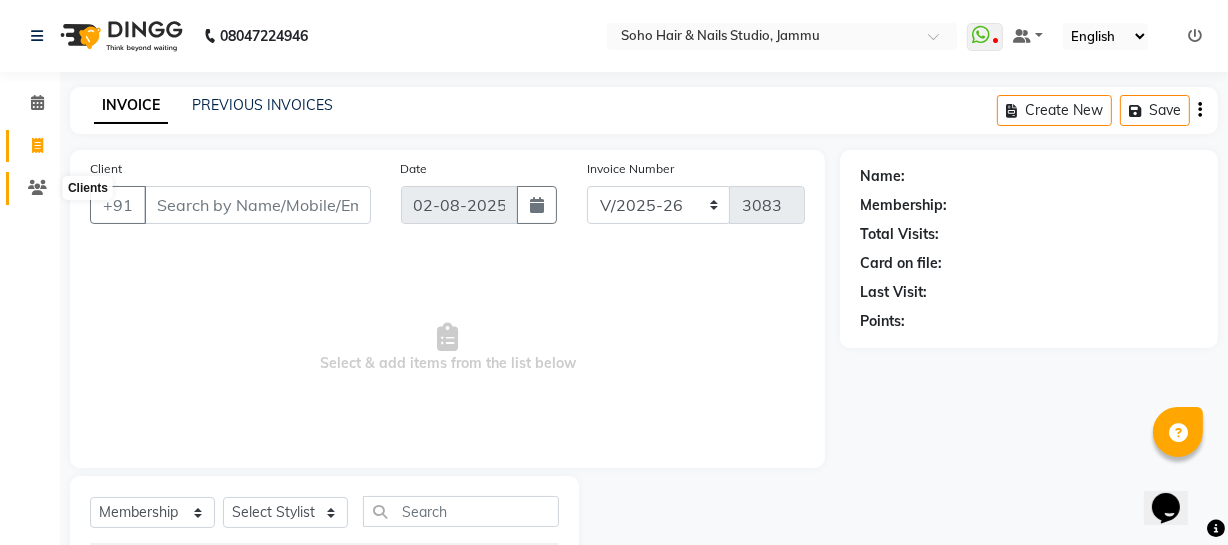 click 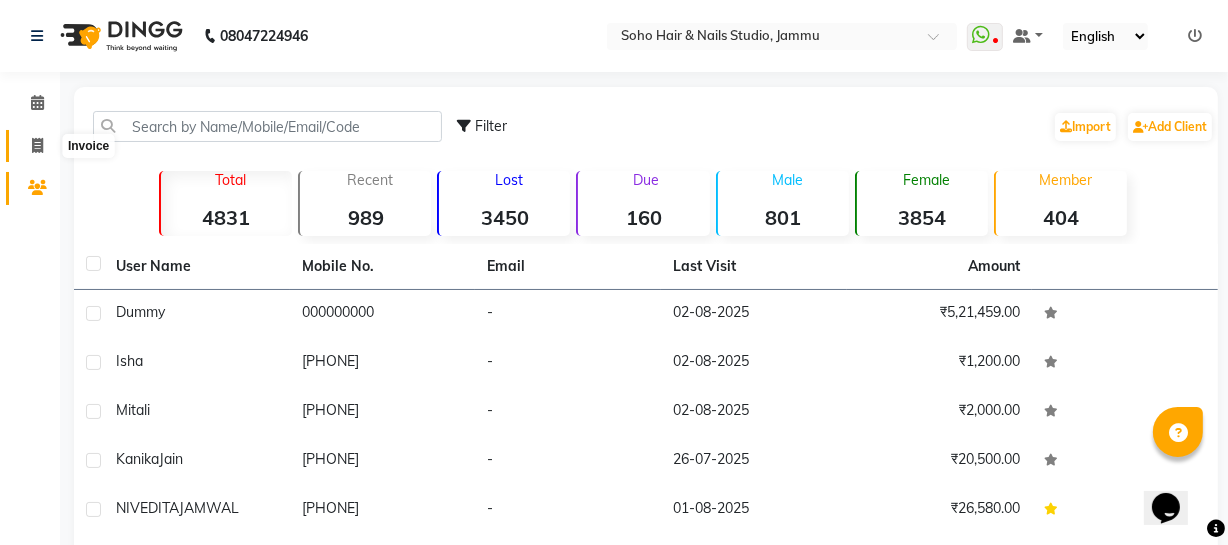click 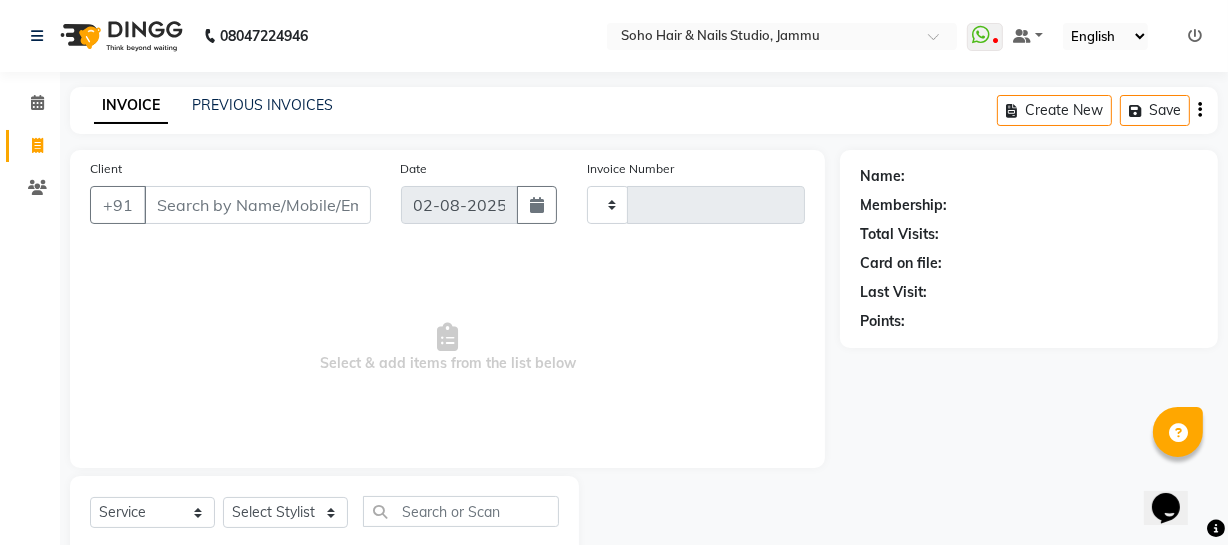scroll, scrollTop: 57, scrollLeft: 0, axis: vertical 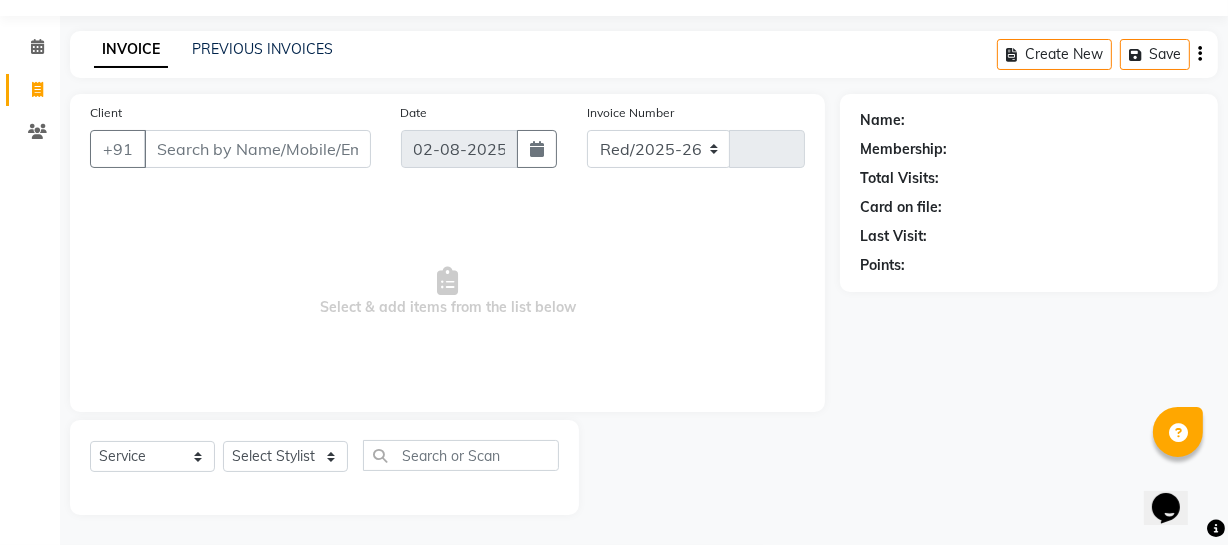 select on "735" 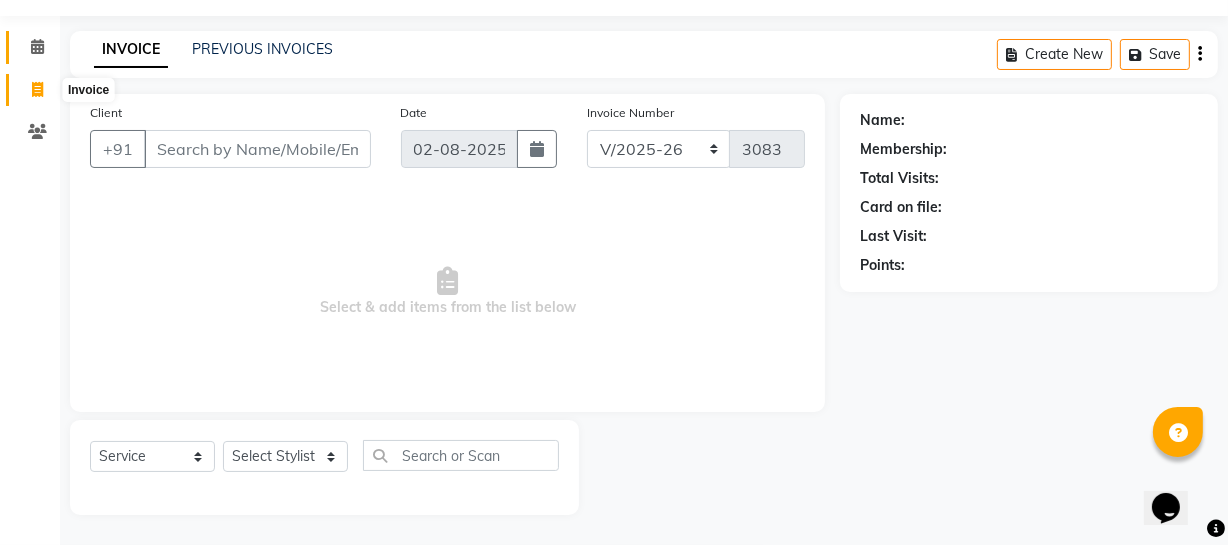 select on "membership" 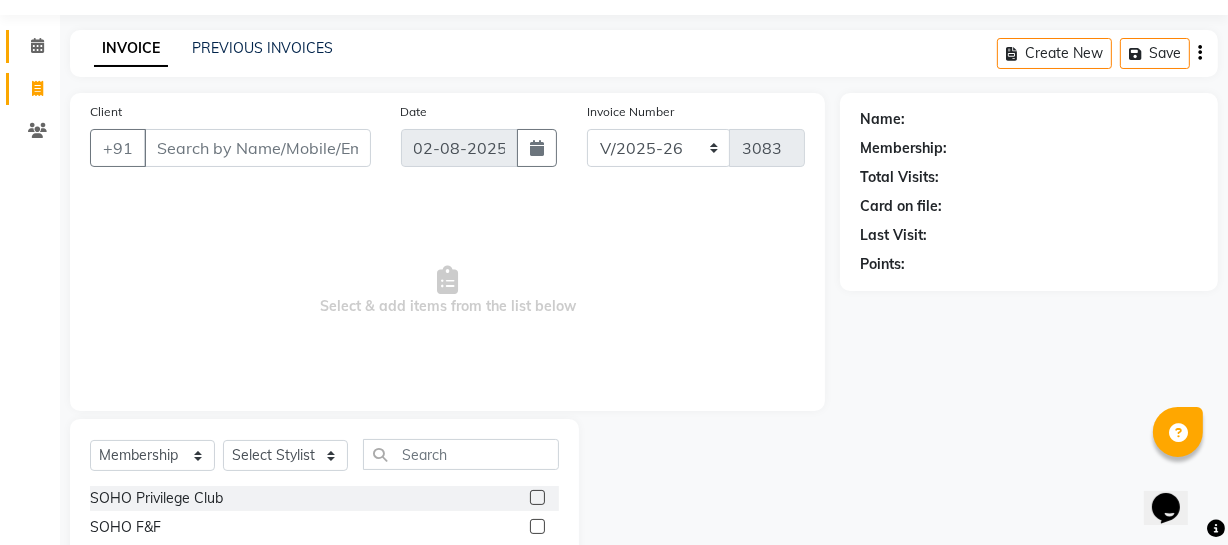 click on "Calendar" 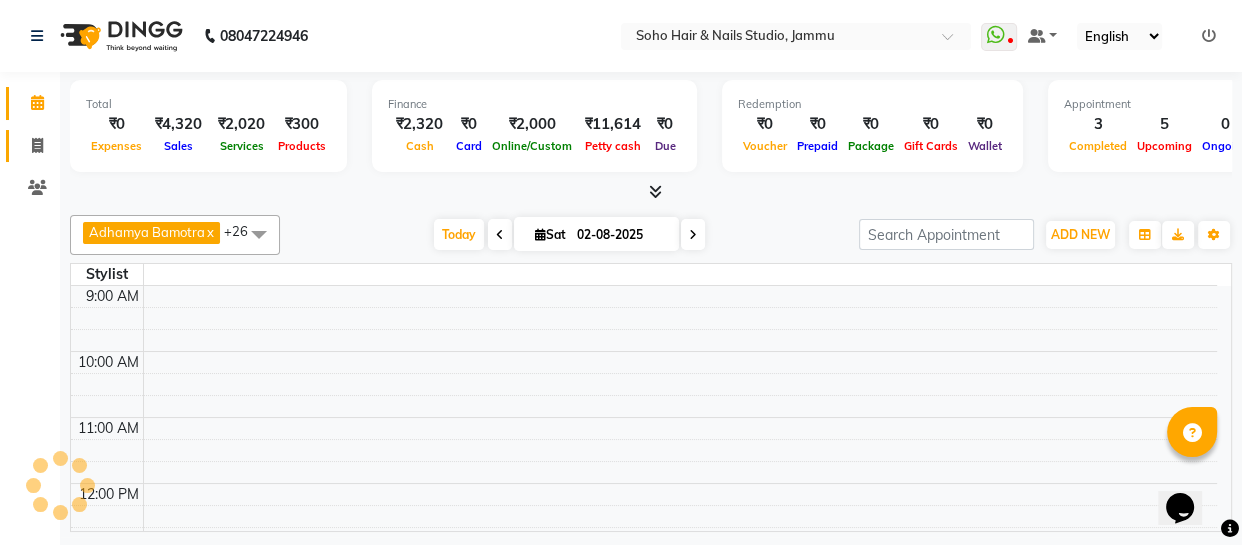 click on "Invoice" 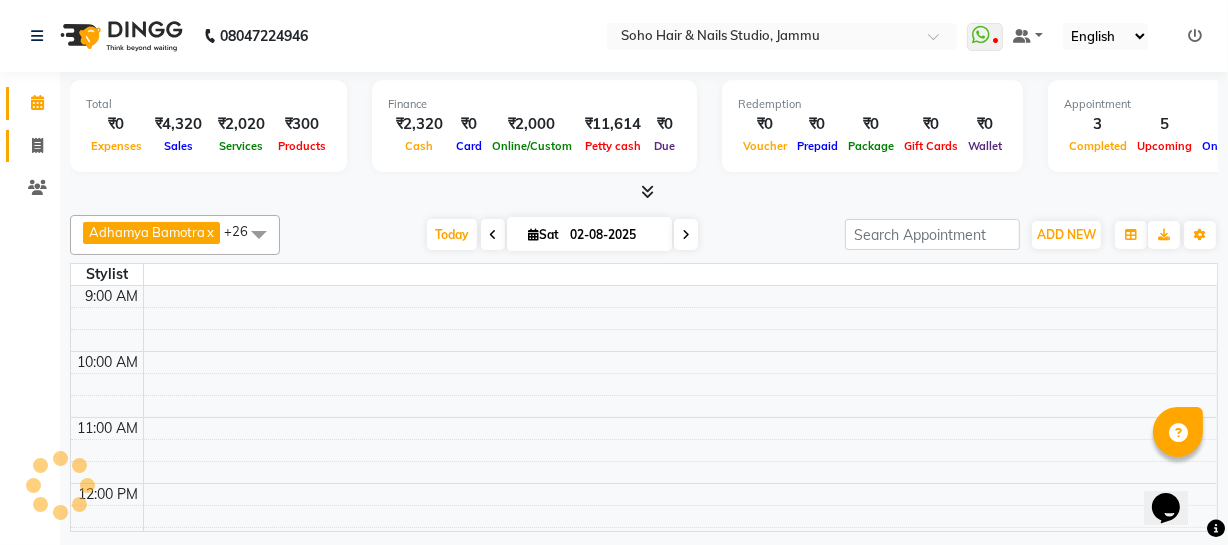 select on "735" 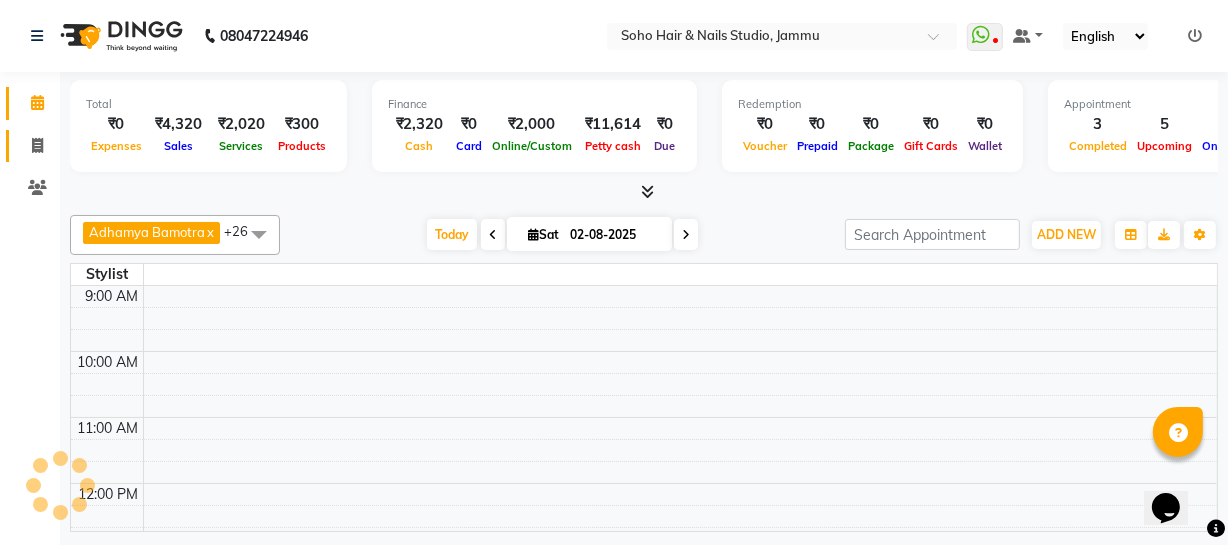 select on "service" 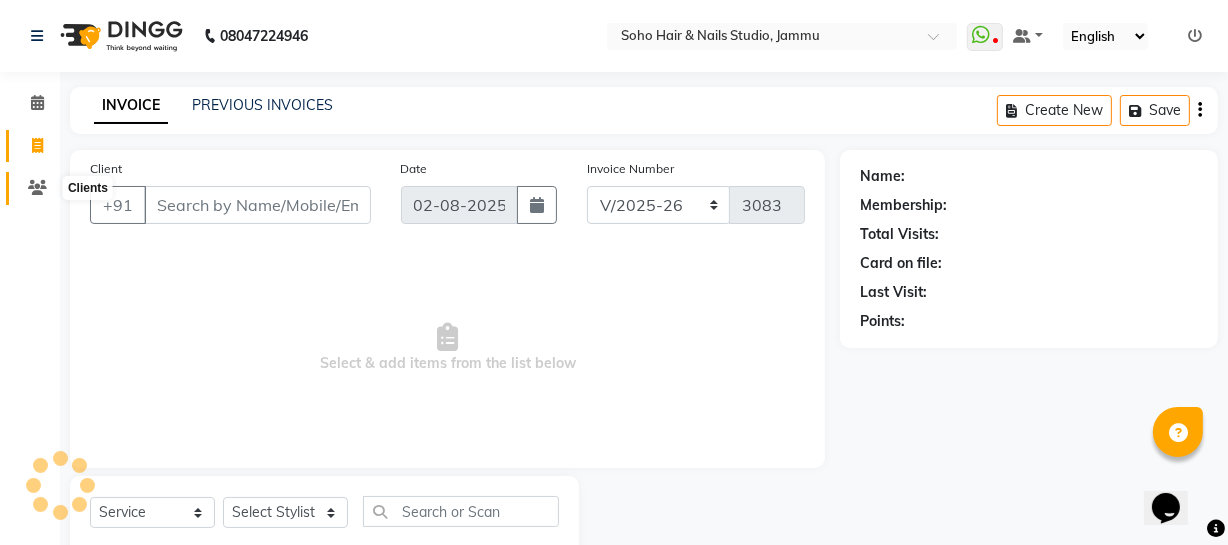 click 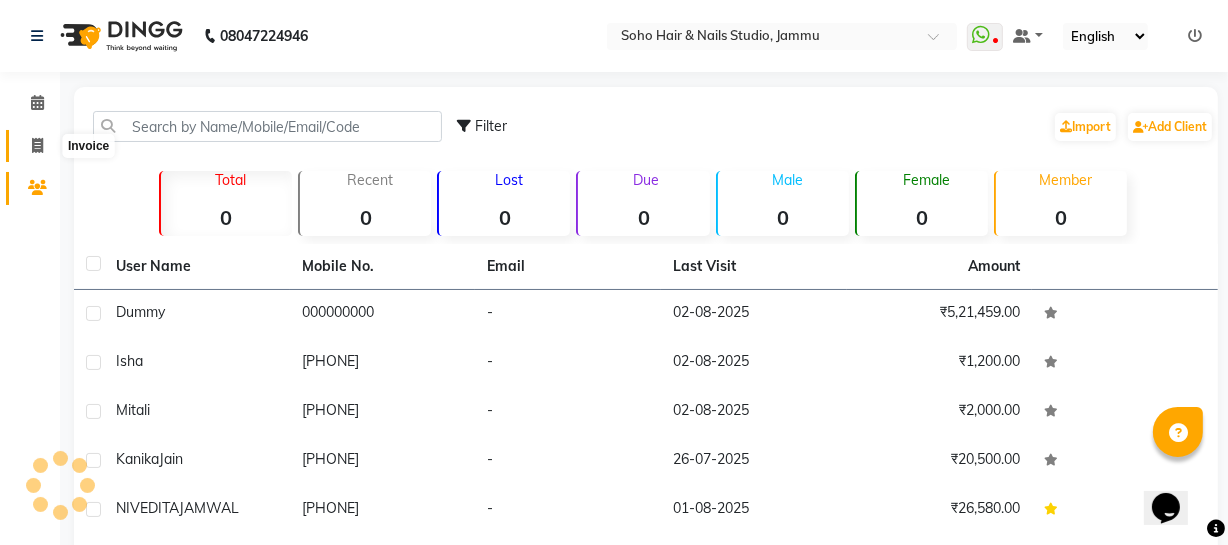 click 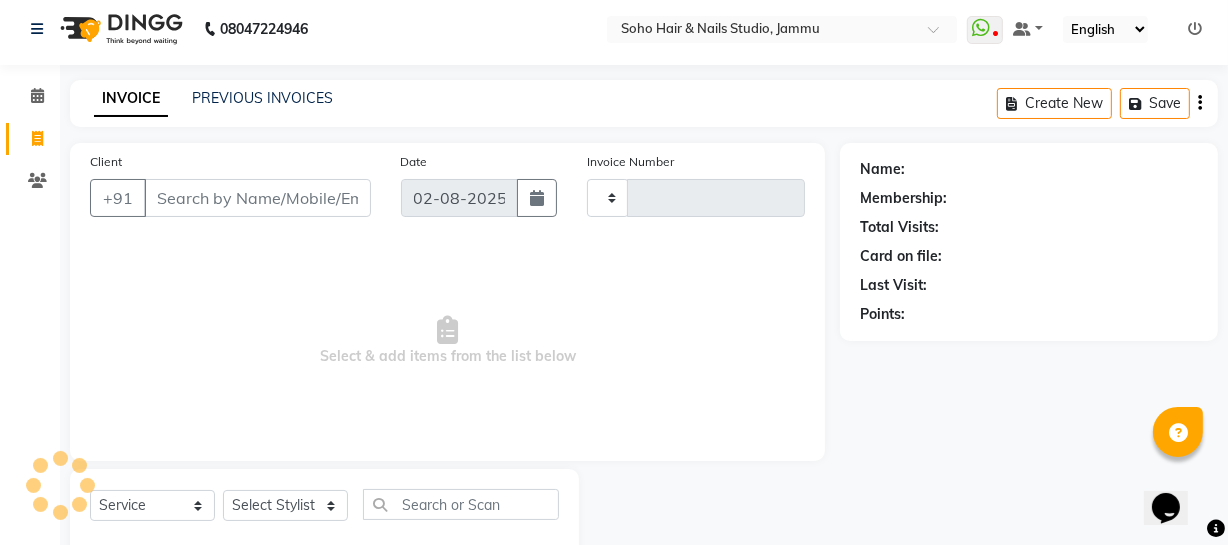 type on "3083" 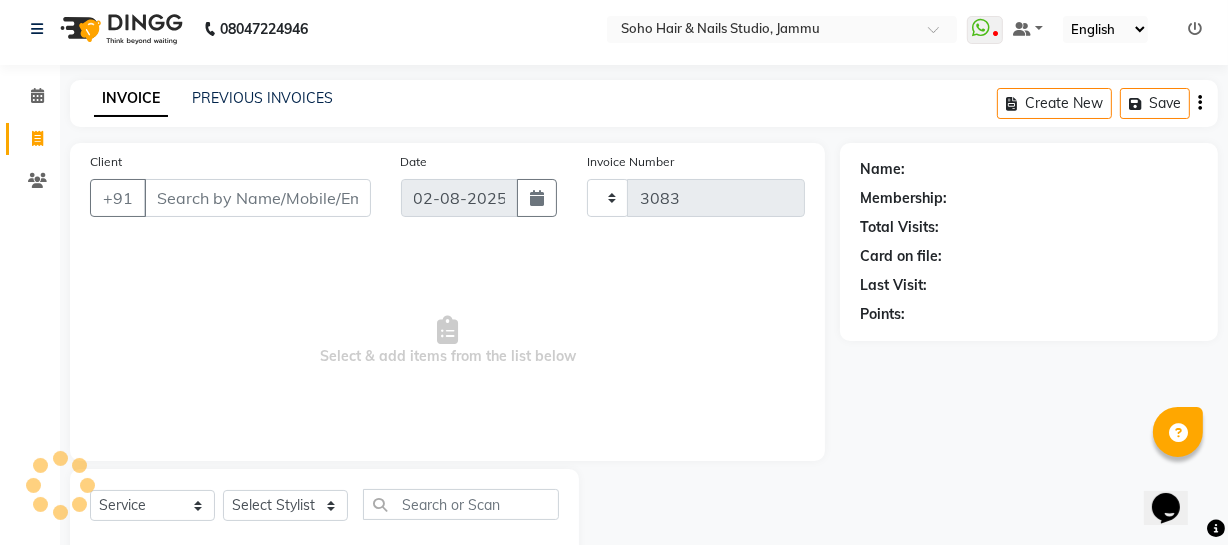 select on "735" 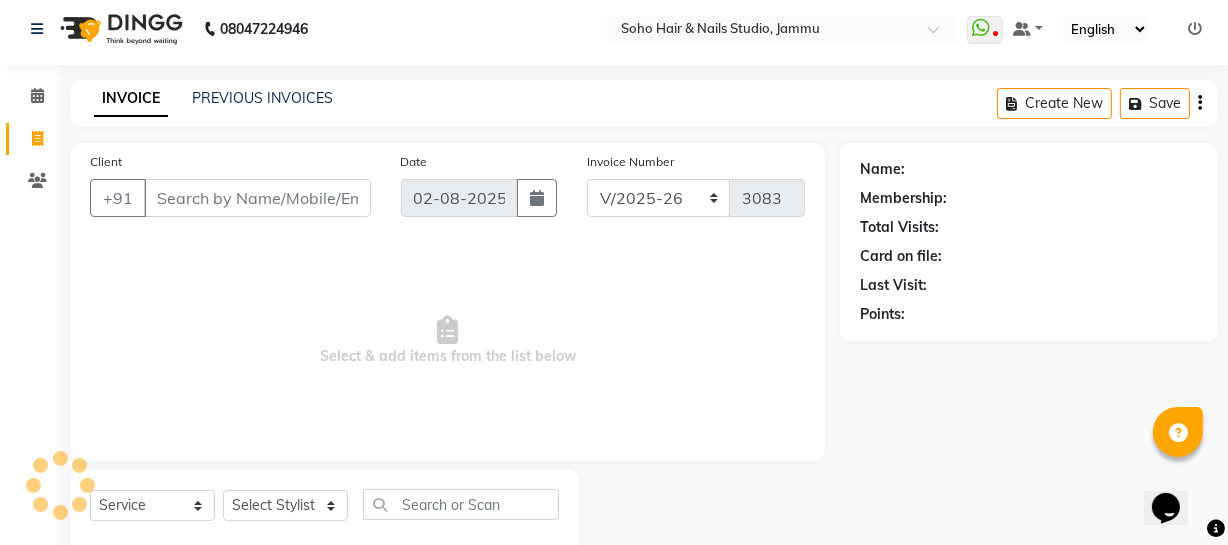 scroll, scrollTop: 57, scrollLeft: 0, axis: vertical 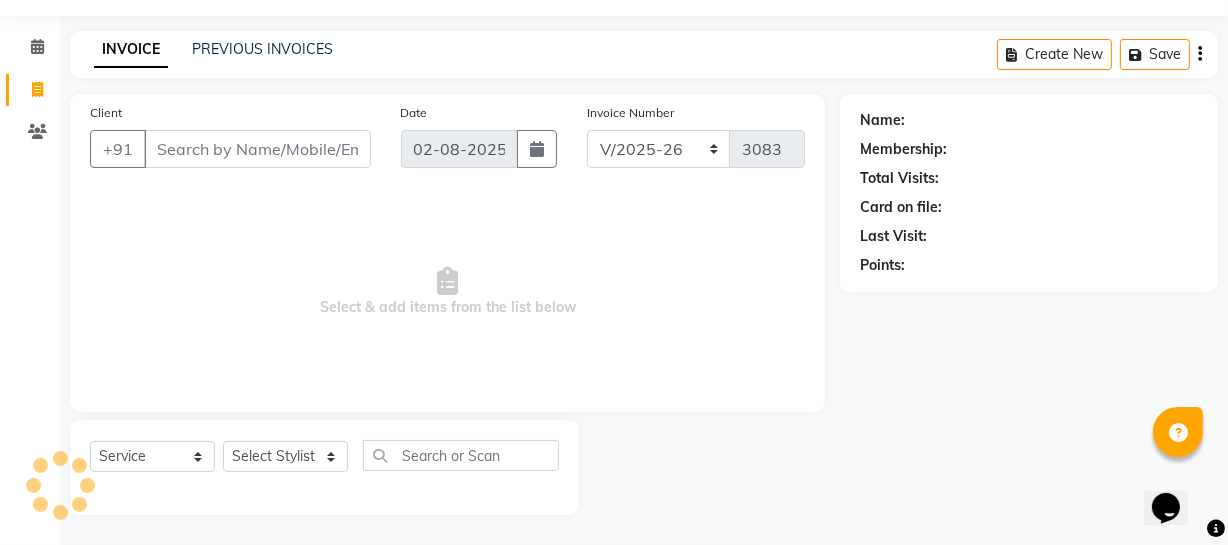 select on "membership" 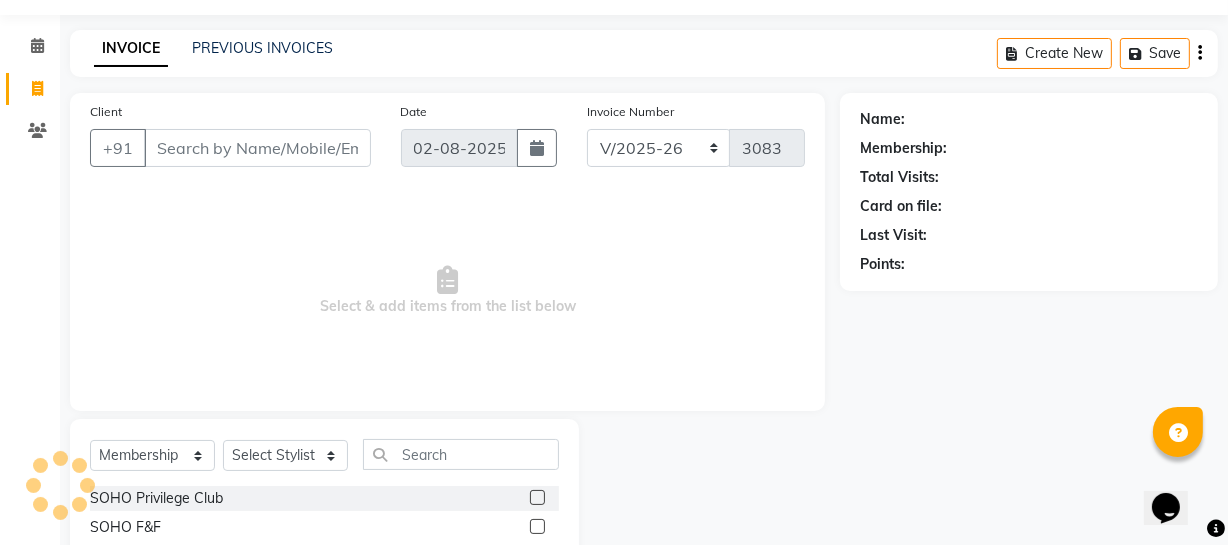 scroll, scrollTop: 0, scrollLeft: 0, axis: both 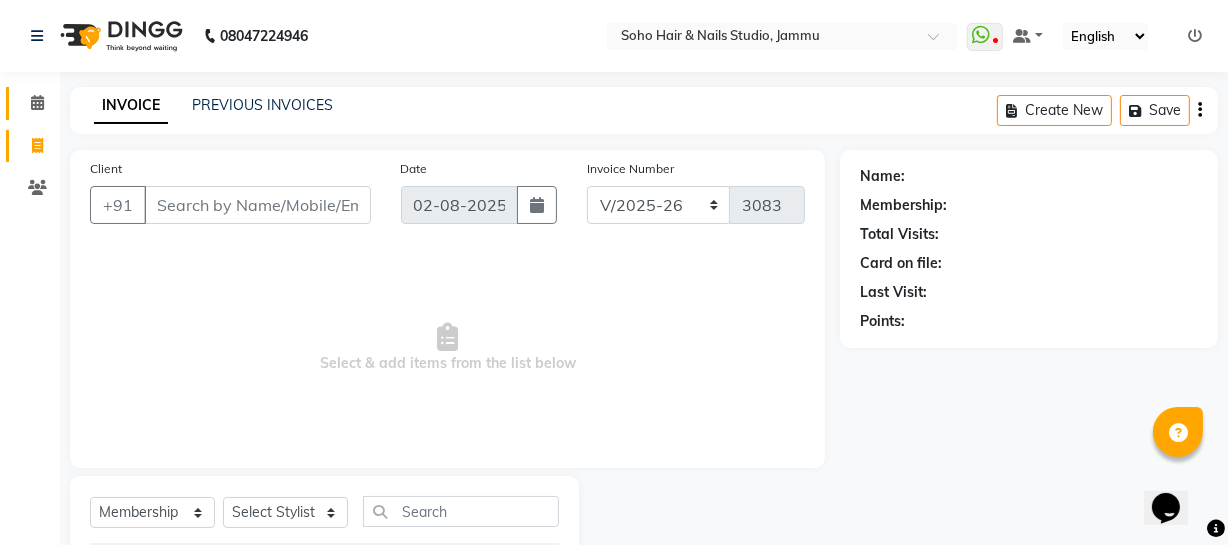 click on "Calendar" 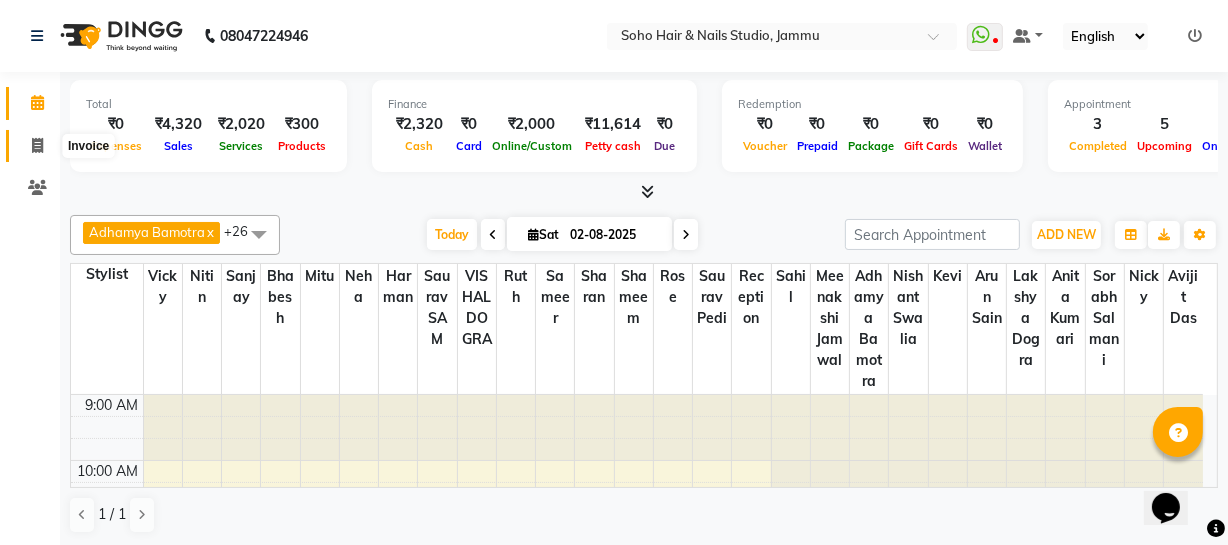 click 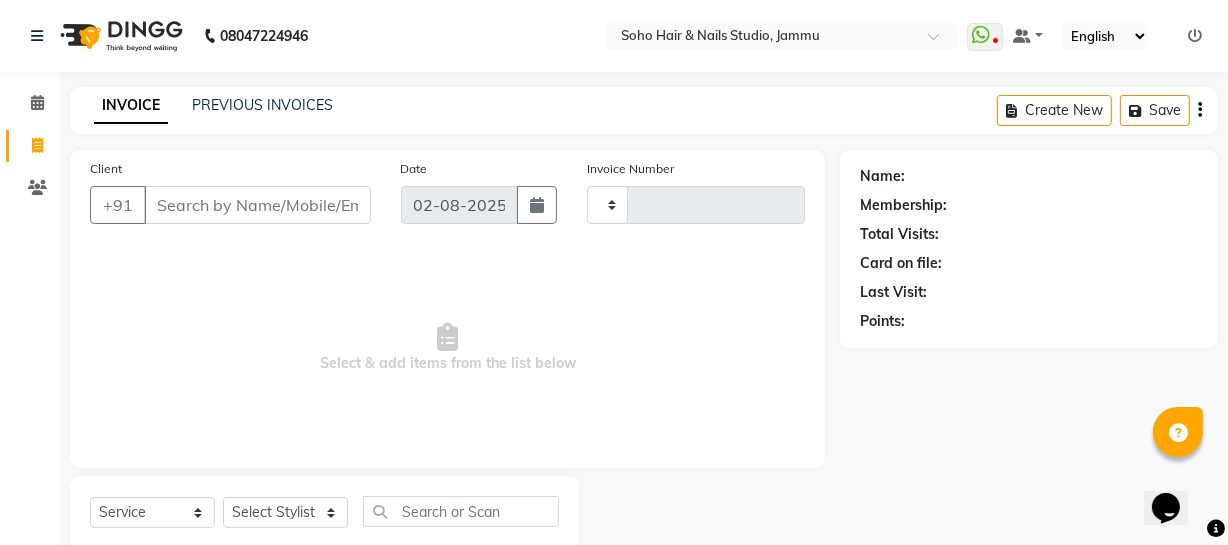 type on "3083" 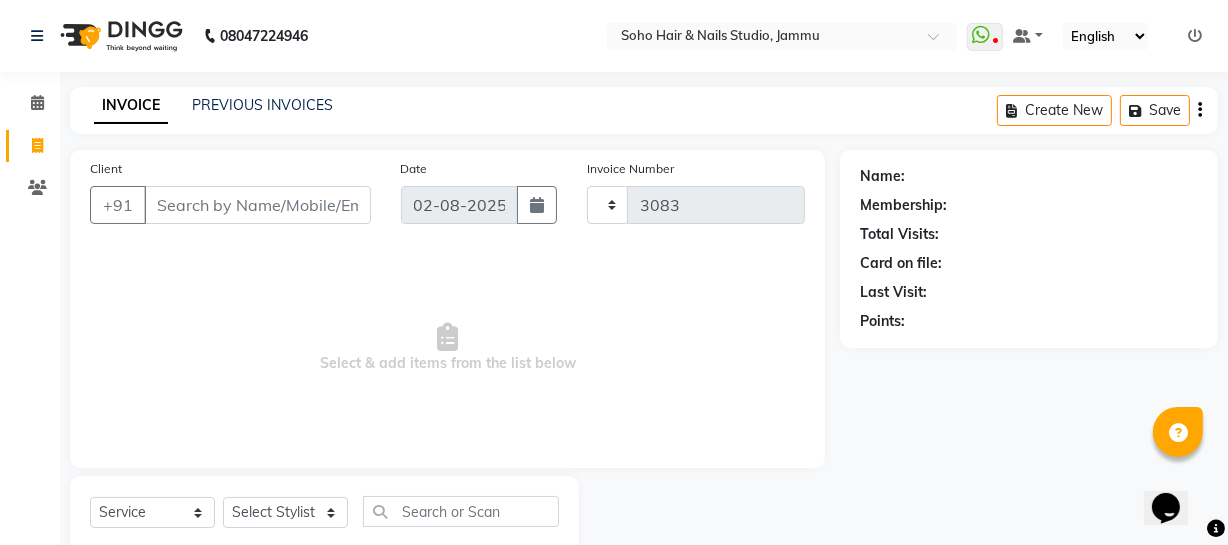 select on "735" 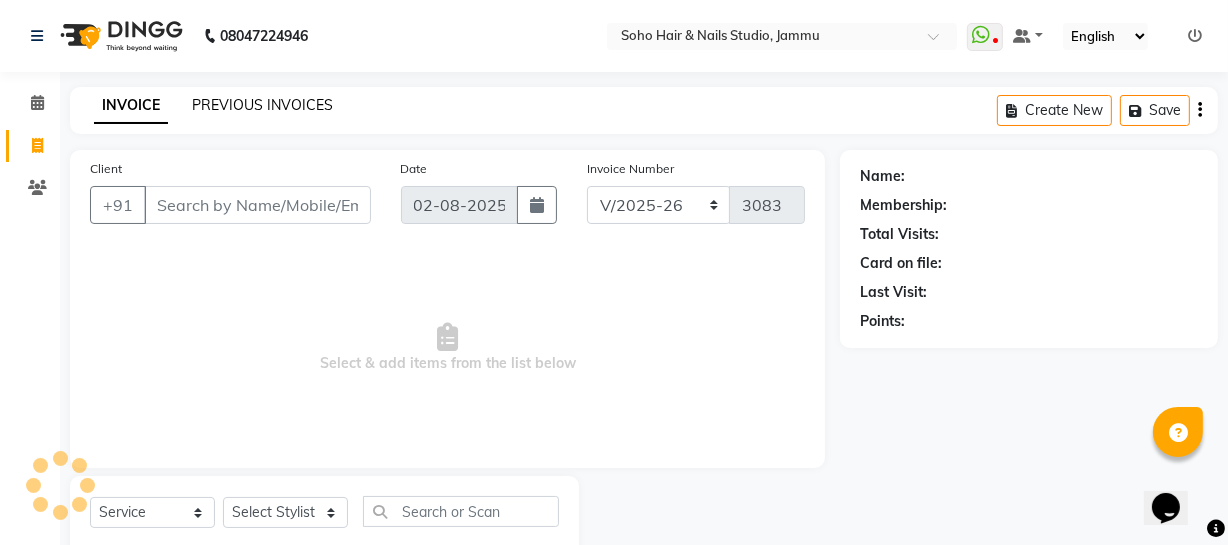 click on "PREVIOUS INVOICES" 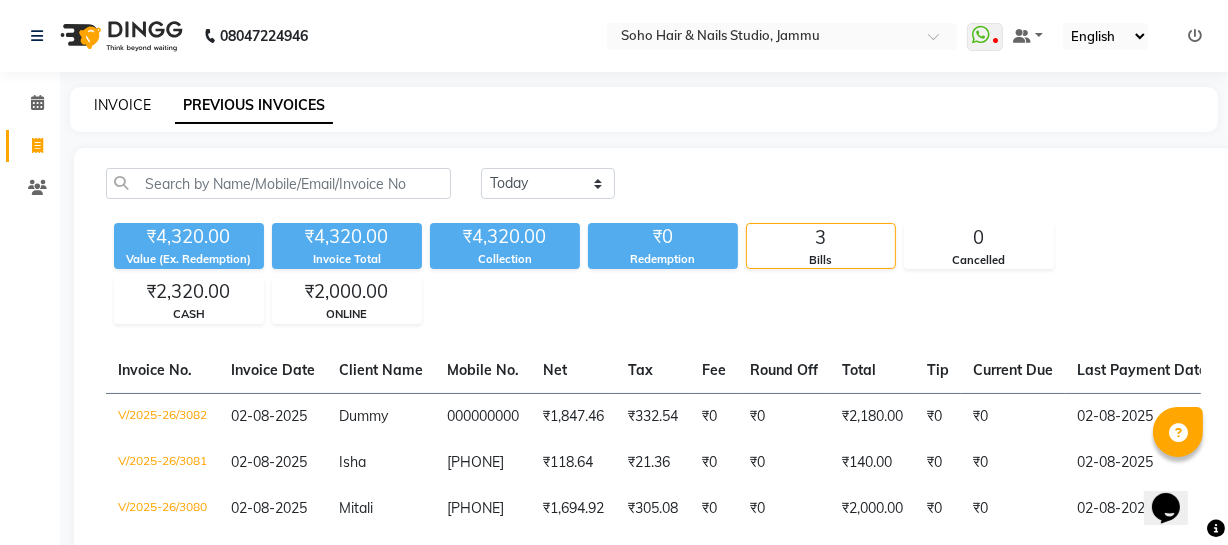 click on "INVOICE" 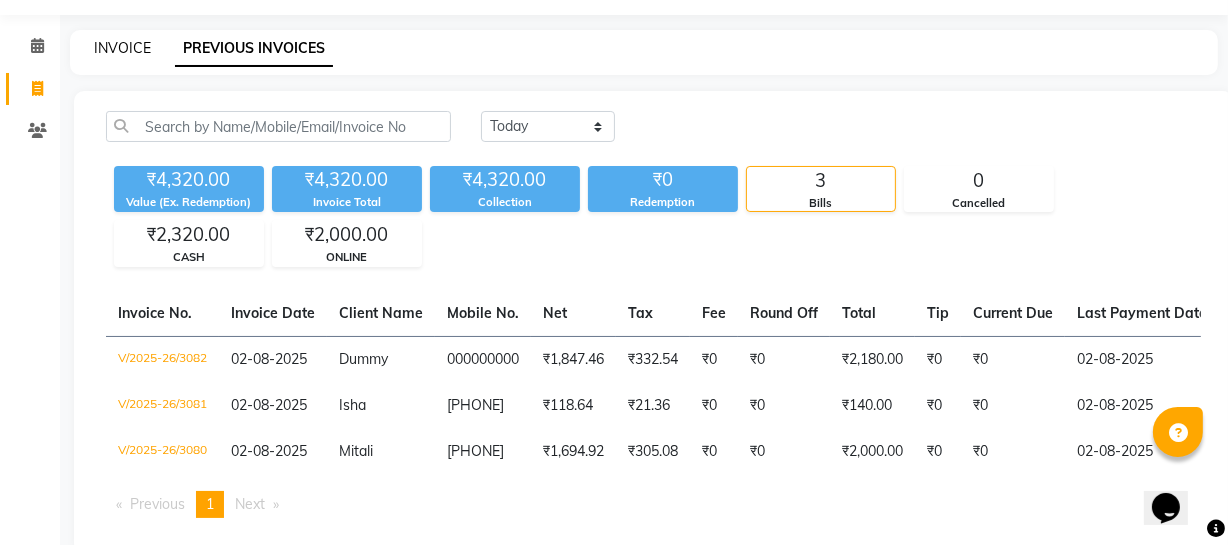 select on "735" 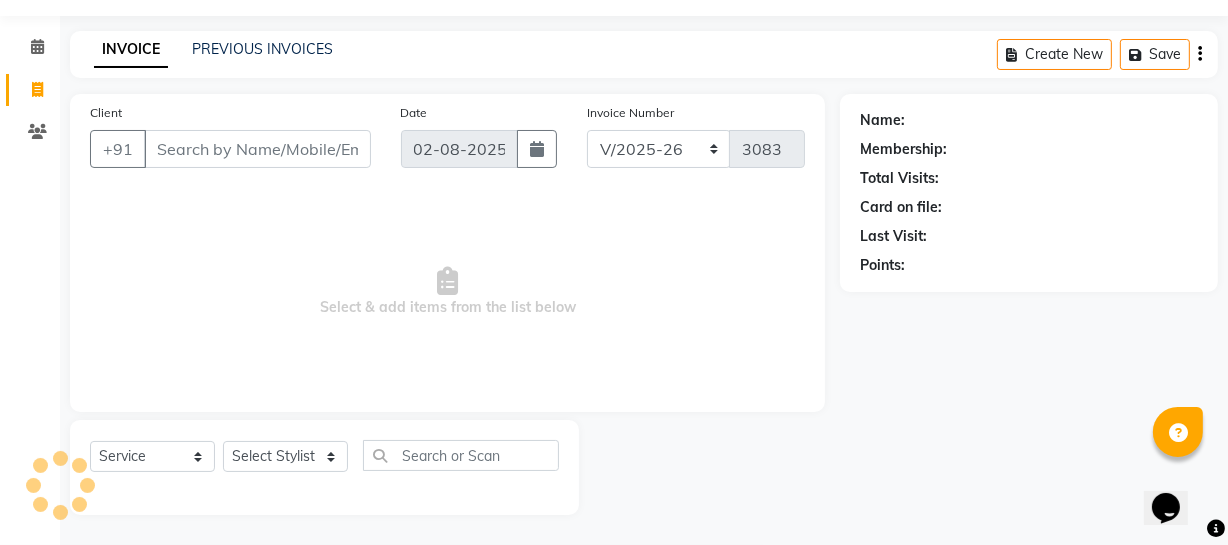select on "membership" 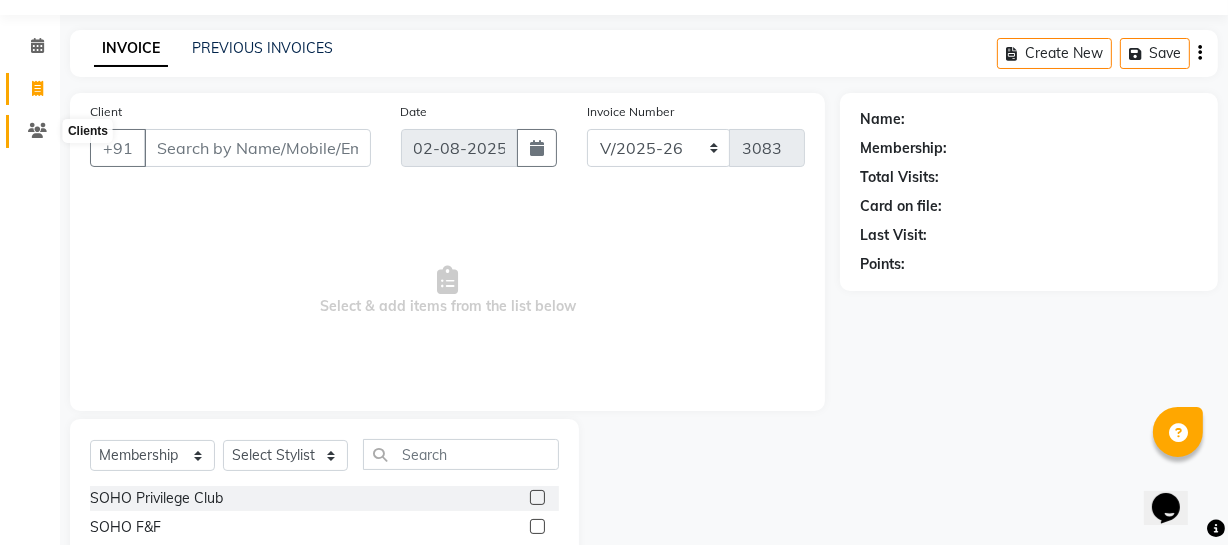 click 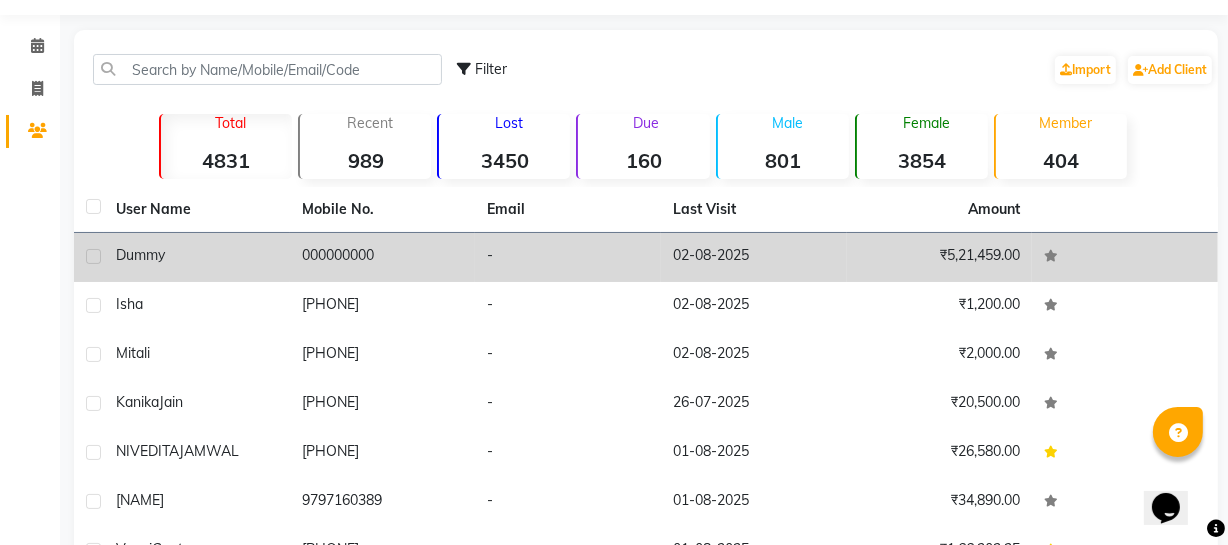 click on "-" 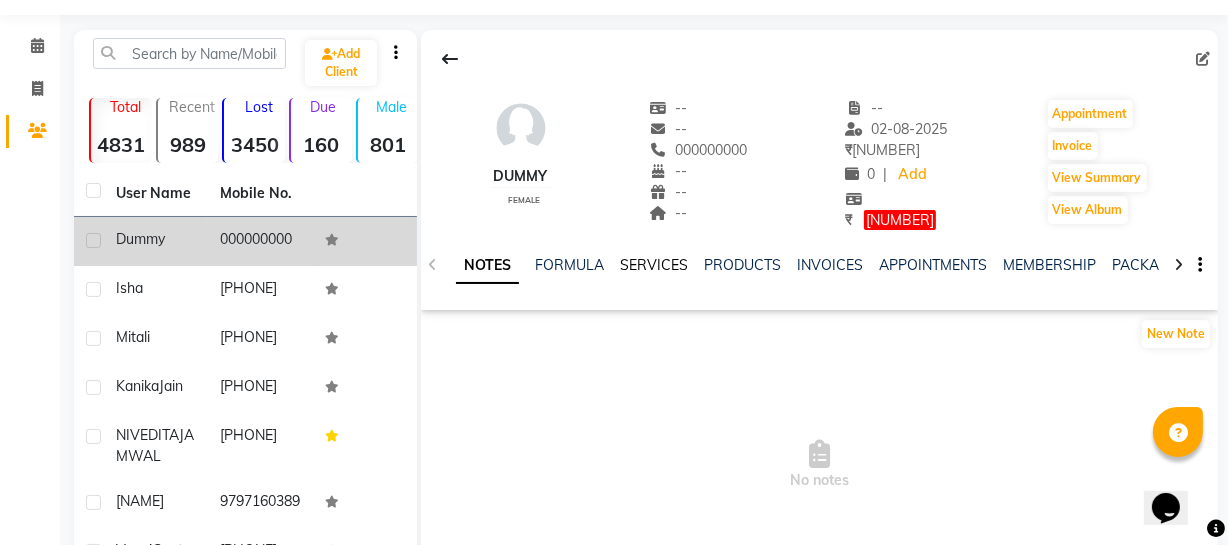 click on "SERVICES" 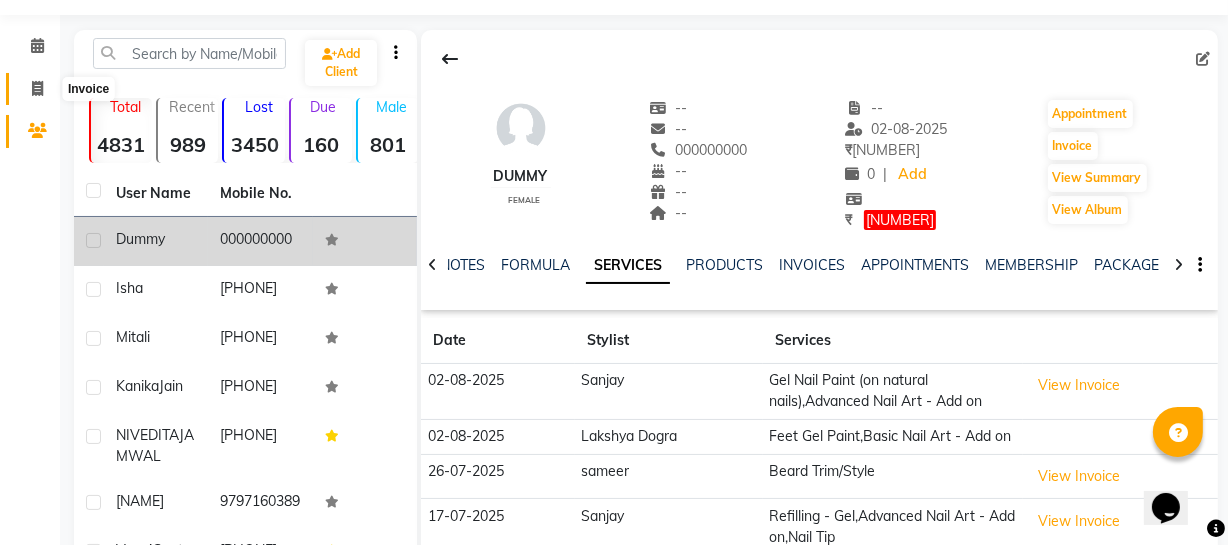 click 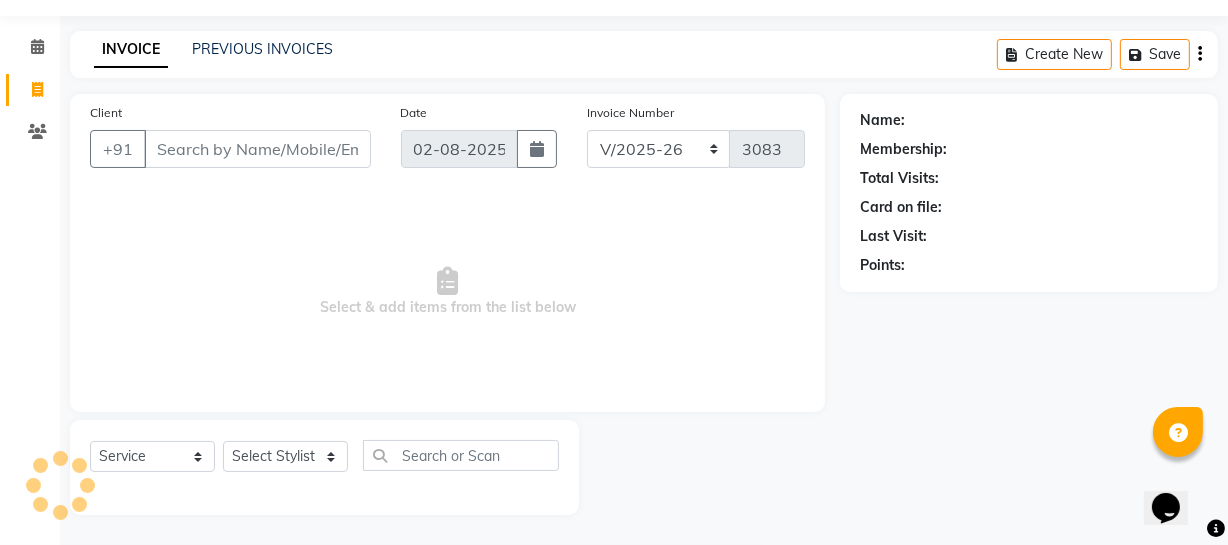 select on "membership" 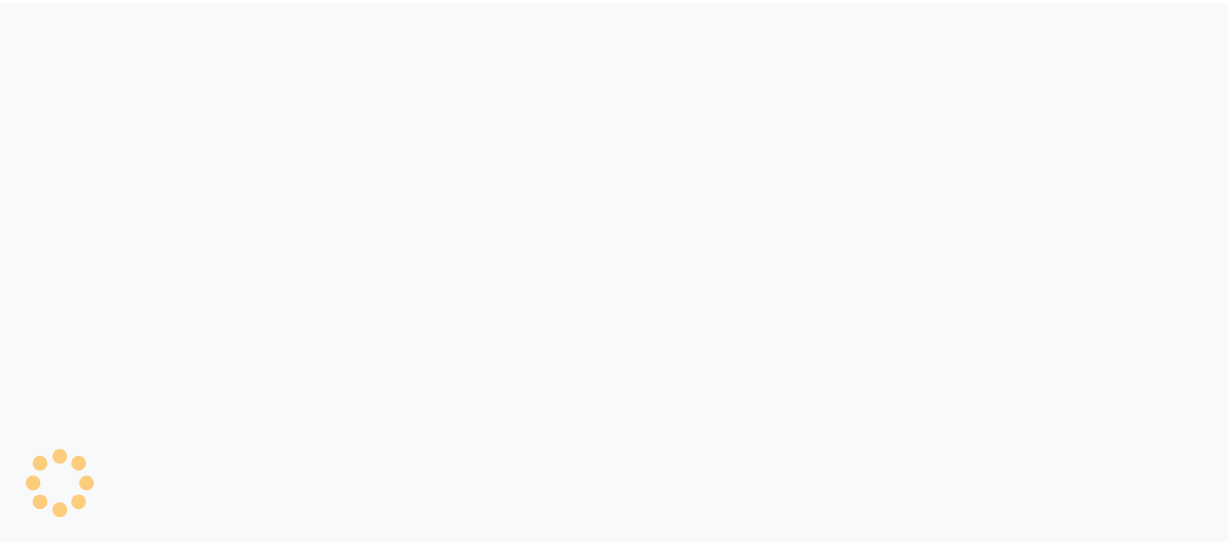 scroll, scrollTop: 0, scrollLeft: 0, axis: both 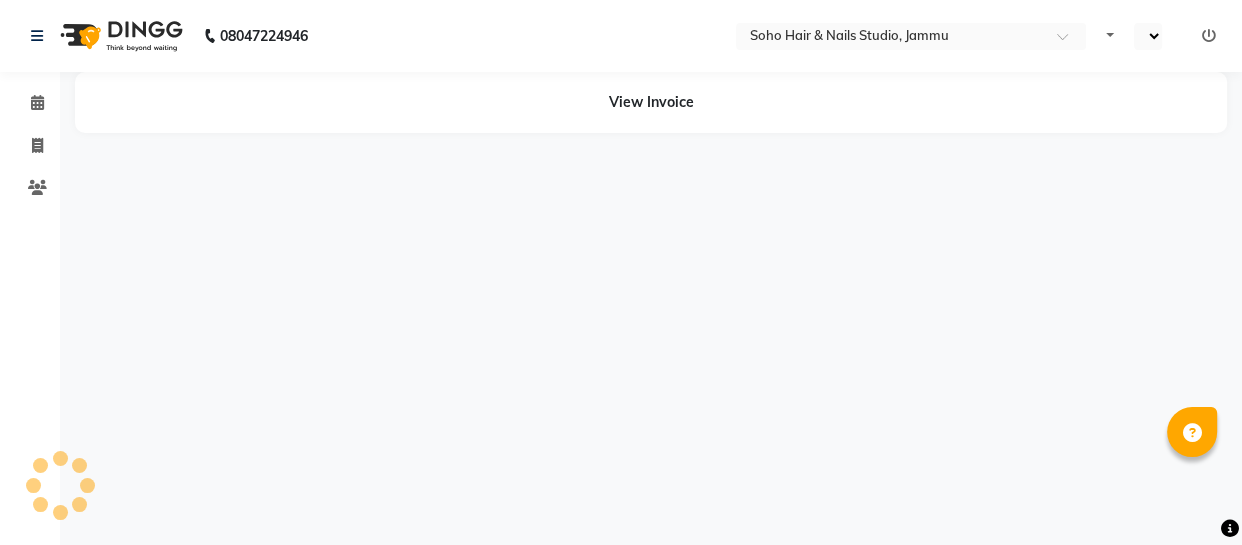 select on "en" 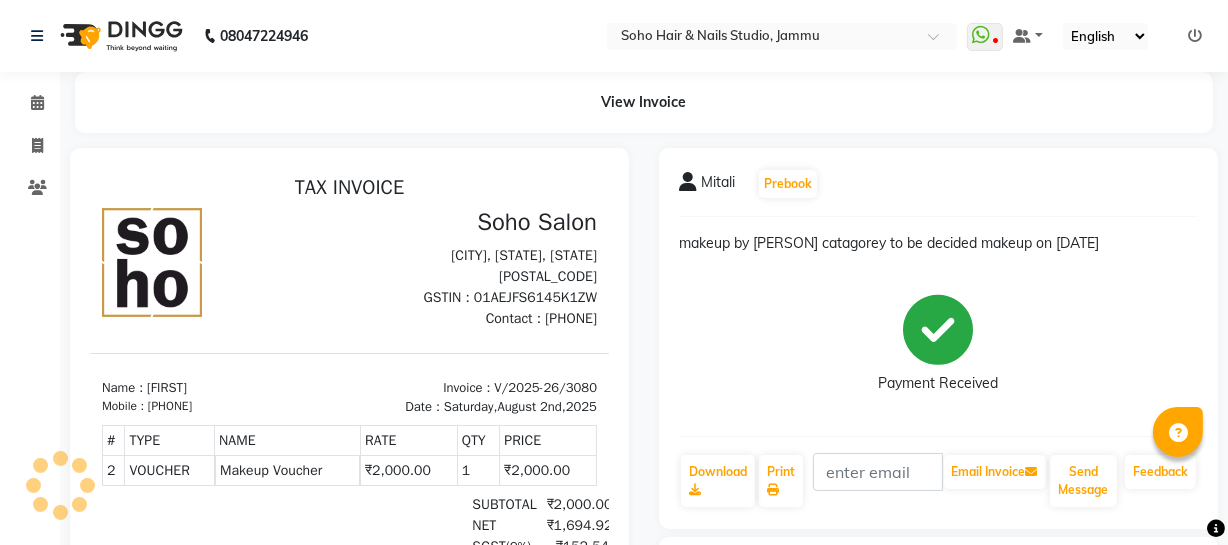 scroll, scrollTop: 0, scrollLeft: 0, axis: both 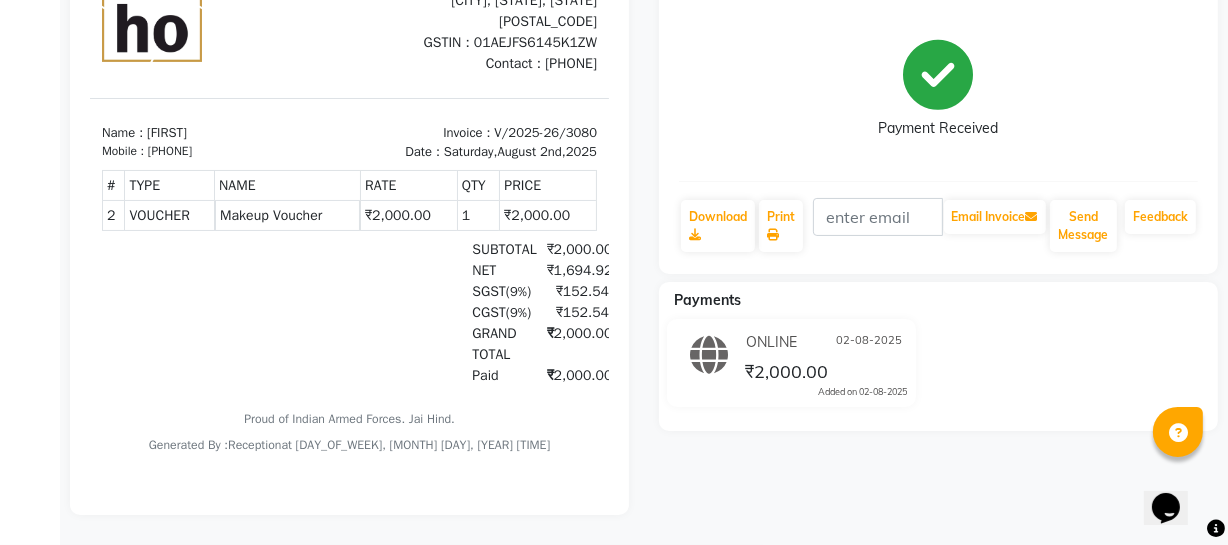 click at bounding box center [183, 313] 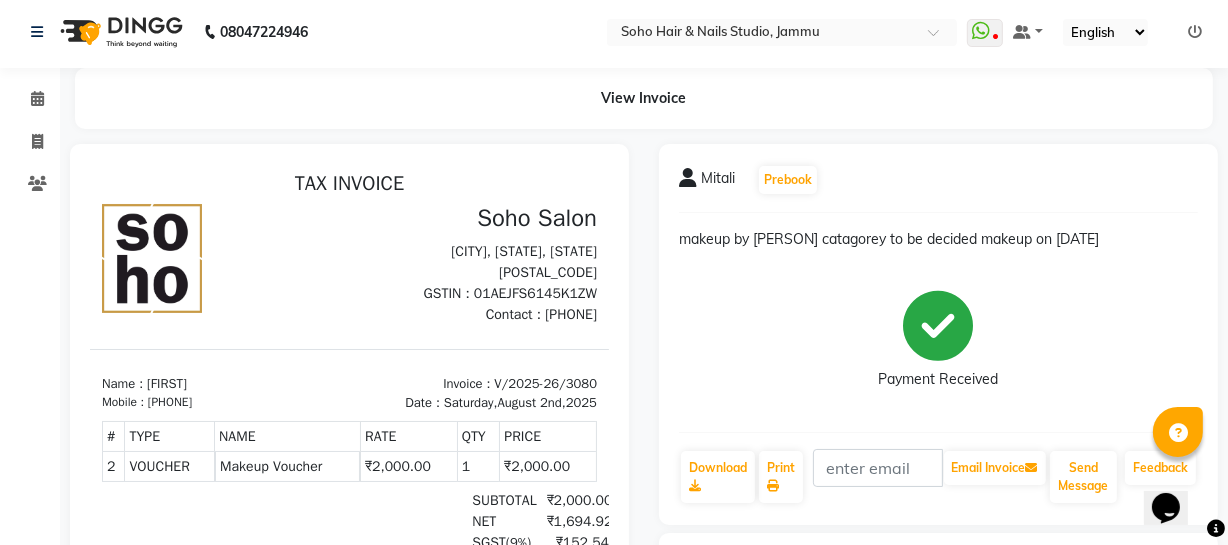 scroll, scrollTop: 0, scrollLeft: 0, axis: both 